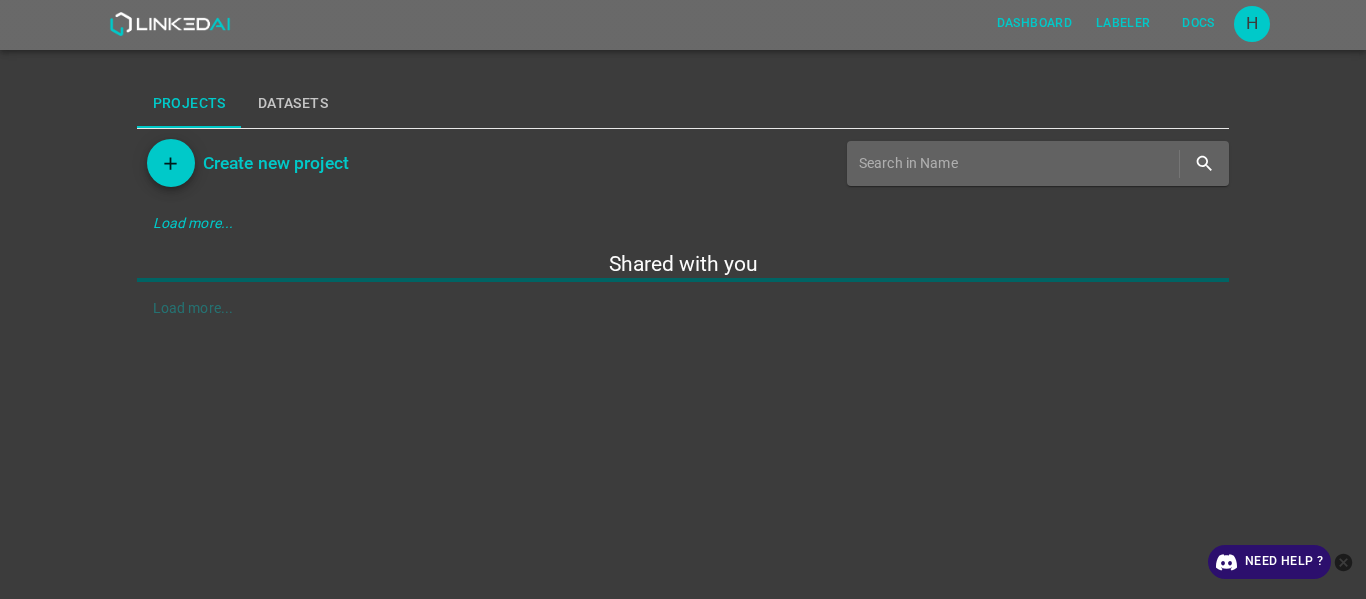 scroll, scrollTop: 0, scrollLeft: 0, axis: both 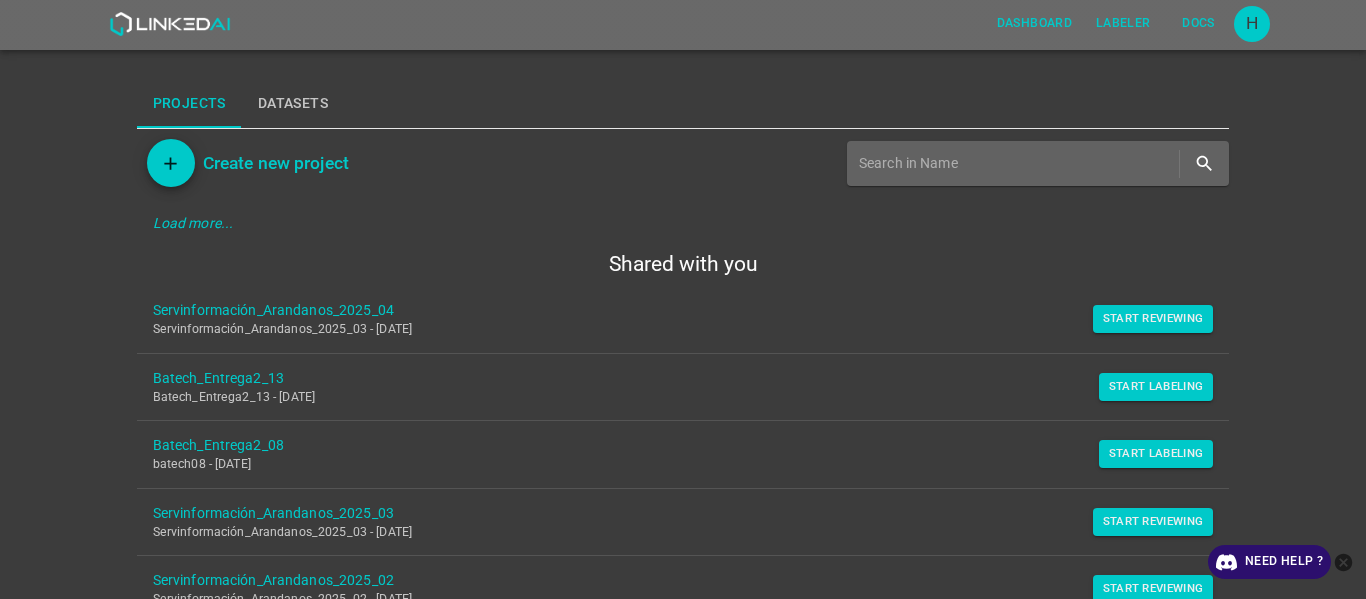 drag, startPoint x: 1103, startPoint y: 322, endPoint x: 1059, endPoint y: 354, distance: 54.405884 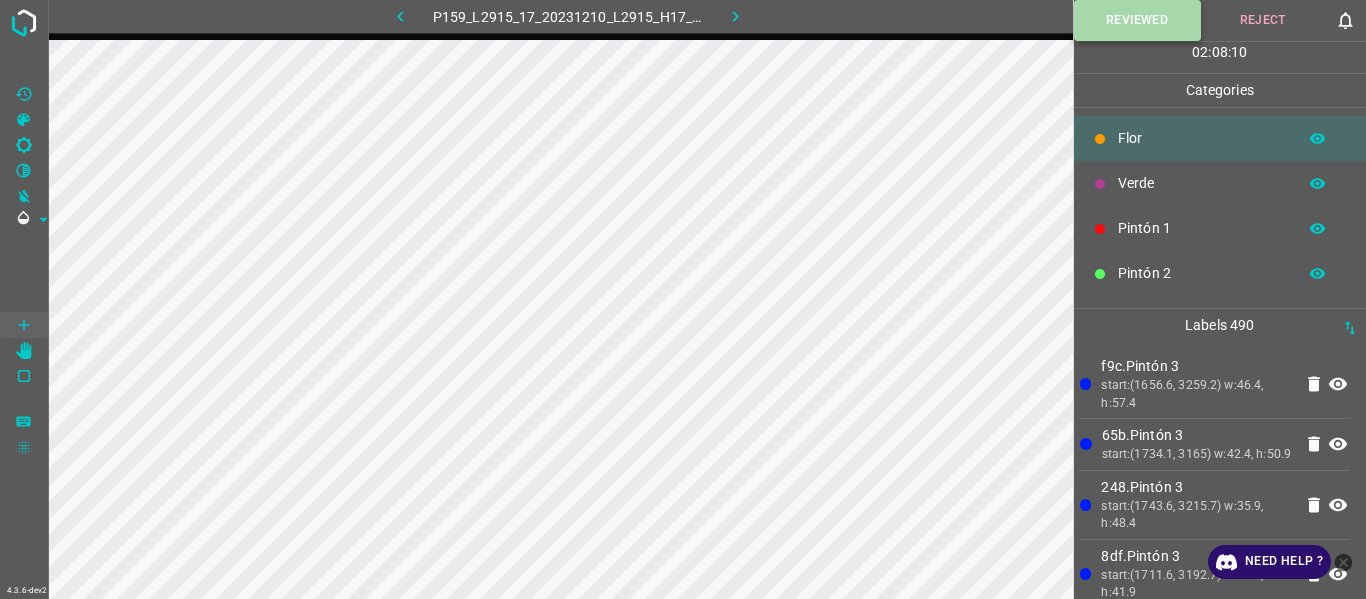 click on "Reviewed" at bounding box center [1137, 20] 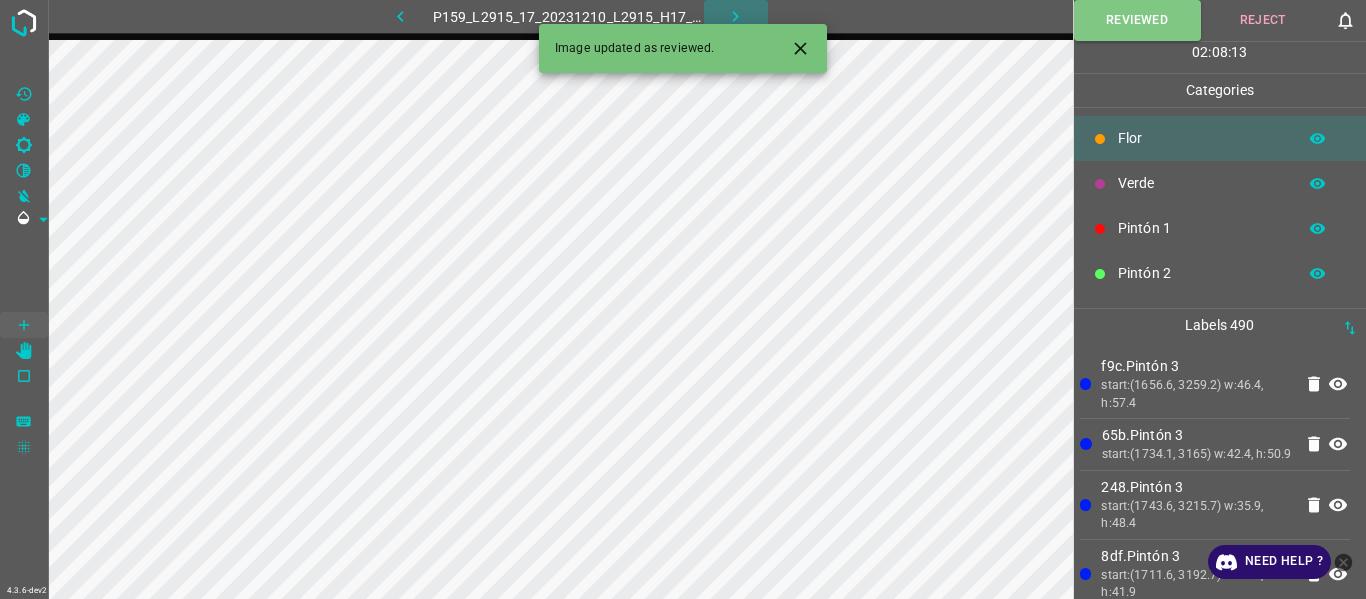 click 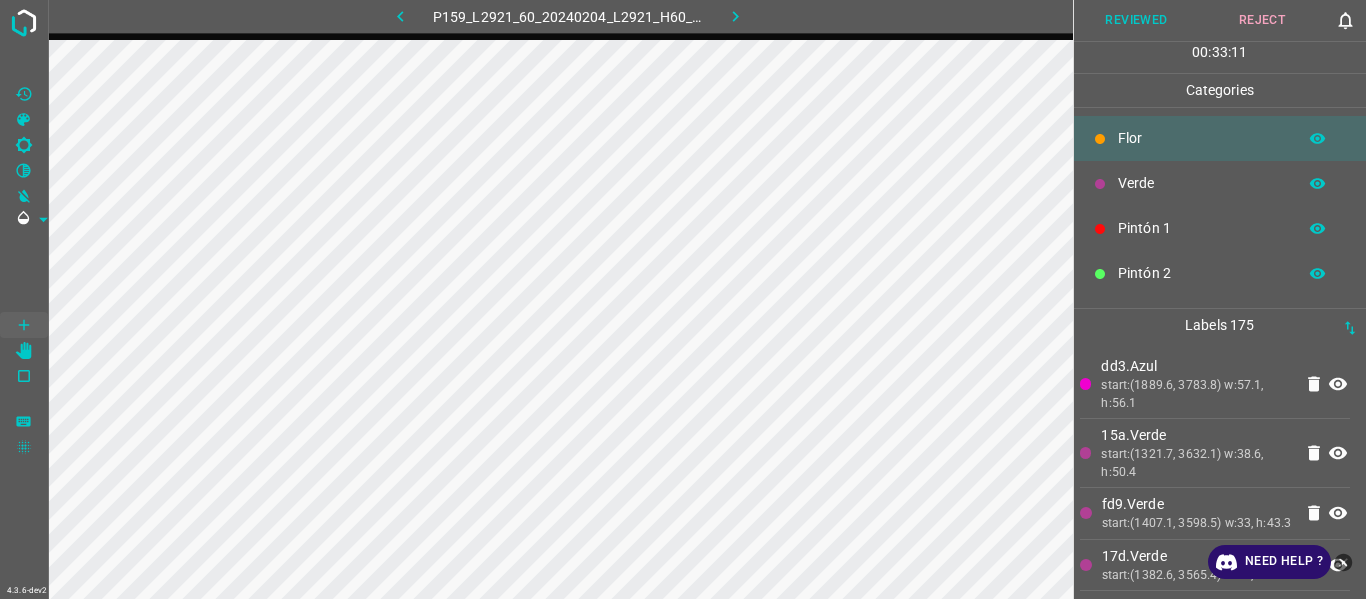 click on "start:(1321.7, 3632.1)
w:38.6, h:50.4" at bounding box center [1196, 463] 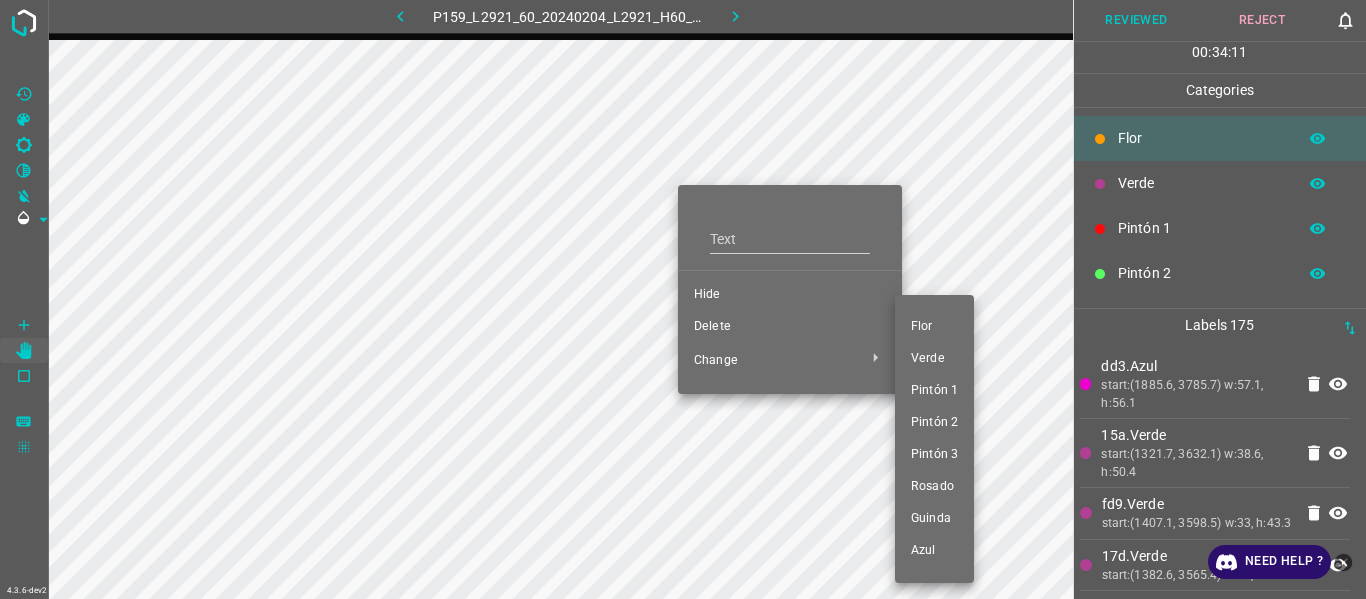 click on "Pintón 1" at bounding box center (934, 391) 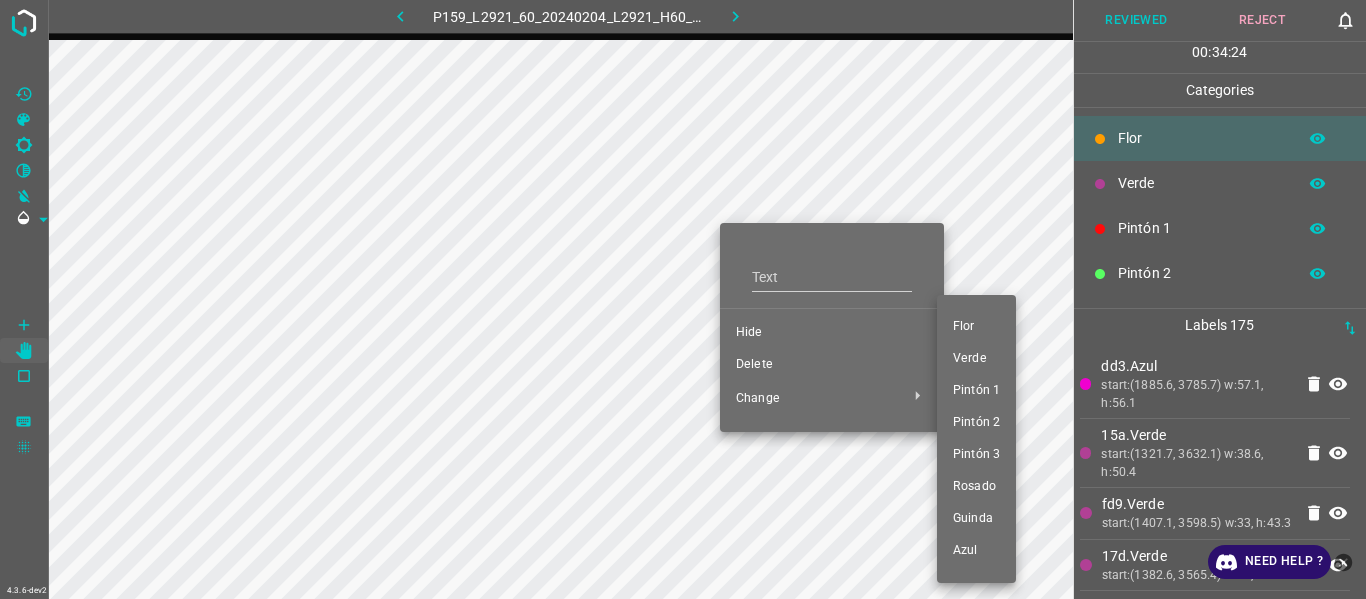 click on "Pintón 1" at bounding box center (976, 391) 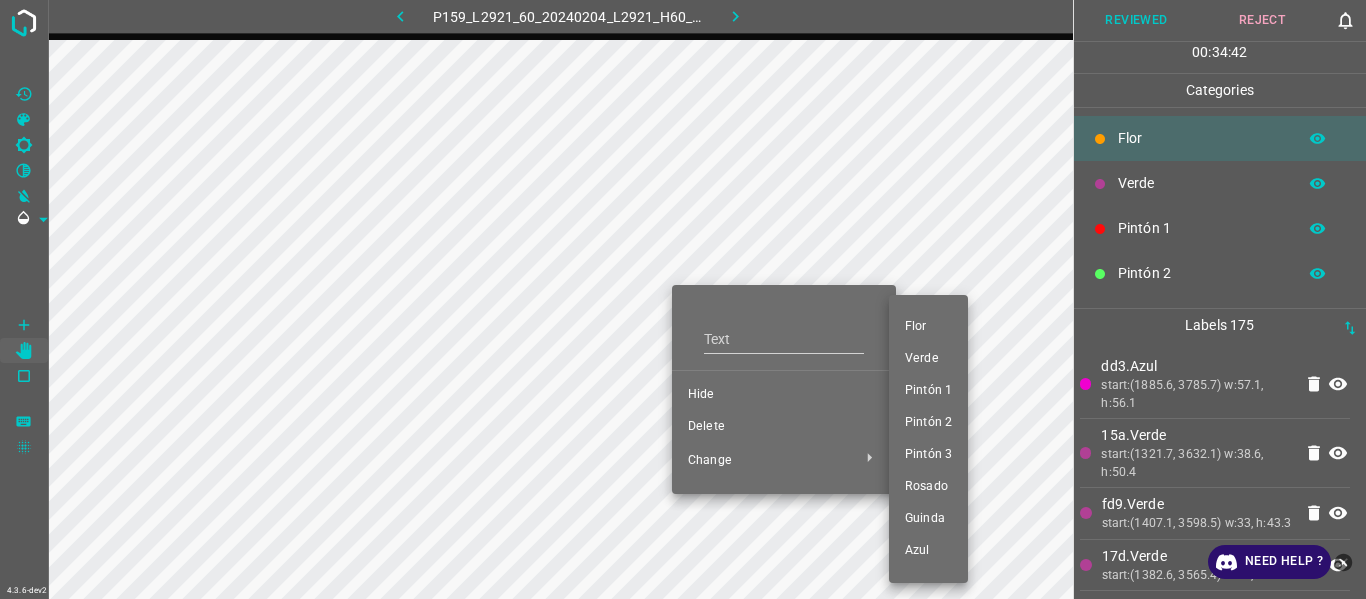 click on "Pintón 1" at bounding box center [928, 391] 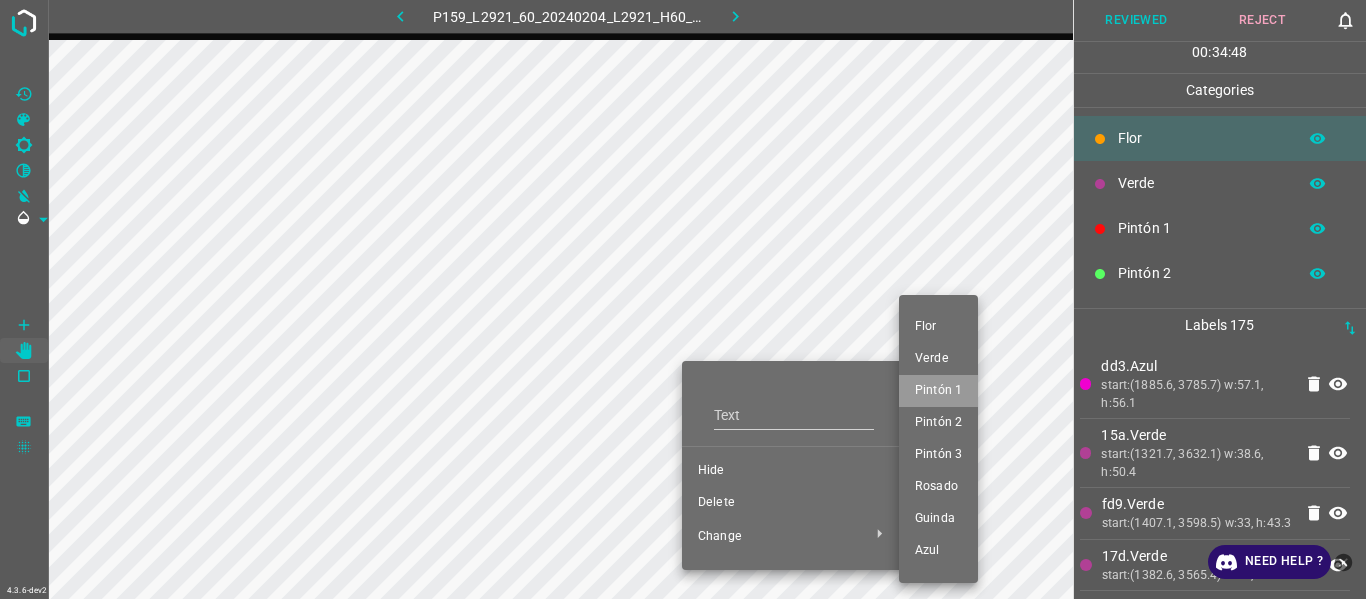 click on "Pintón 1" at bounding box center [938, 391] 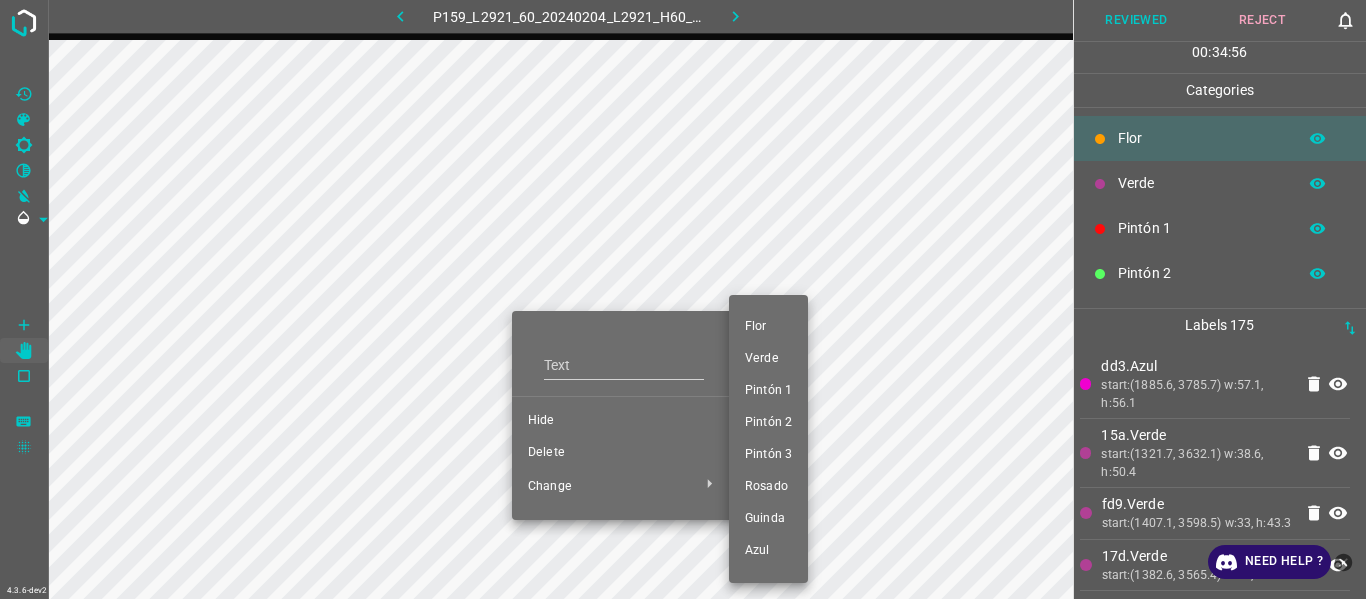 click on "Pintón 1" at bounding box center [768, 391] 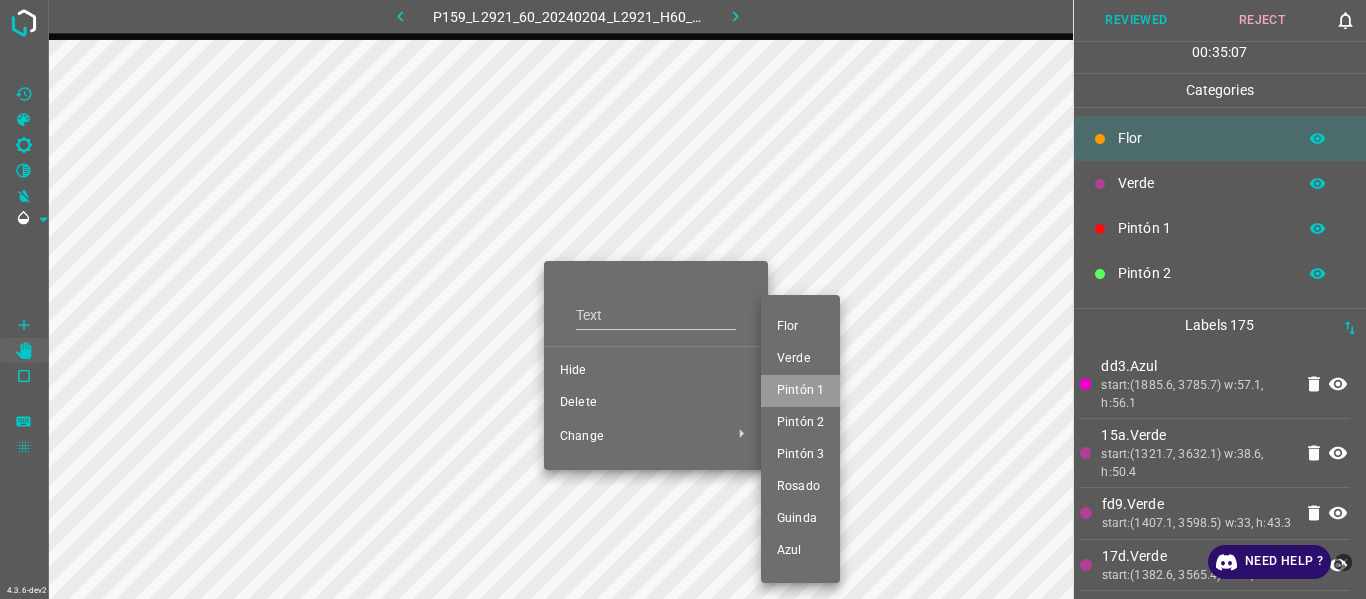 click on "Pintón 1" at bounding box center (800, 391) 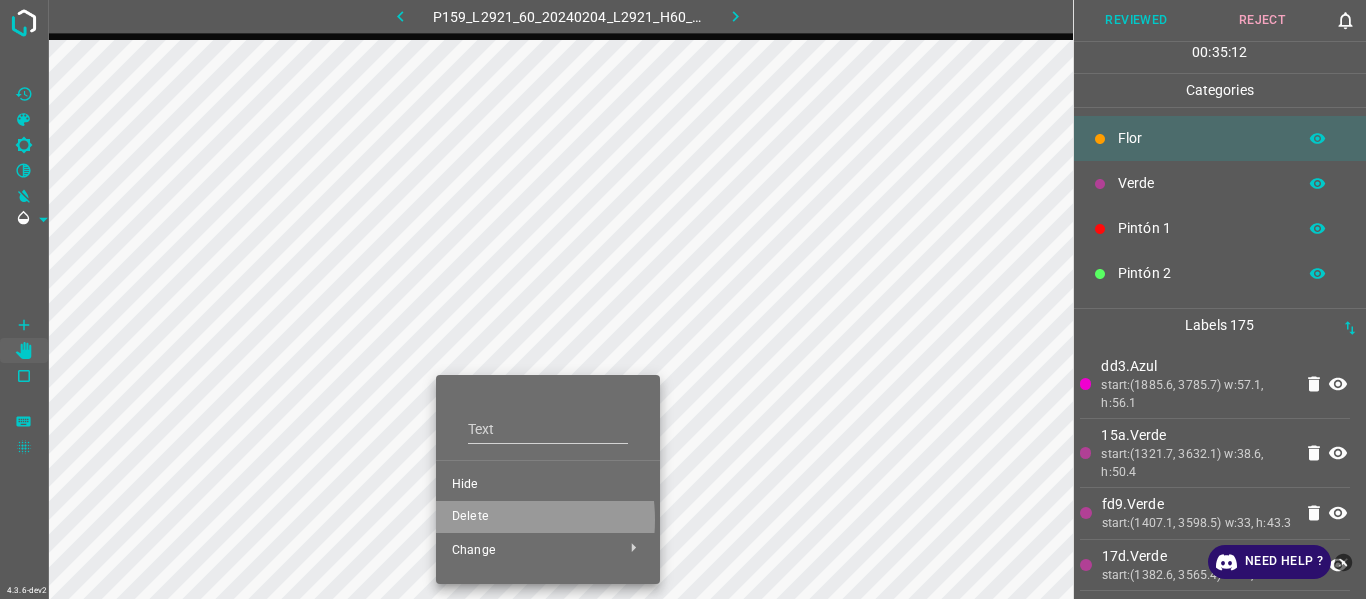 click on "Delete" at bounding box center (548, 517) 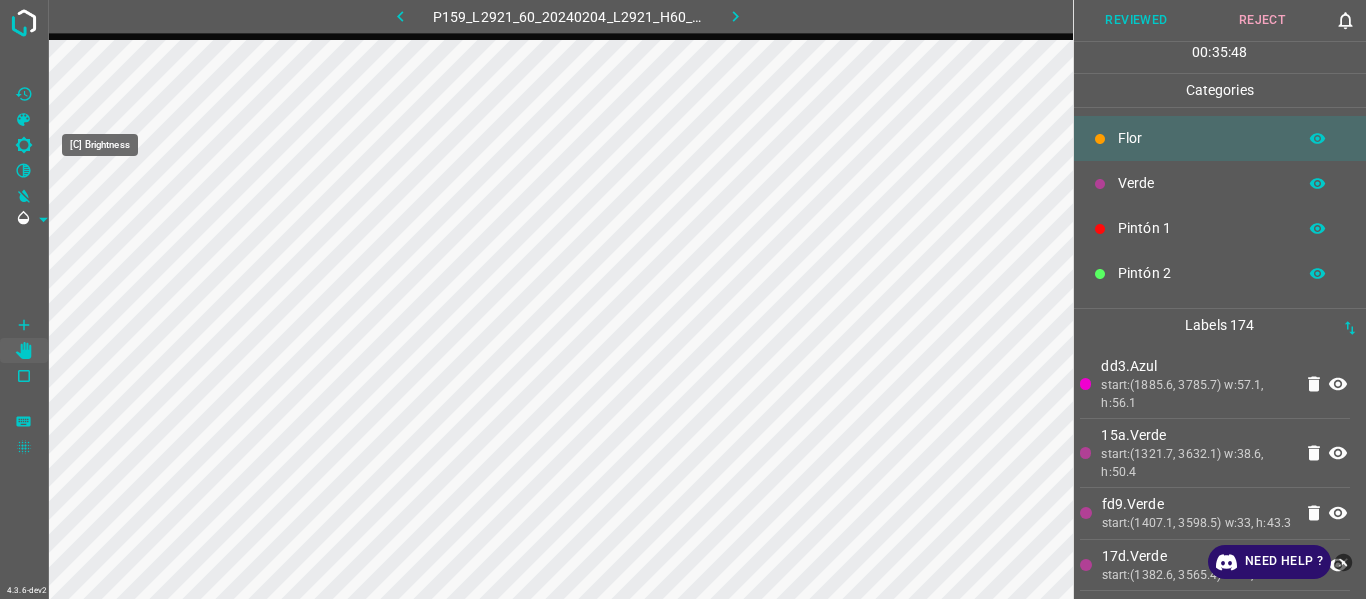 click 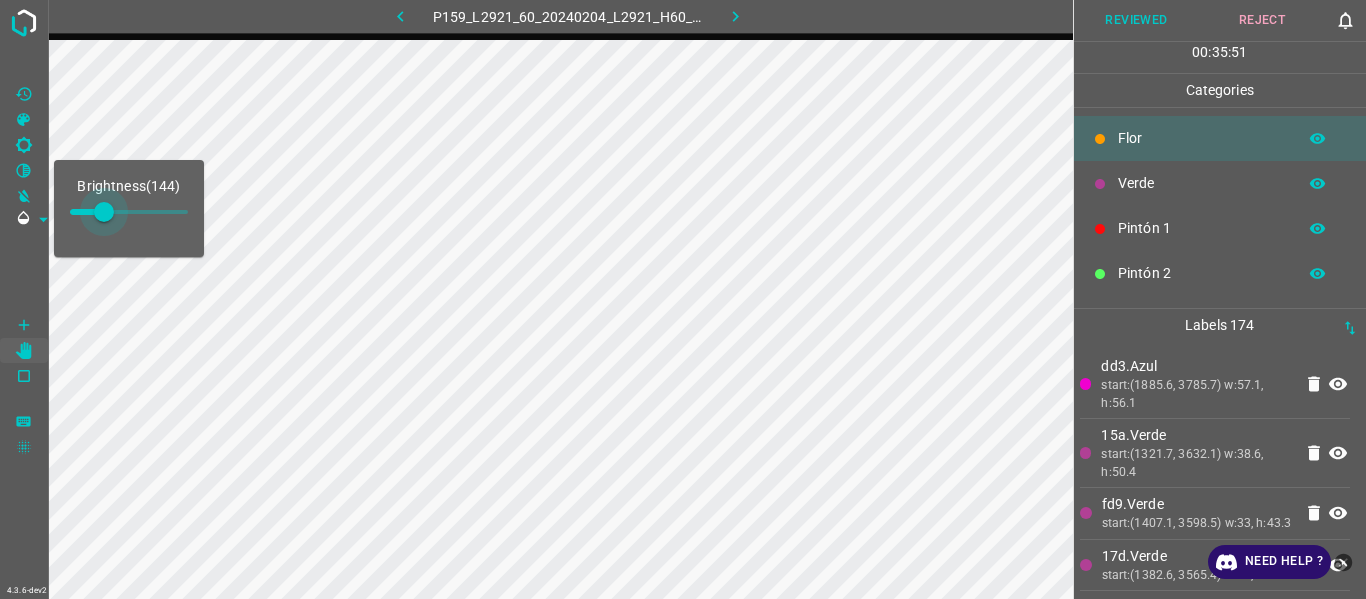 type on "127" 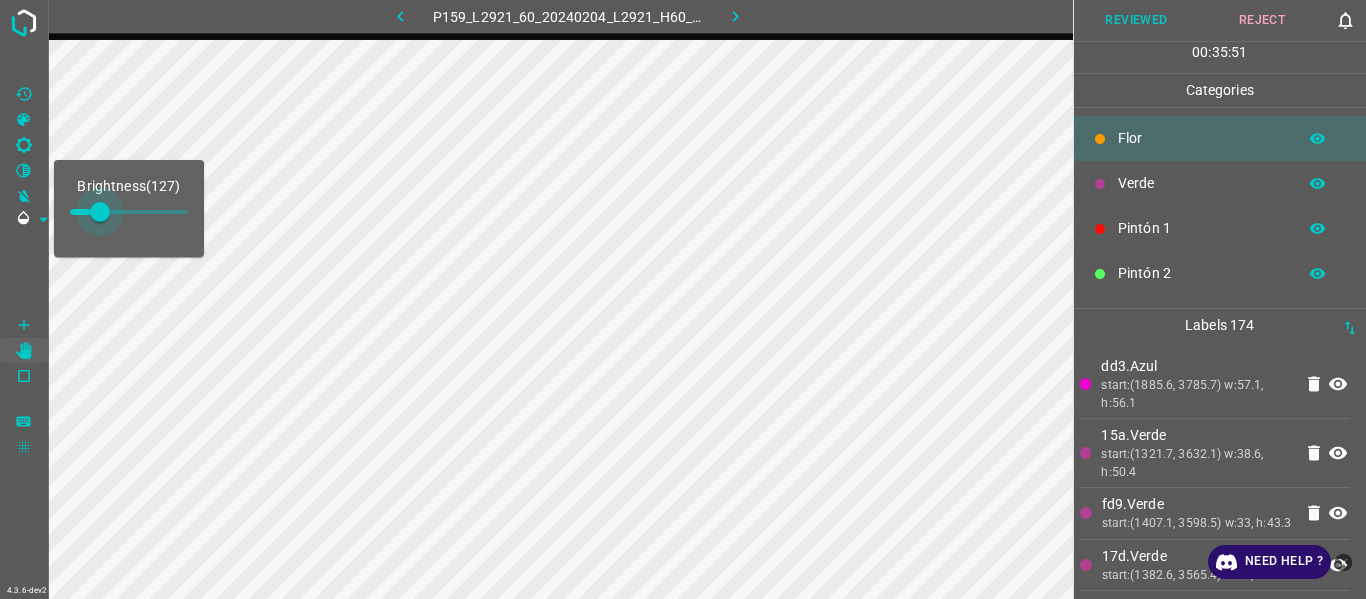 drag, startPoint x: 94, startPoint y: 223, endPoint x: 100, endPoint y: 241, distance: 18.973665 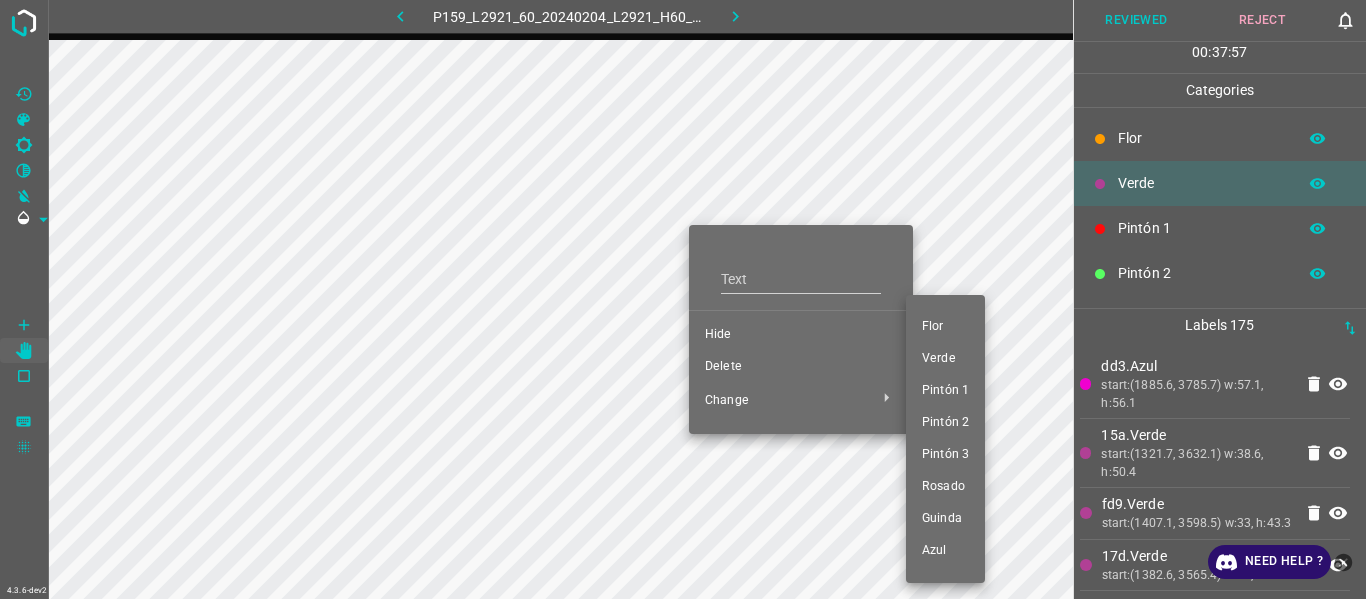 drag, startPoint x: 951, startPoint y: 450, endPoint x: 919, endPoint y: 442, distance: 32.984844 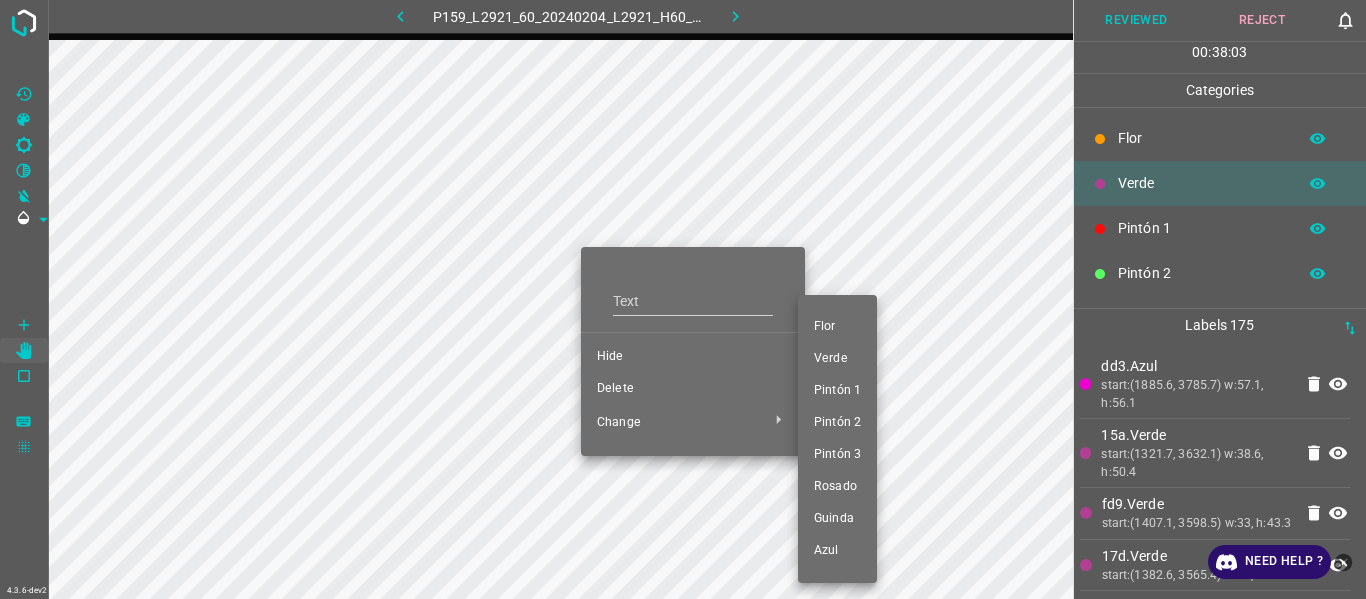 drag, startPoint x: 843, startPoint y: 452, endPoint x: 813, endPoint y: 448, distance: 30.265491 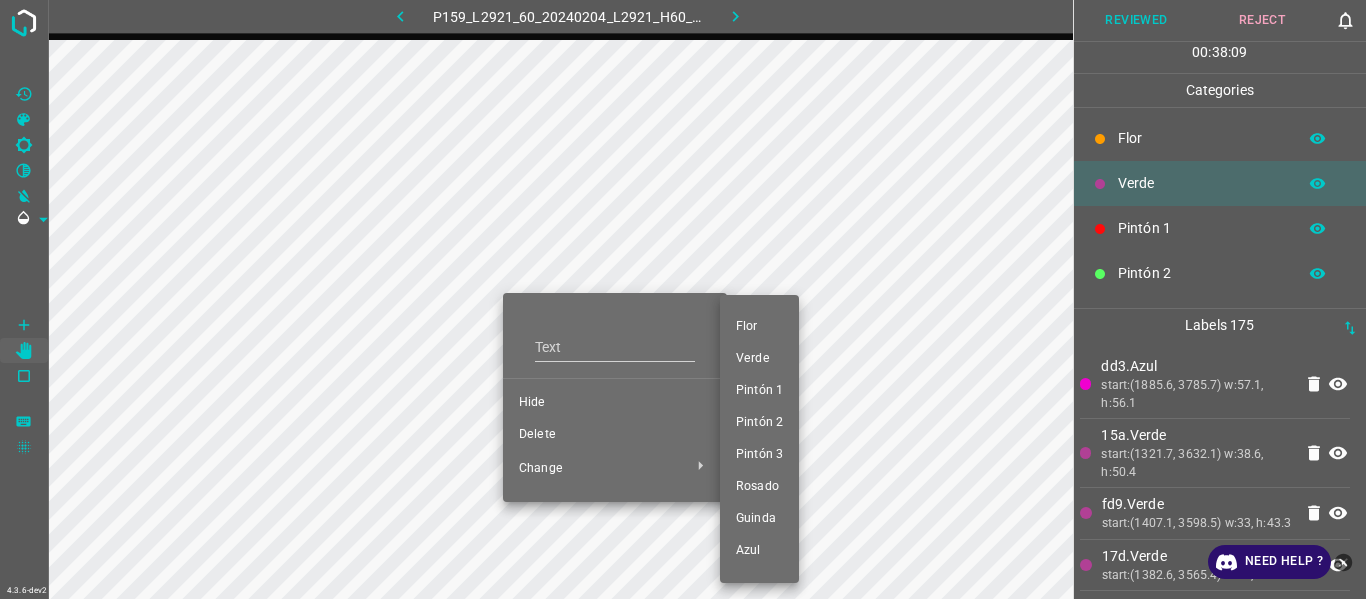 click on "Pintón 3" at bounding box center (759, 455) 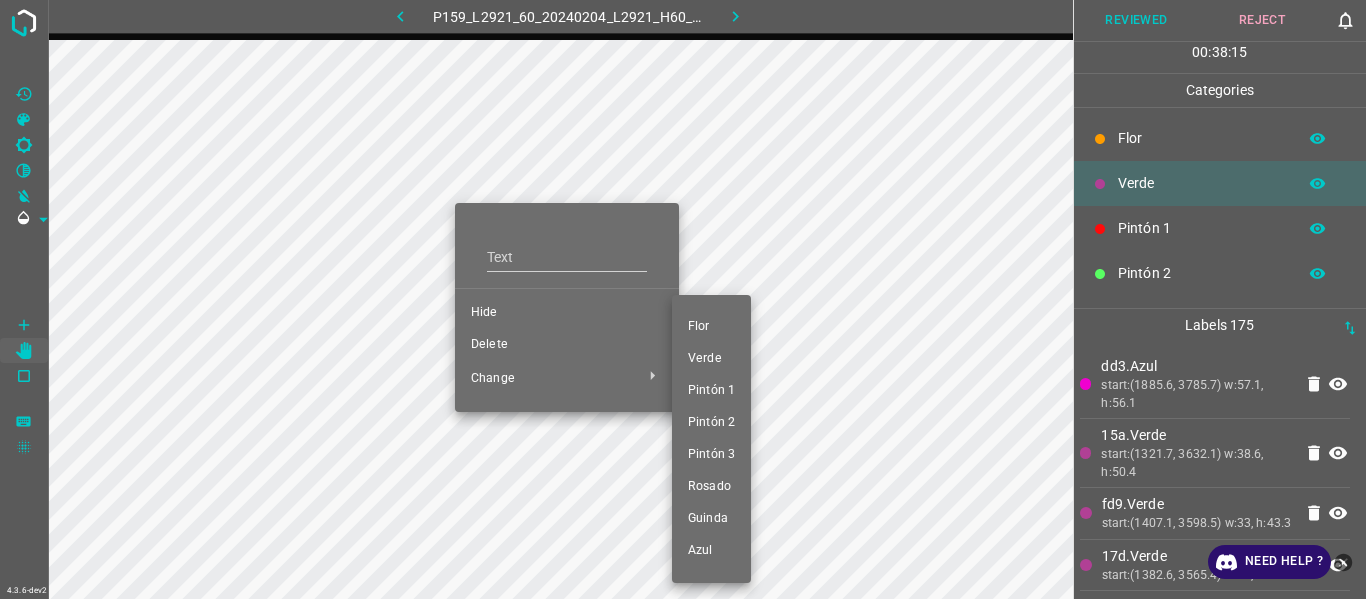 click on "Pintón 3" at bounding box center [711, 455] 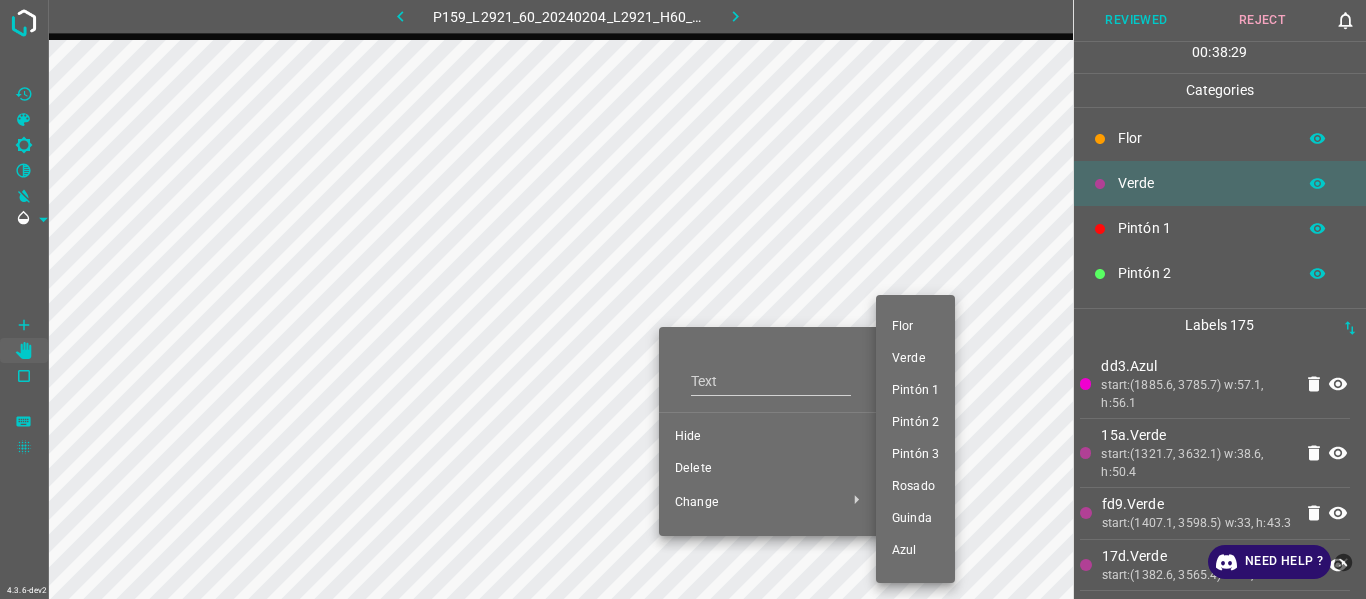 click at bounding box center (683, 299) 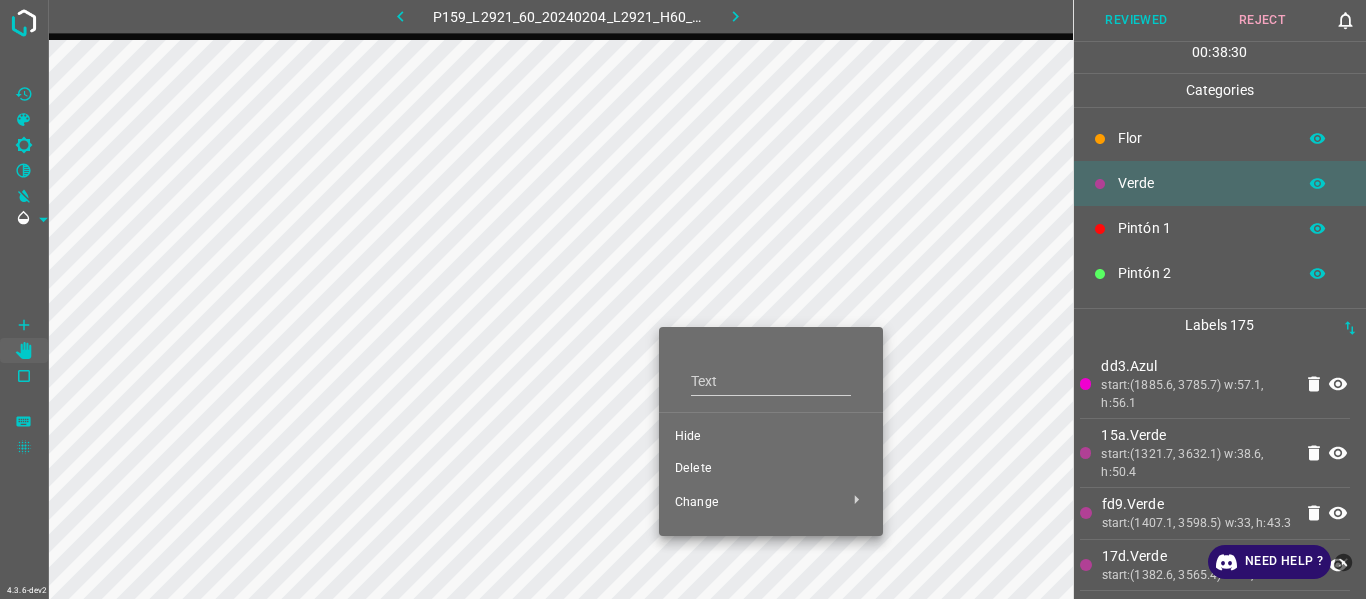 click at bounding box center [683, 299] 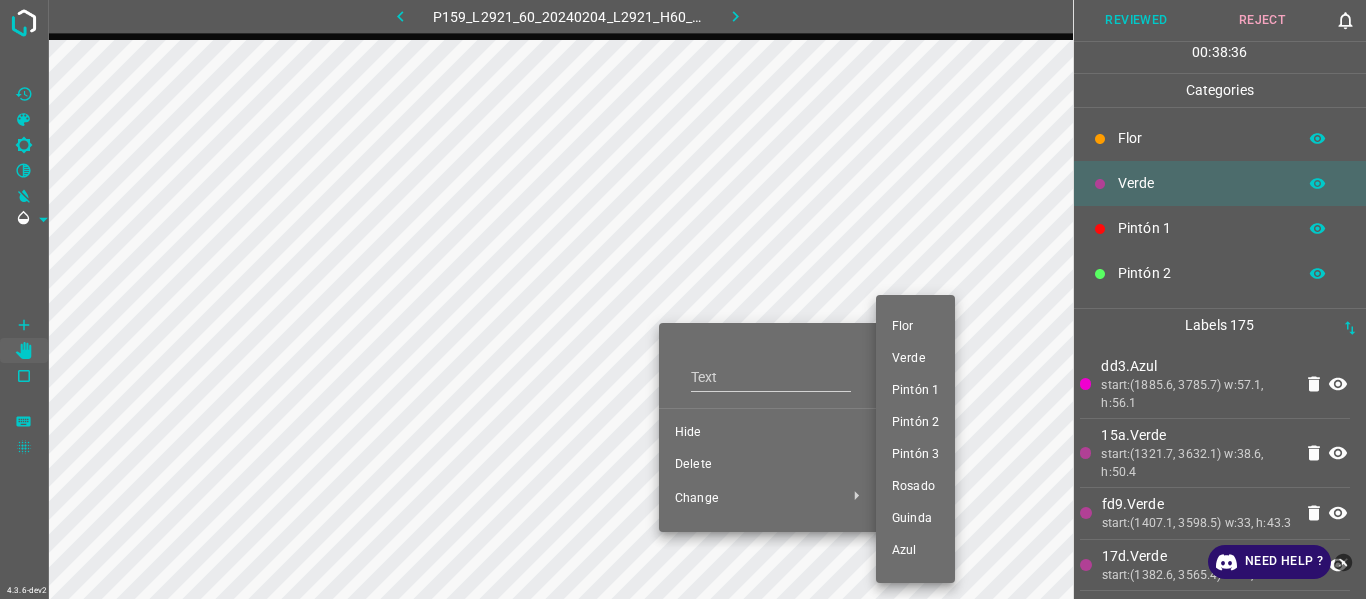 click on "Pintón 3" at bounding box center [915, 455] 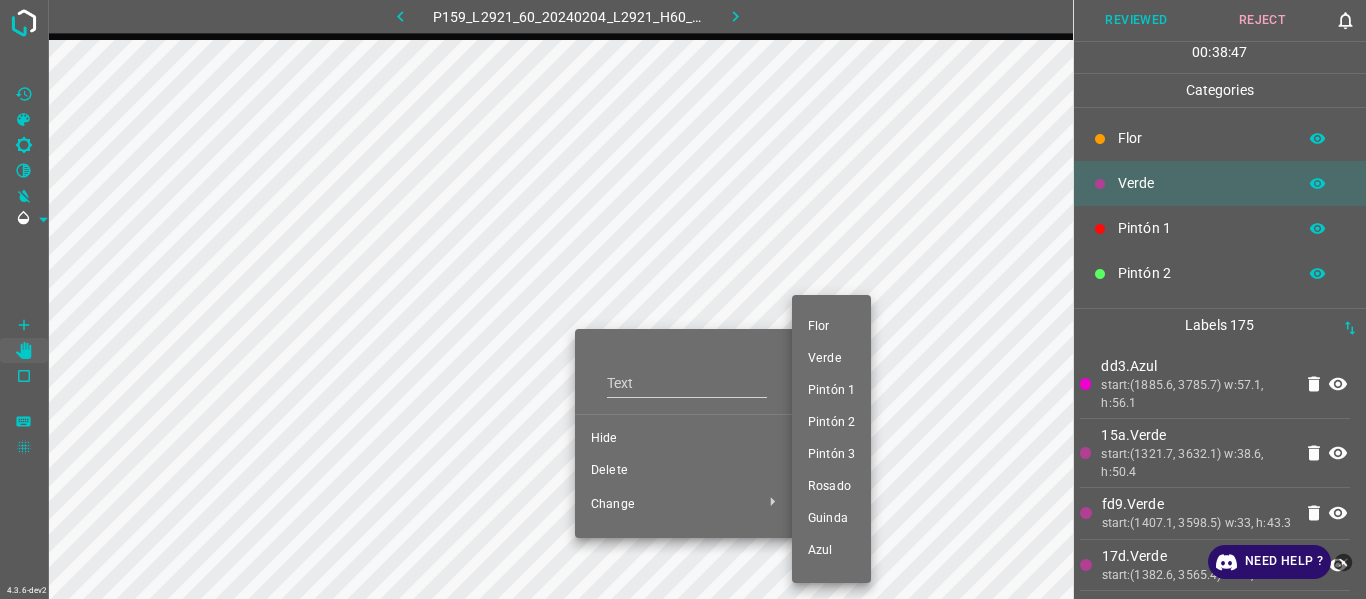 click on "Pintón 1" at bounding box center (831, 391) 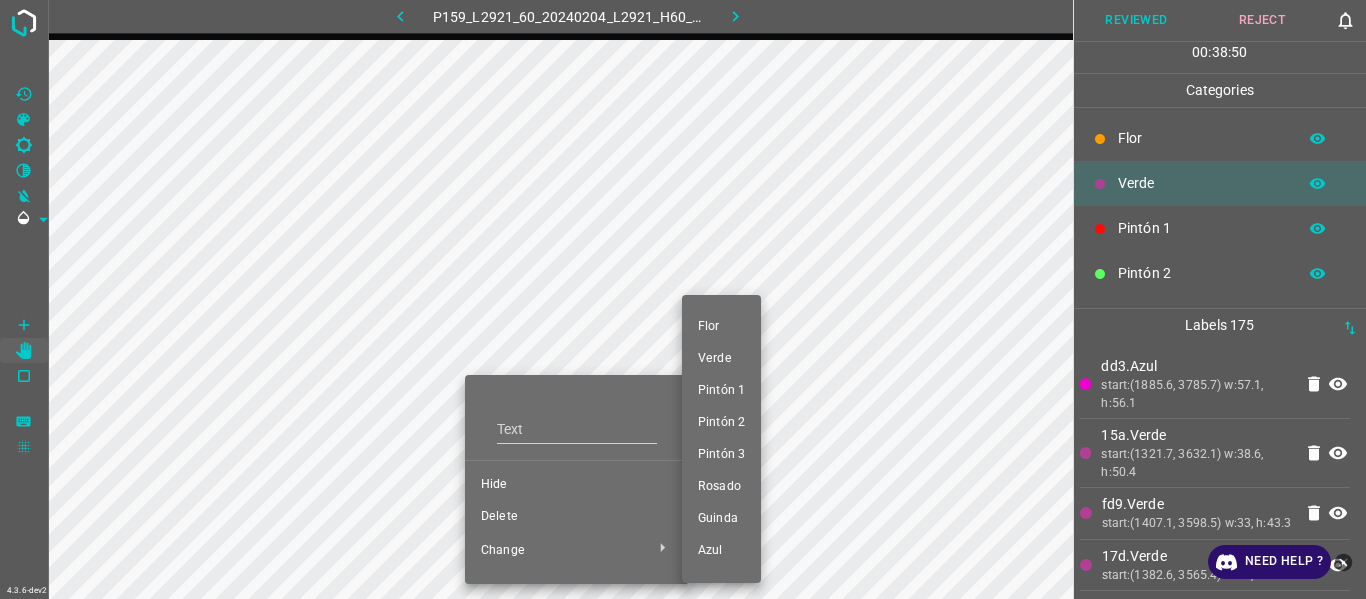 click on "Pintón 1" at bounding box center (721, 391) 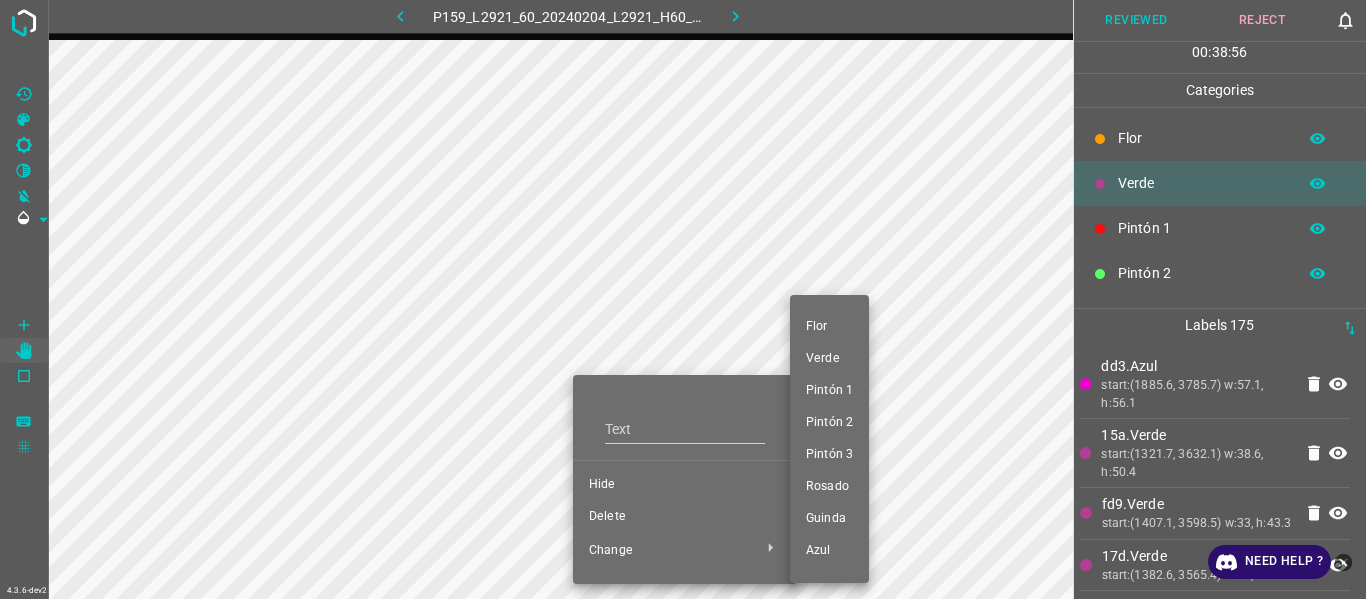 click on "Pintón 1" at bounding box center (829, 391) 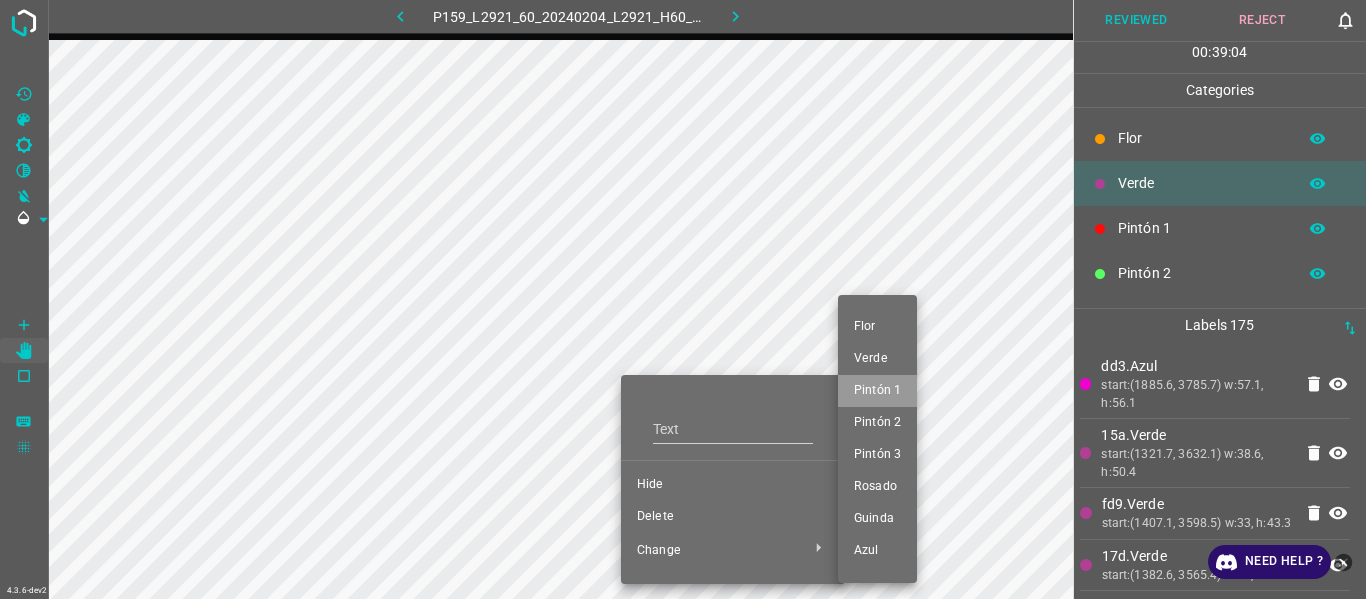 click on "Pintón 1" at bounding box center (877, 391) 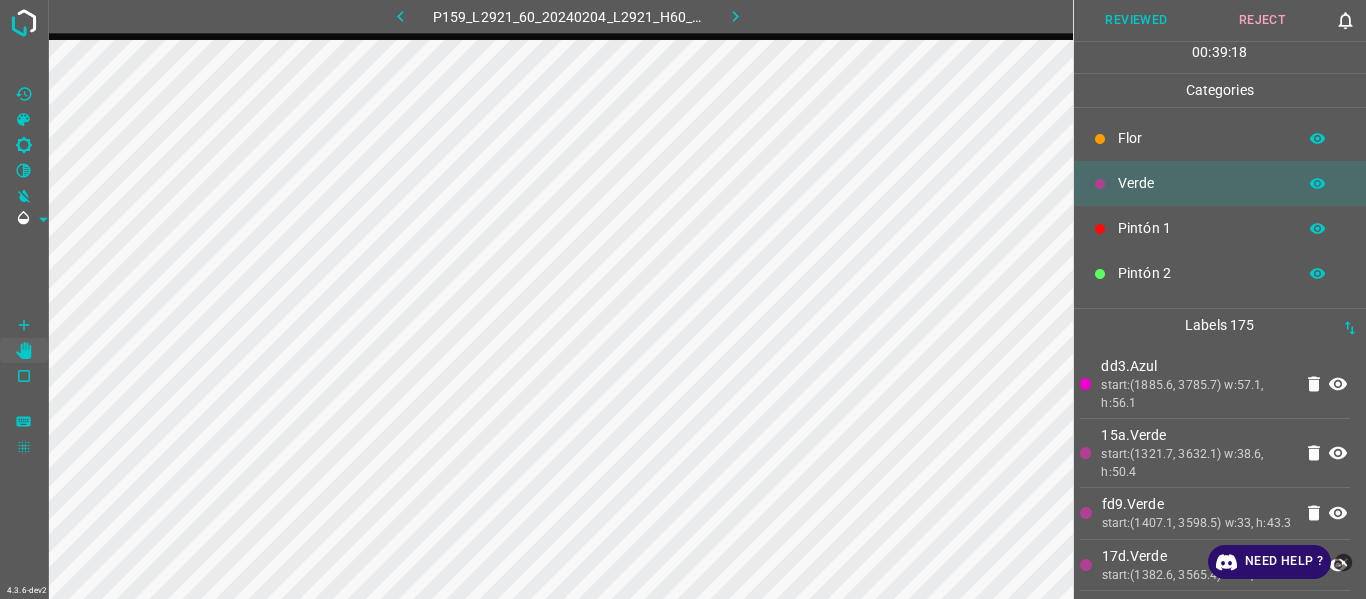 click 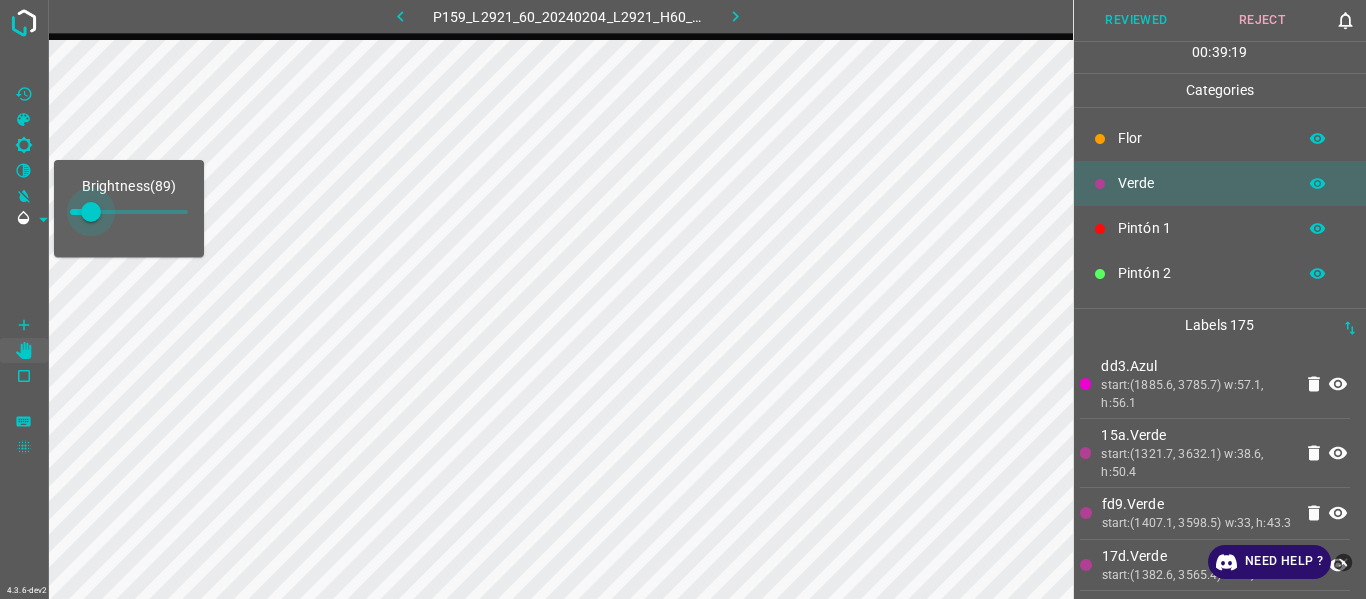 type on "81" 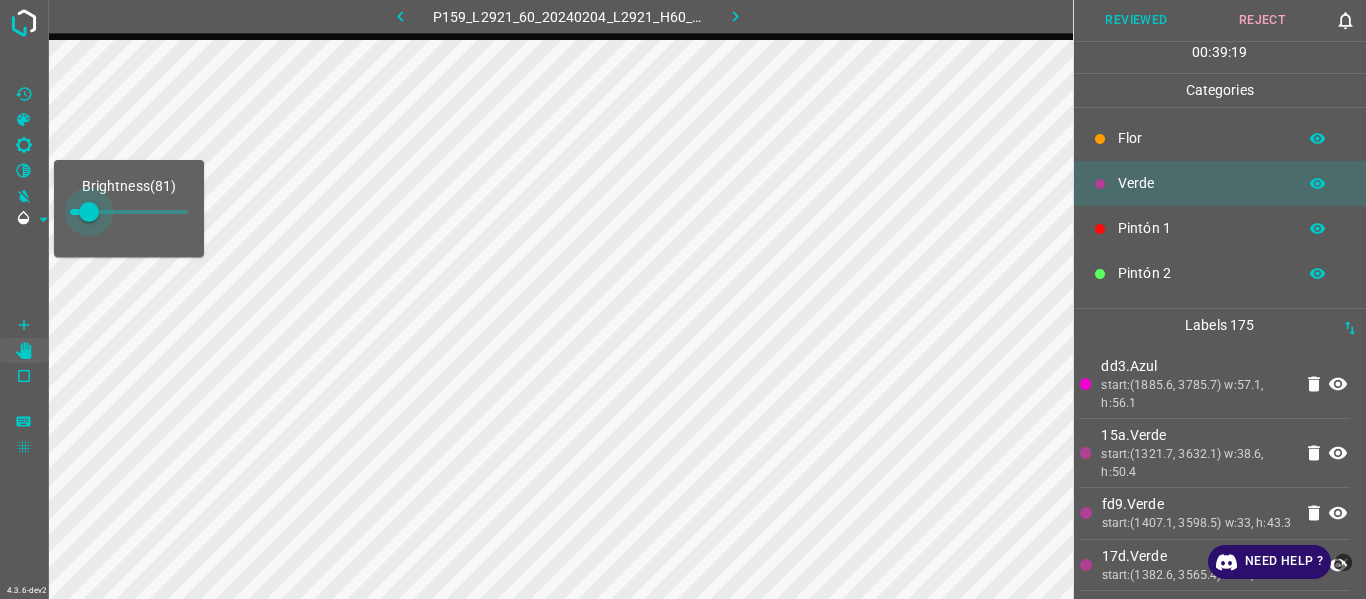 drag, startPoint x: 101, startPoint y: 212, endPoint x: 89, endPoint y: 212, distance: 12 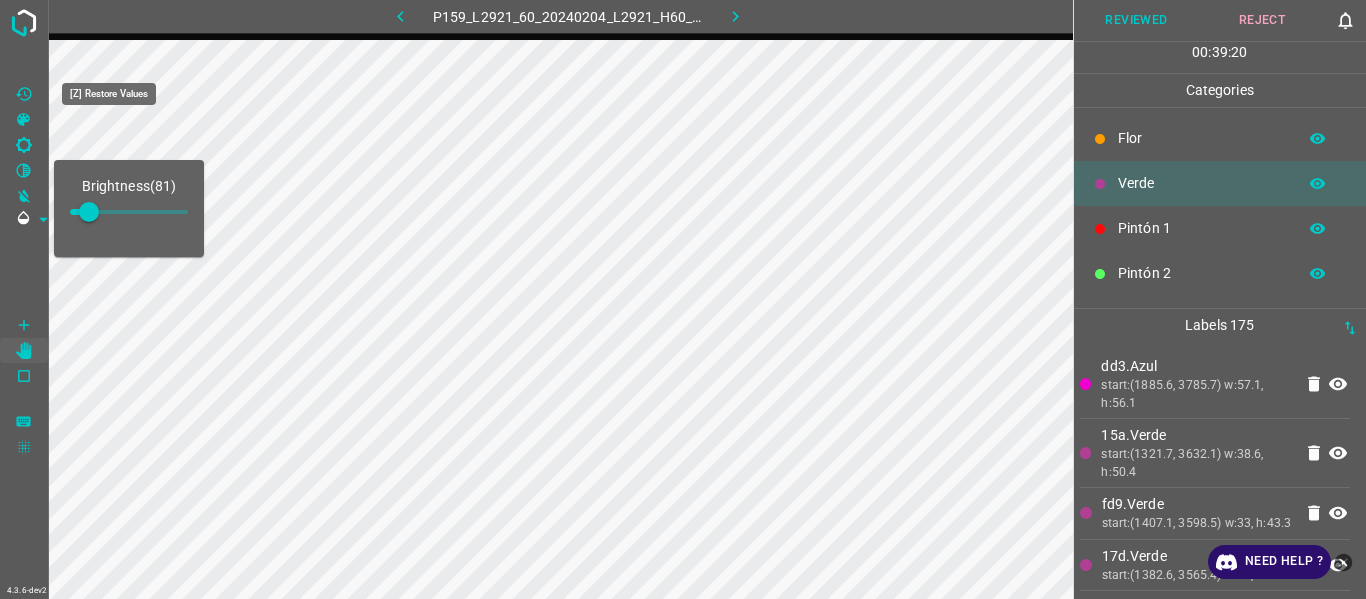 click at bounding box center [24, 94] 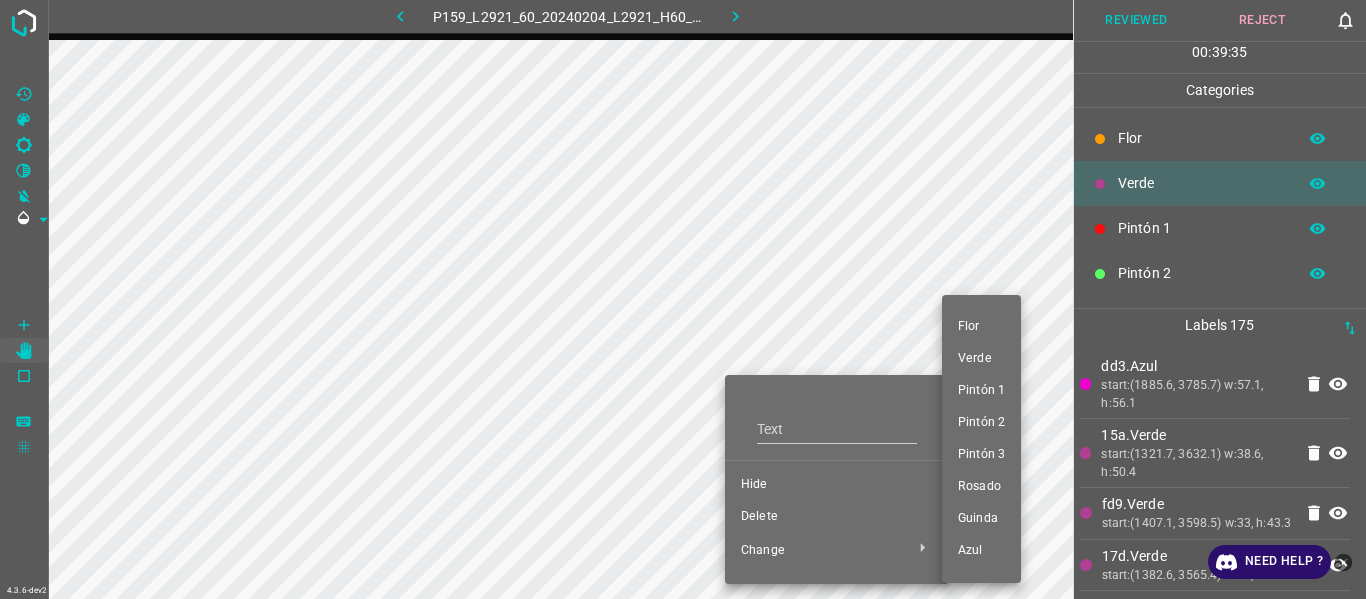 drag, startPoint x: 971, startPoint y: 396, endPoint x: 691, endPoint y: 332, distance: 287.22116 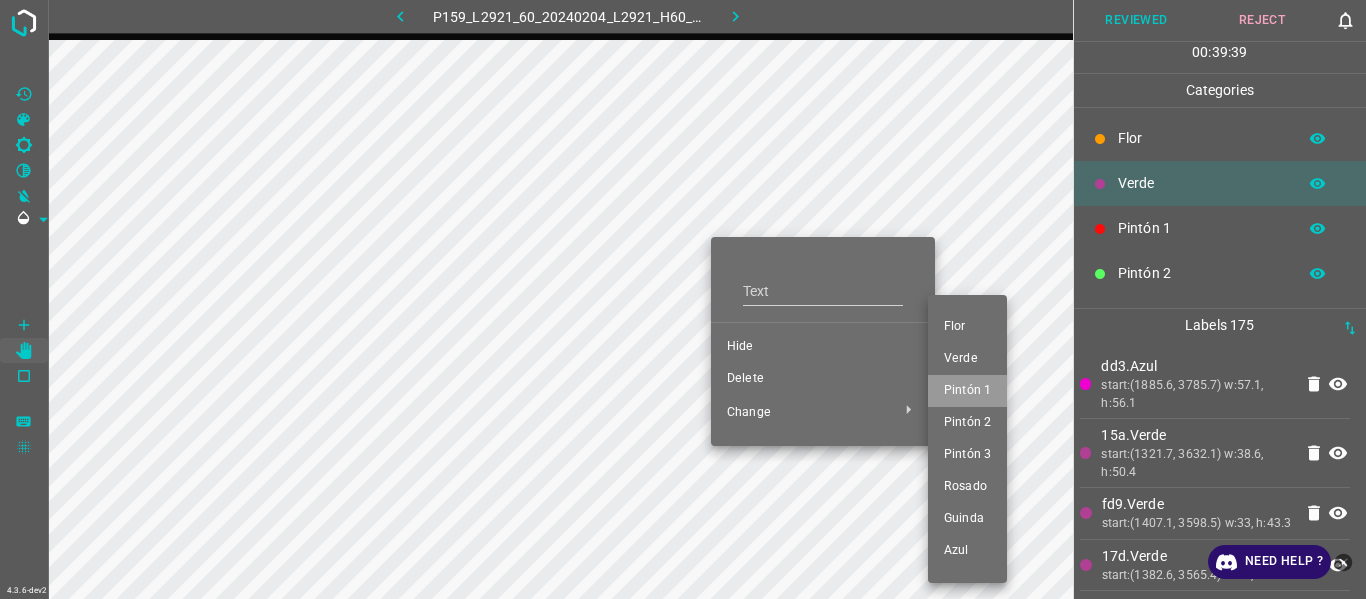 drag, startPoint x: 971, startPoint y: 398, endPoint x: 925, endPoint y: 374, distance: 51.884487 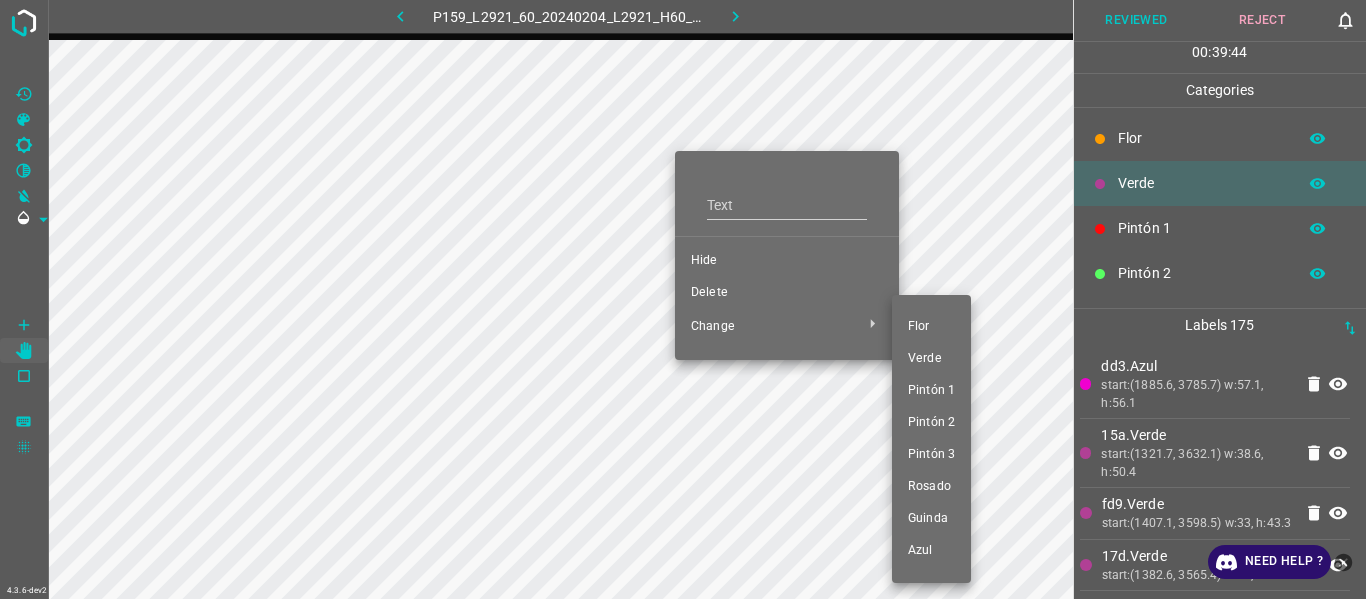 drag, startPoint x: 963, startPoint y: 400, endPoint x: 907, endPoint y: 384, distance: 58.24088 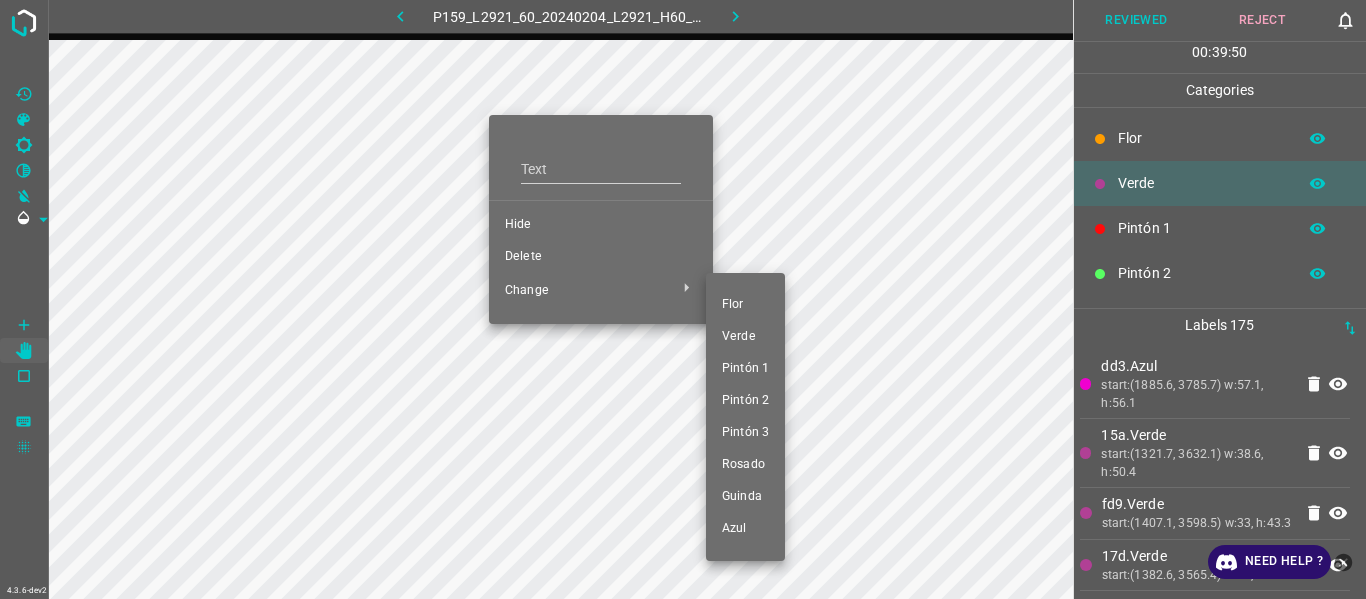 click on "Pintón 1" at bounding box center [745, 369] 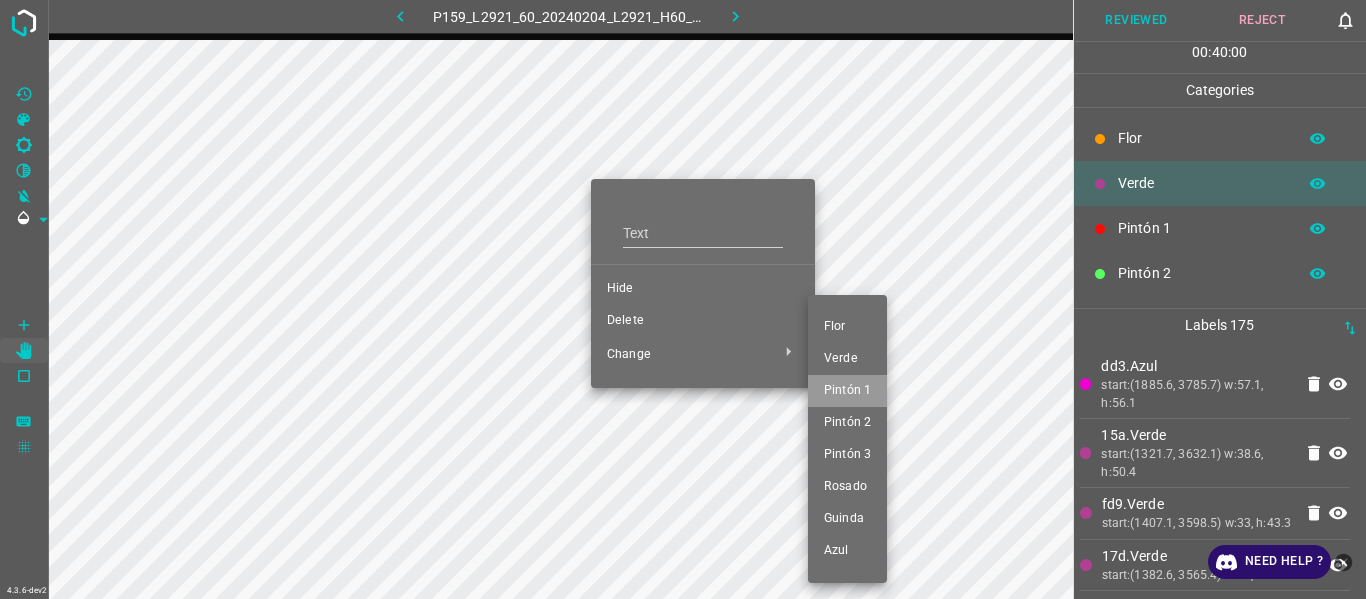 click on "Pintón 1" at bounding box center (847, 391) 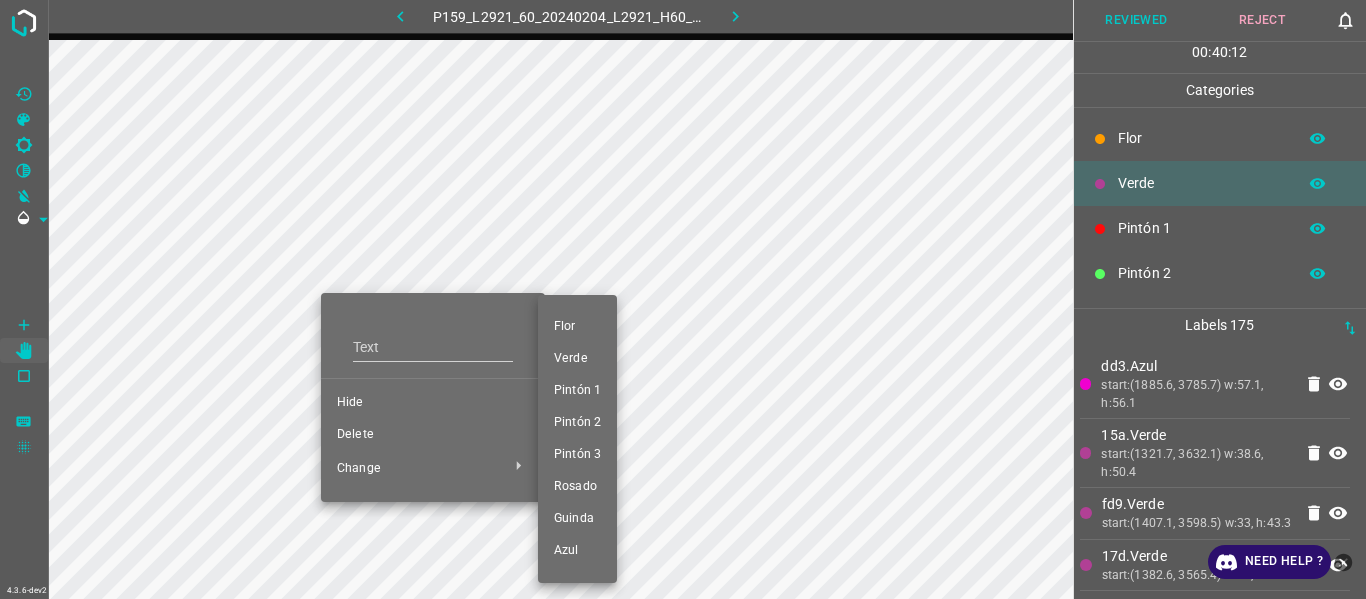 click on "Pintón 1" at bounding box center [577, 391] 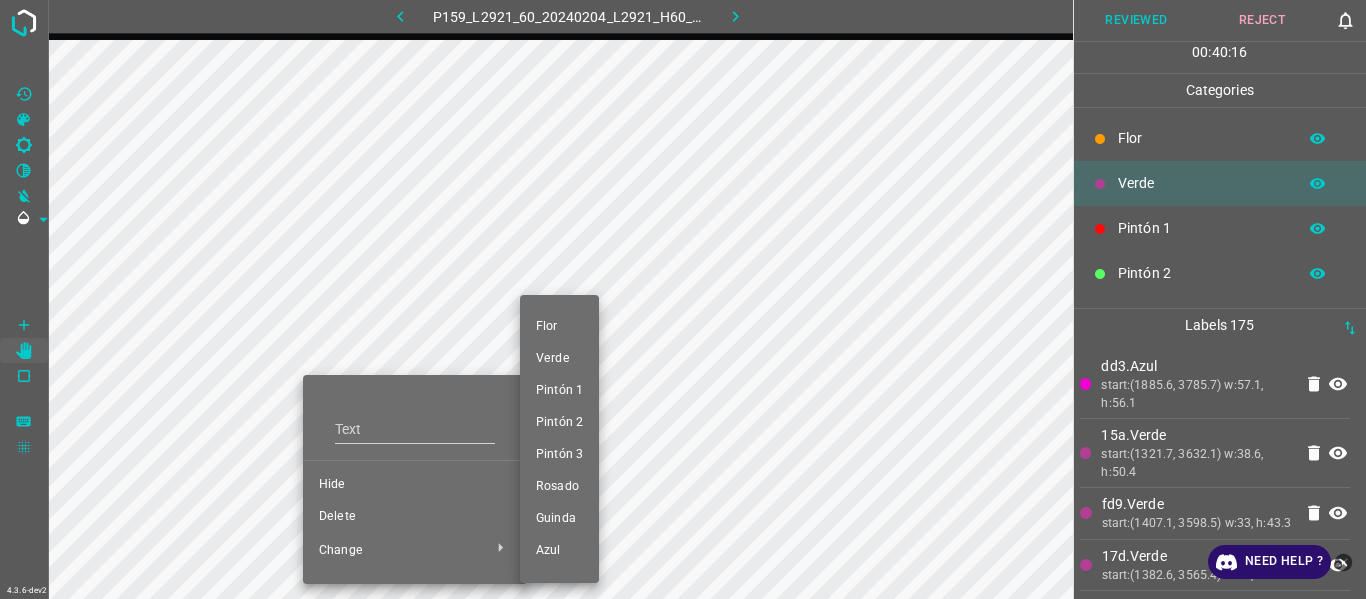 click on "Pintón 1" at bounding box center (559, 391) 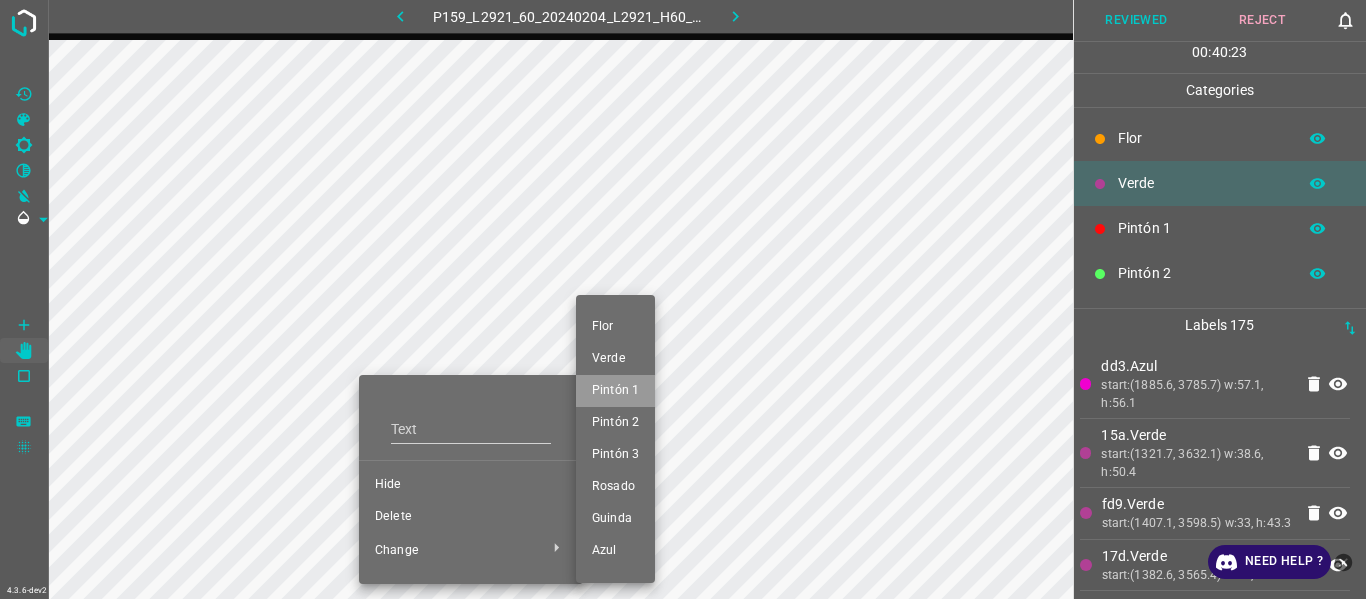 click on "Pintón 1" at bounding box center [615, 391] 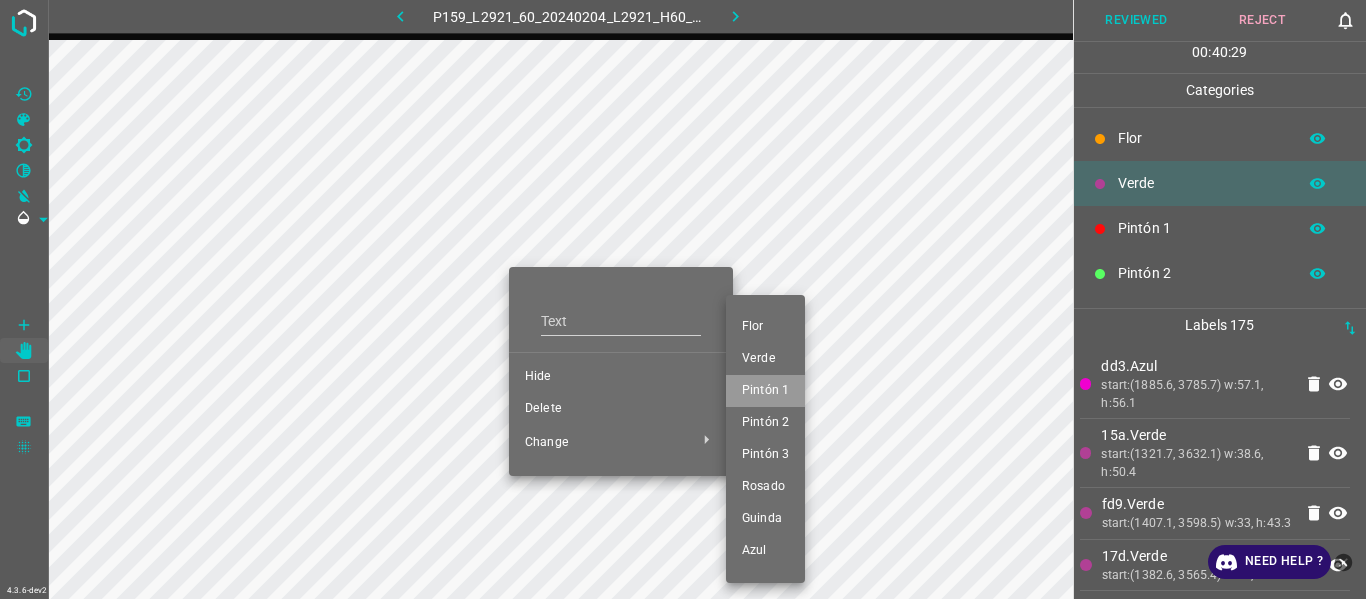drag, startPoint x: 761, startPoint y: 390, endPoint x: 729, endPoint y: 378, distance: 34.176014 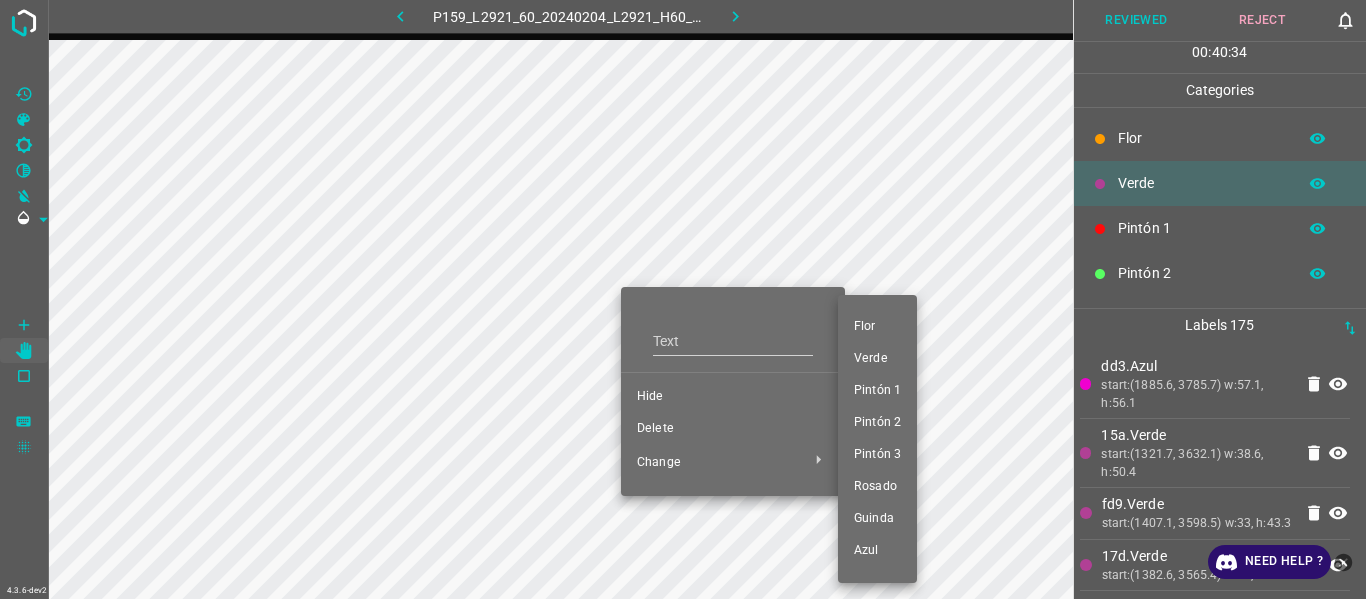 click on "Pintón 1" at bounding box center [877, 391] 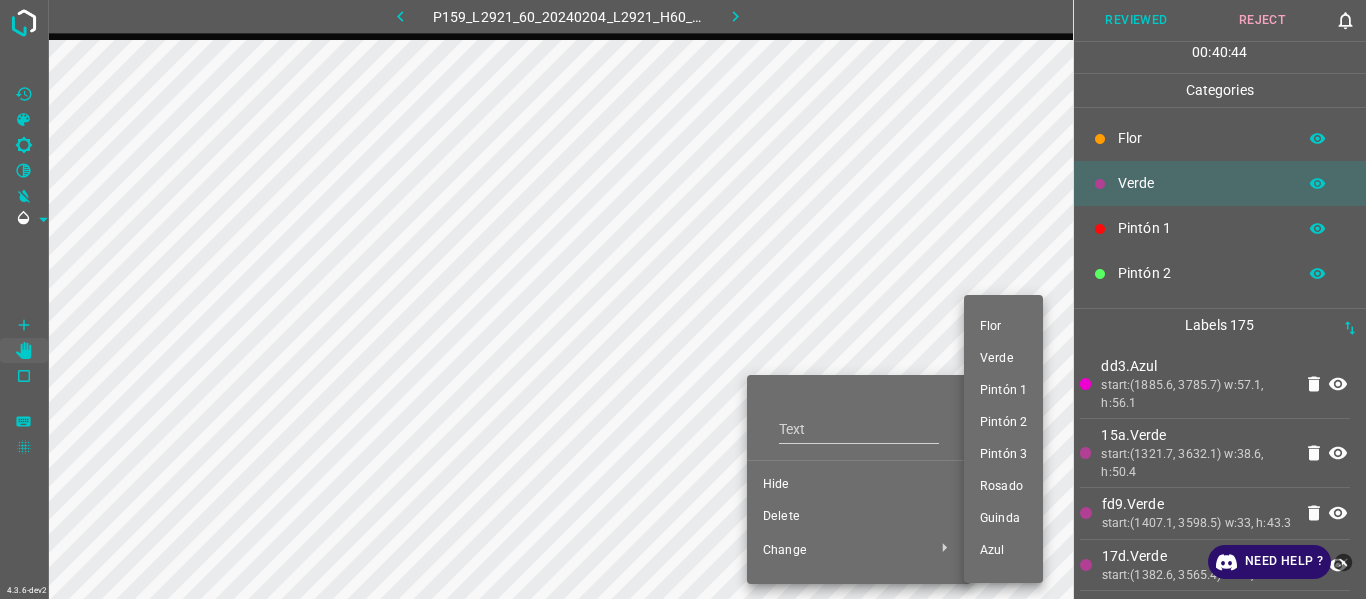 click on "Pintón 3" at bounding box center [1003, 455] 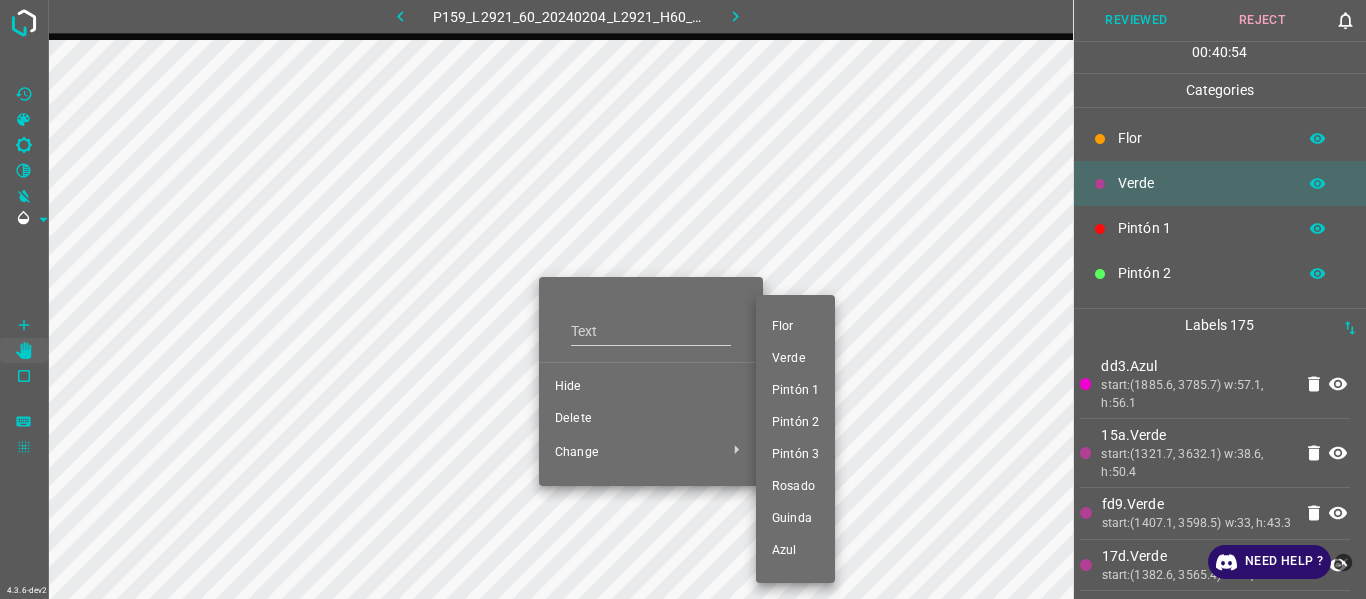 drag, startPoint x: 801, startPoint y: 468, endPoint x: 695, endPoint y: 428, distance: 113.296074 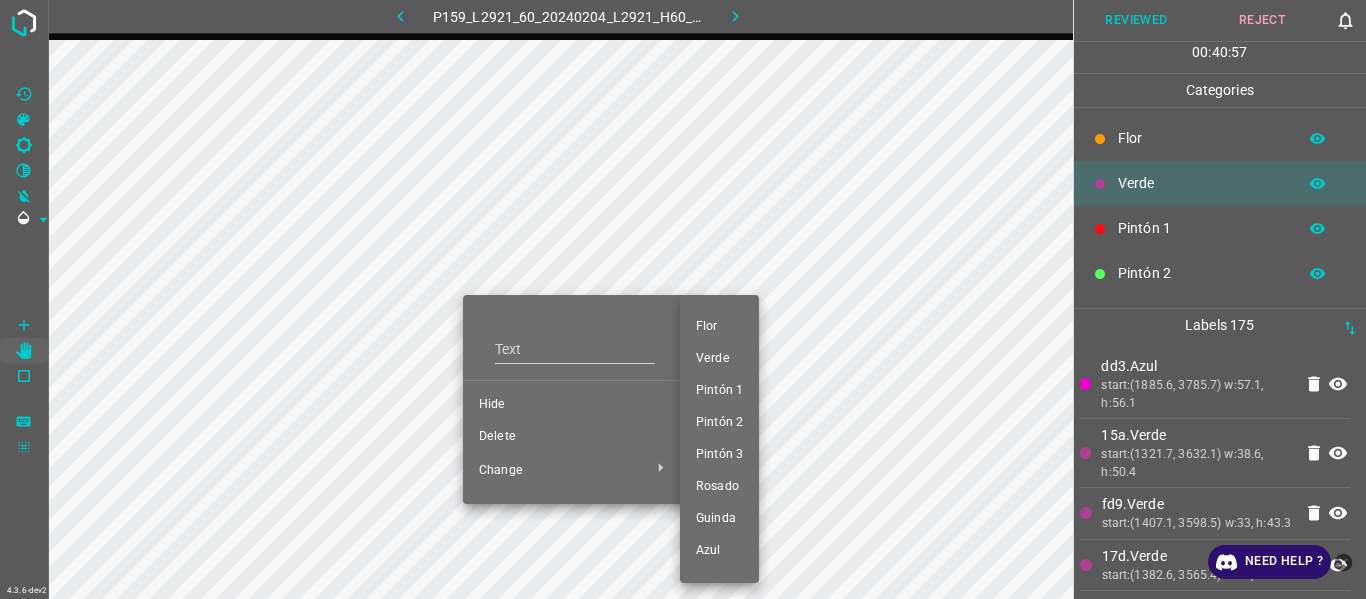 click on "Pintón 3" at bounding box center [719, 455] 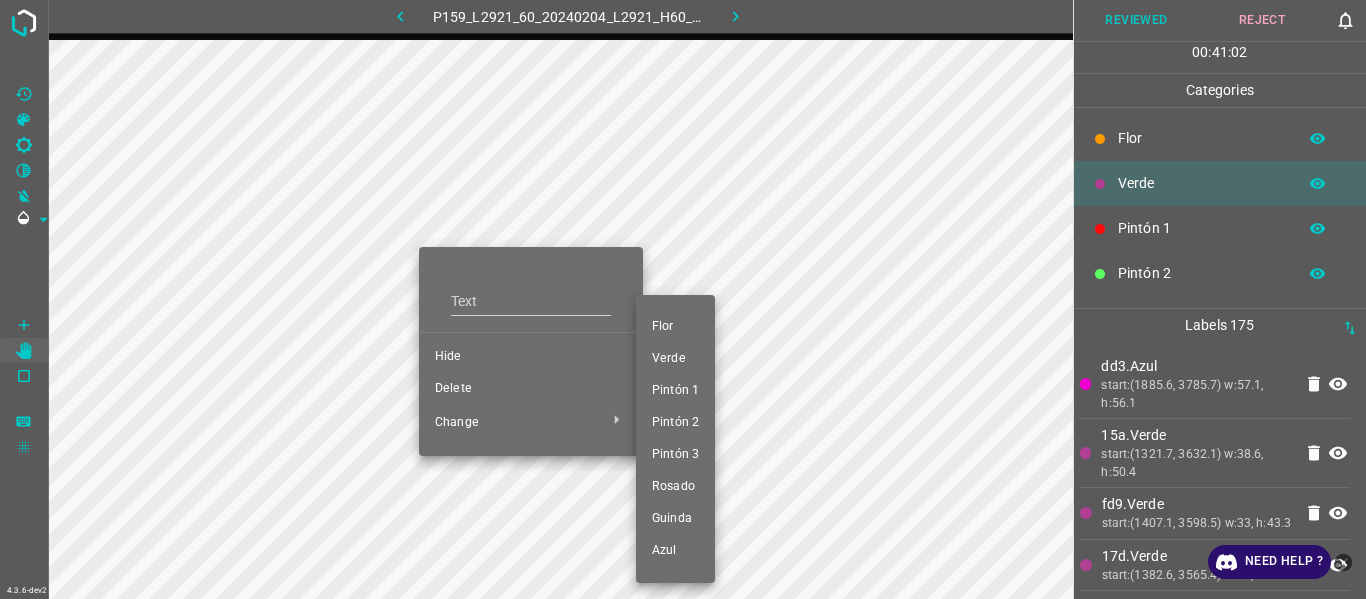 click on "Pintón 3" at bounding box center (675, 455) 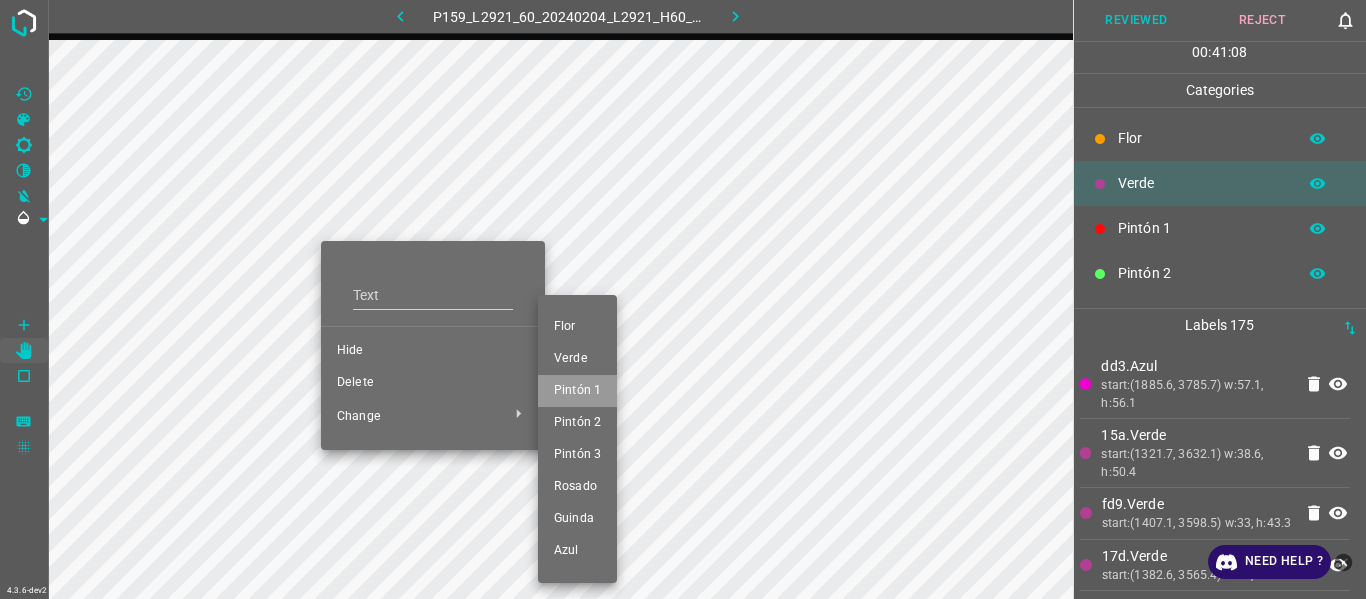 click on "Pintón 1" at bounding box center (577, 391) 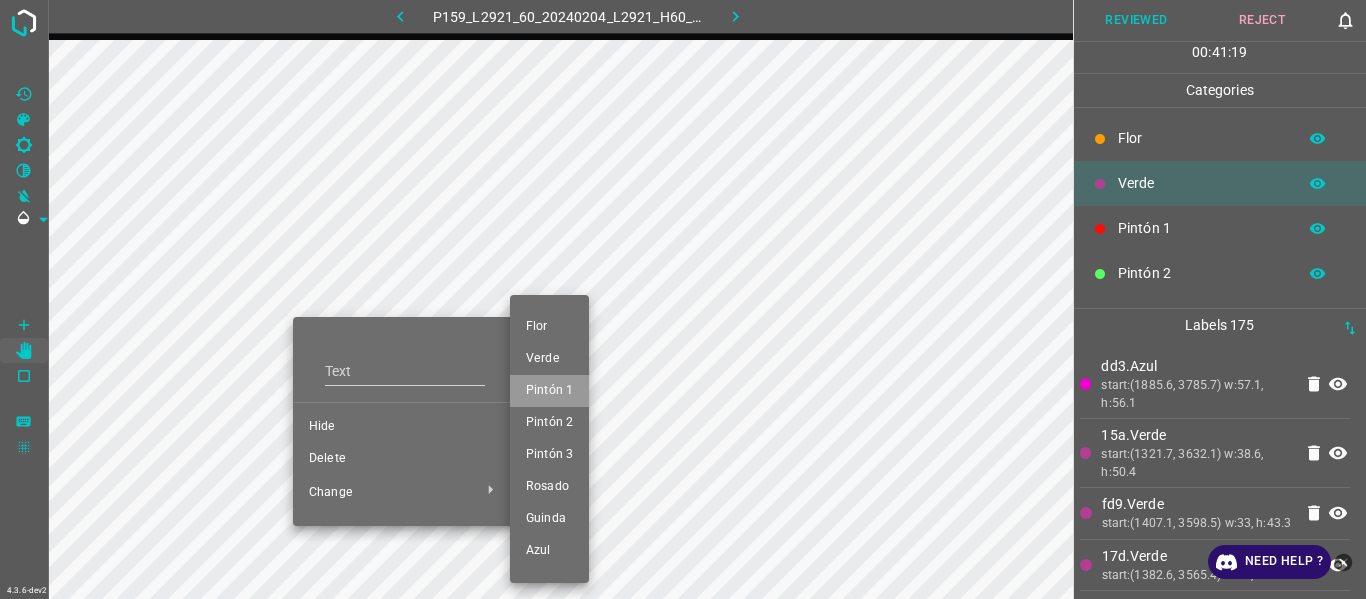 drag, startPoint x: 557, startPoint y: 388, endPoint x: 301, endPoint y: 426, distance: 258.80493 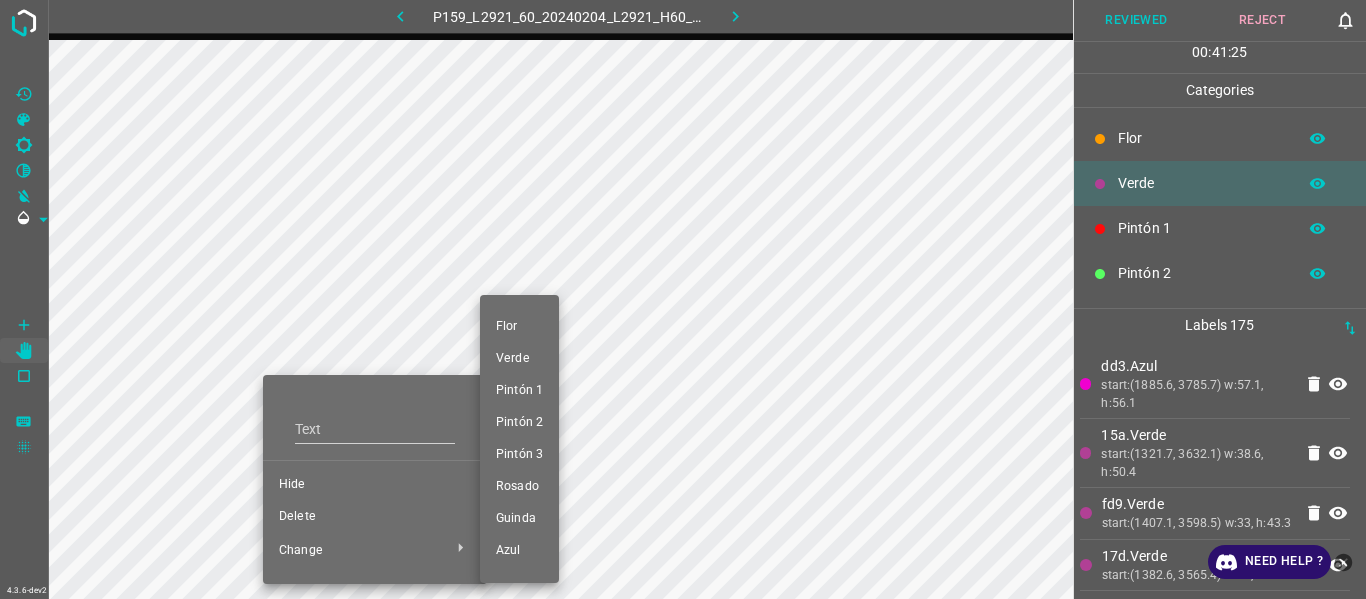 click on "Pintón 1" at bounding box center [519, 391] 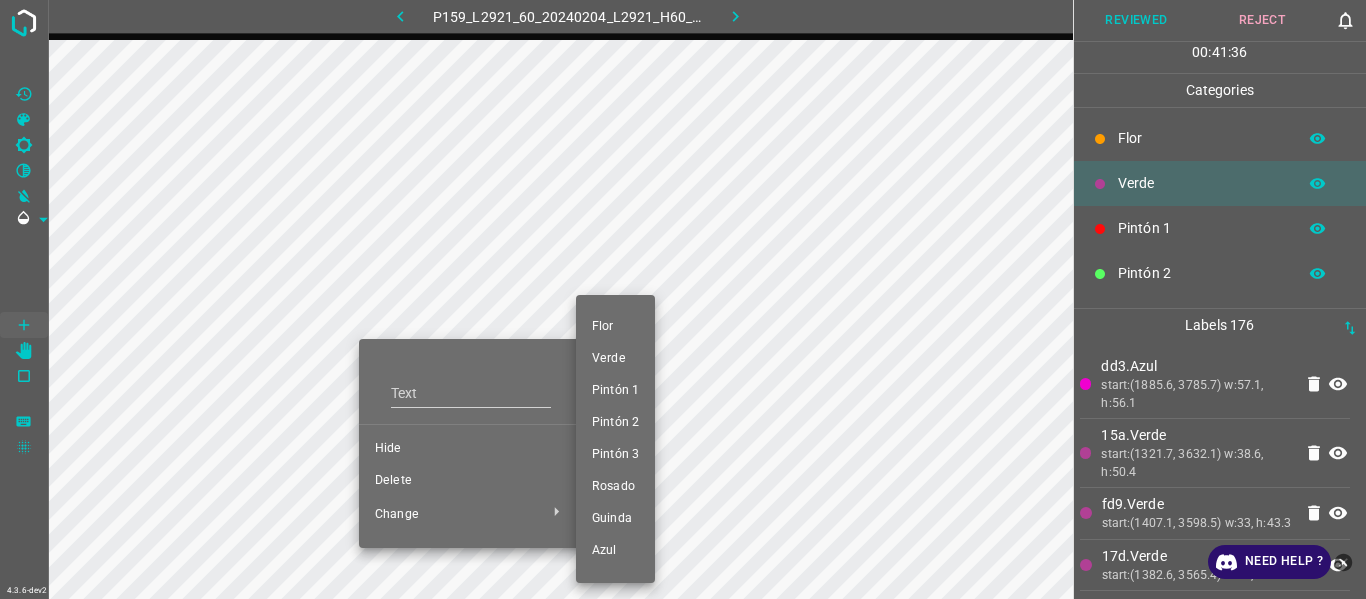 click on "Pintón 1" at bounding box center (615, 391) 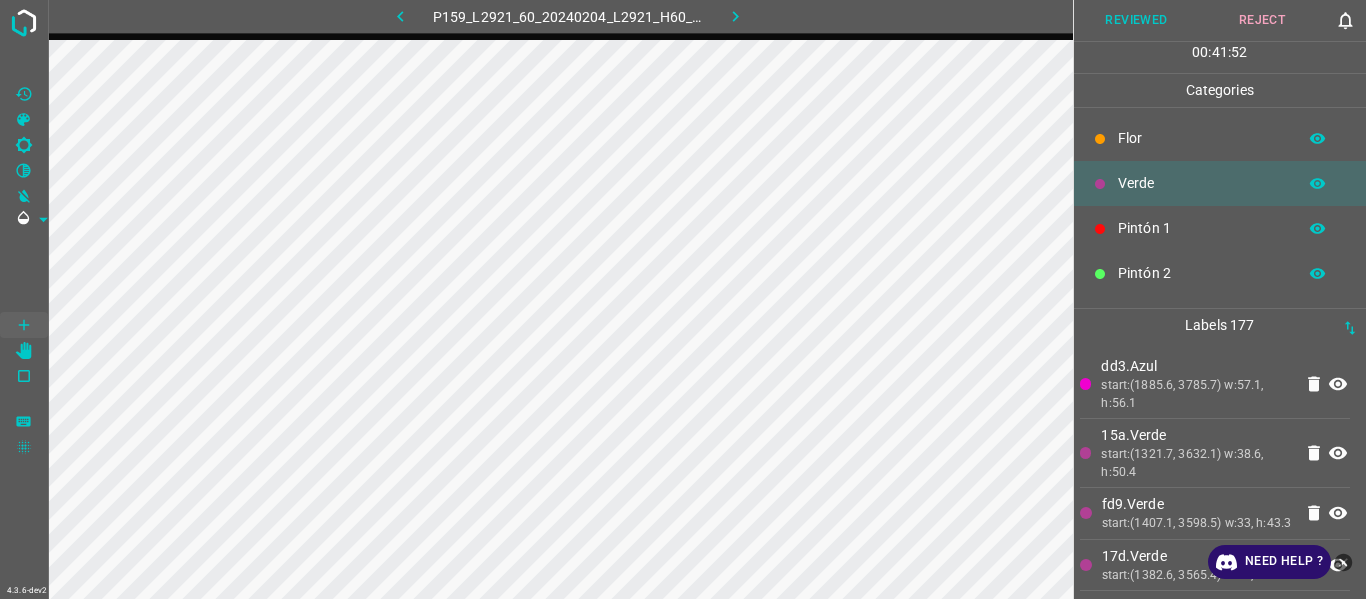 click on "dd3.Azul" at bounding box center [1196, 366] 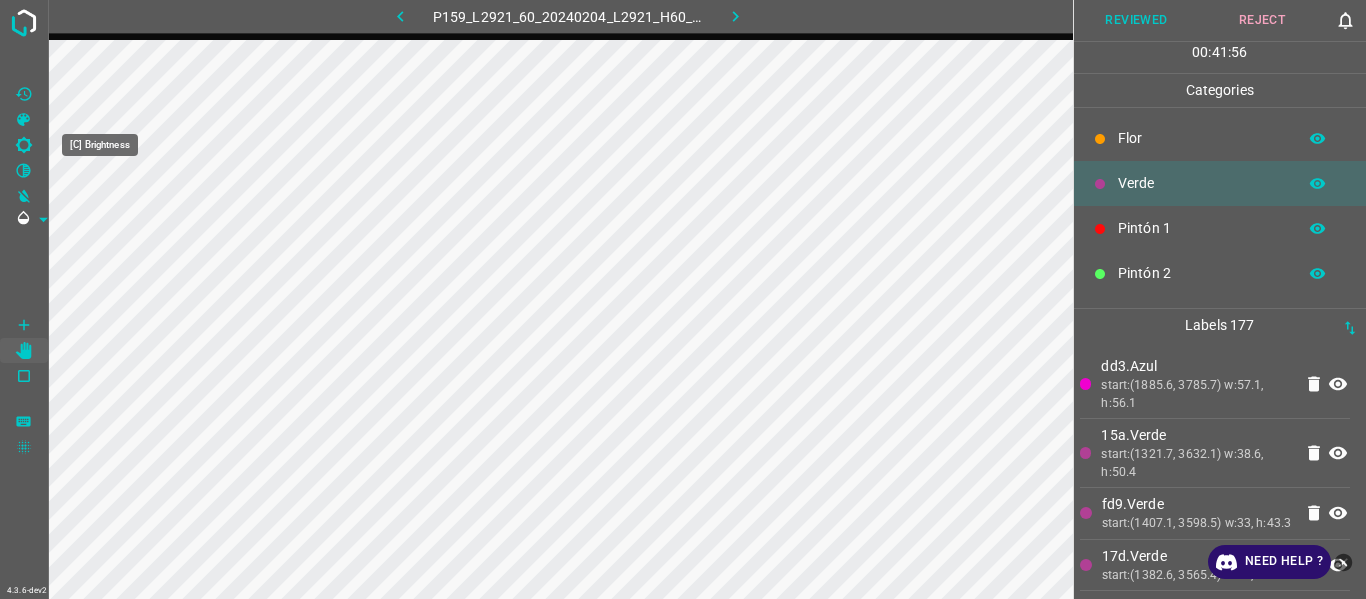 click at bounding box center [24, 145] 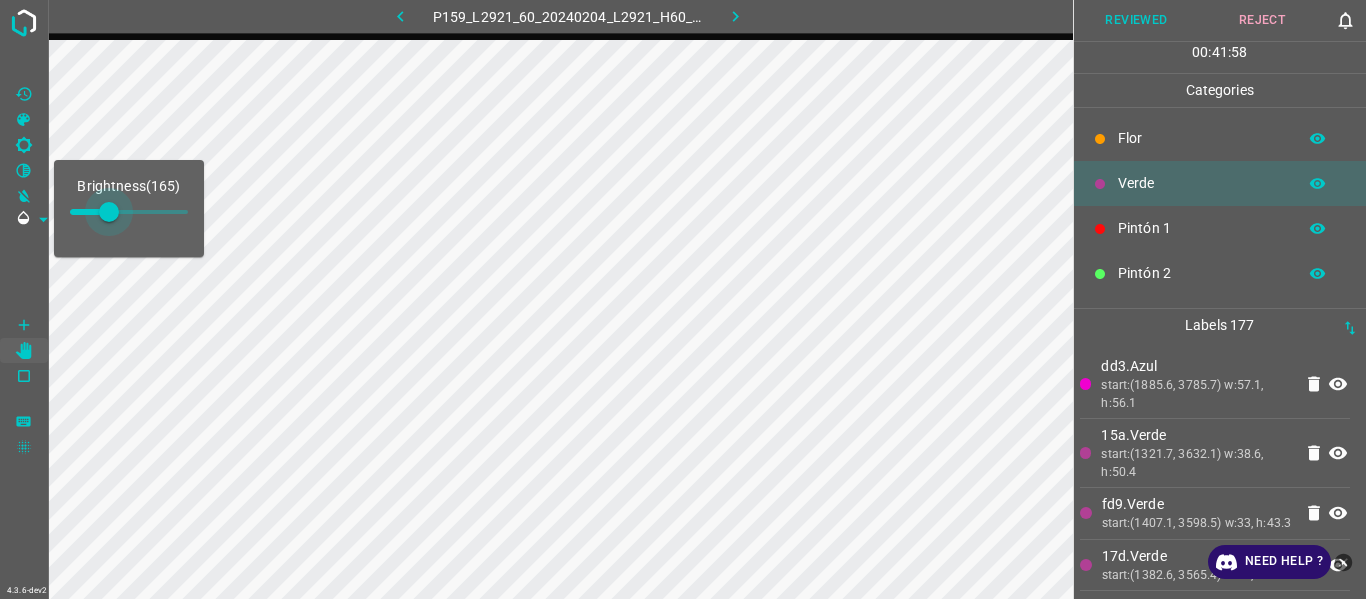 type on "174" 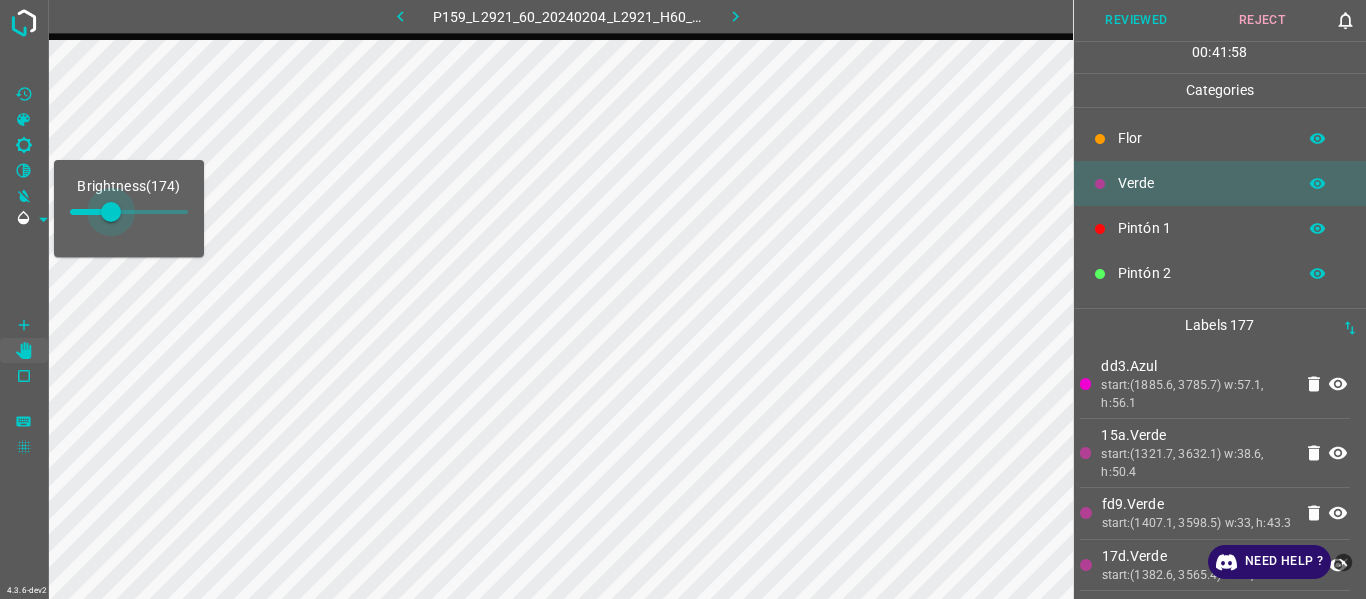drag, startPoint x: 99, startPoint y: 214, endPoint x: 111, endPoint y: 214, distance: 12 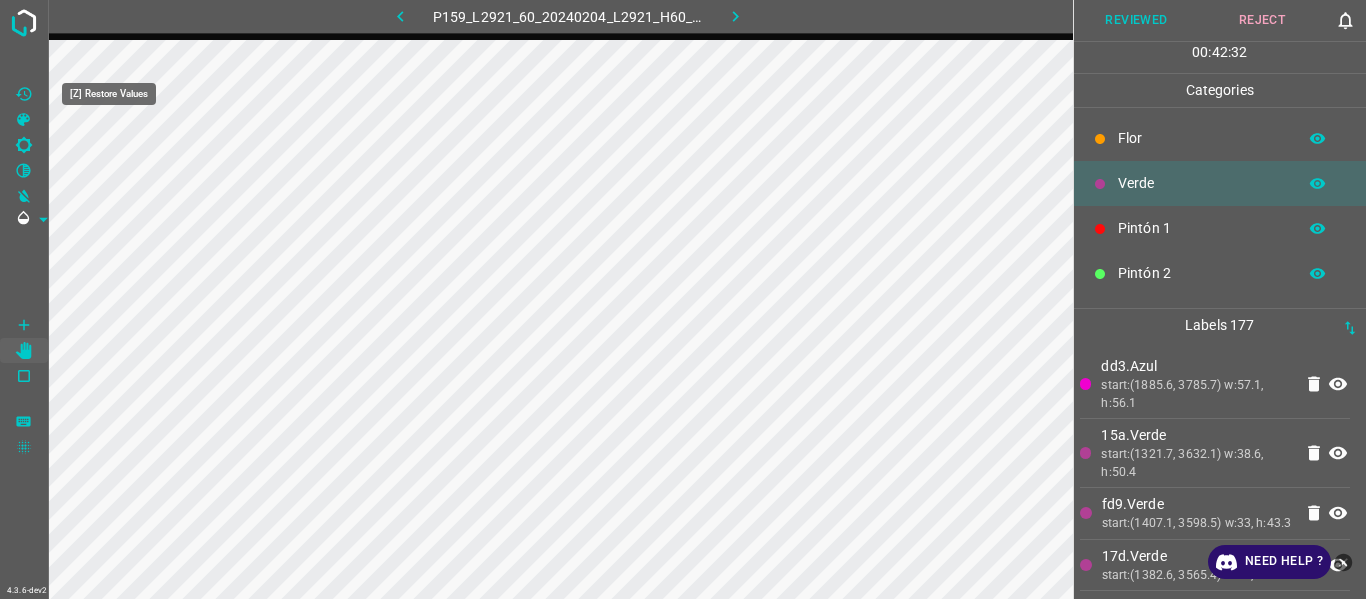 click at bounding box center (24, 94) 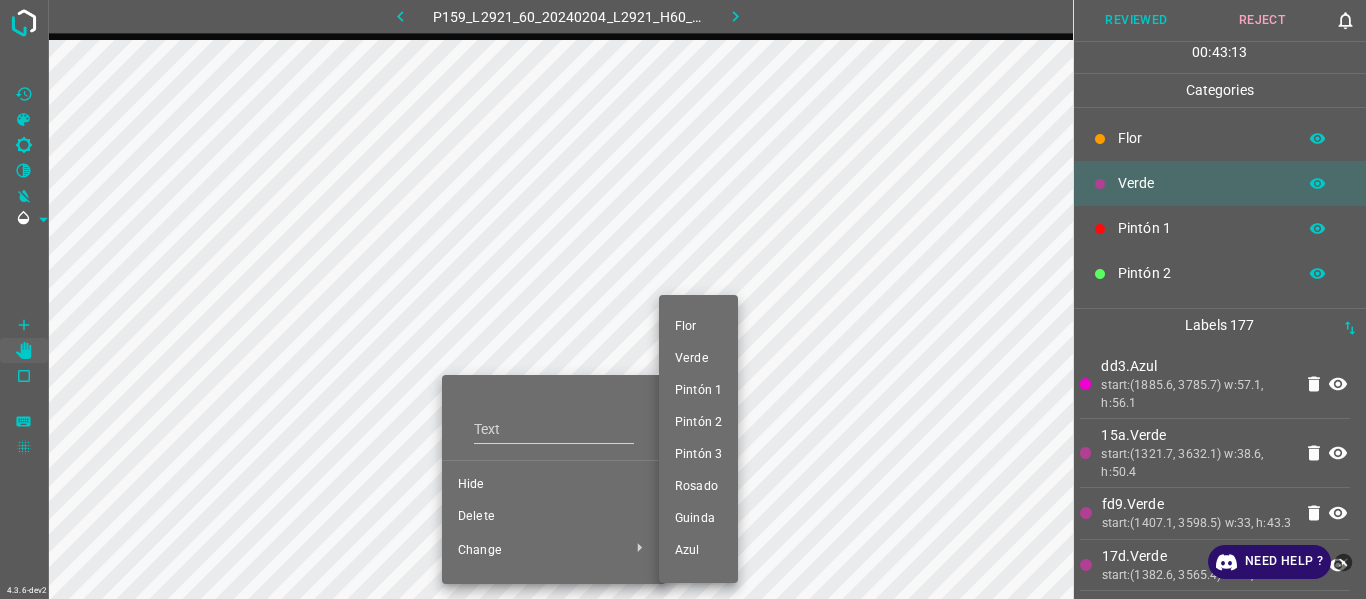 drag, startPoint x: 698, startPoint y: 448, endPoint x: 498, endPoint y: 418, distance: 202.23749 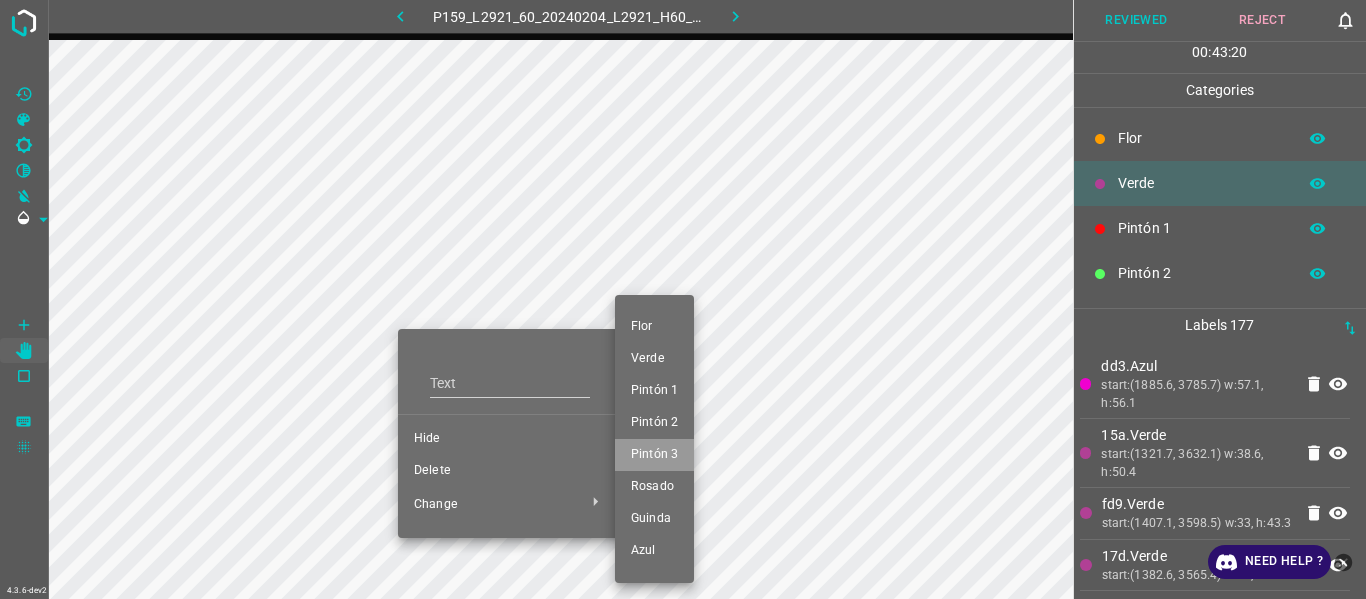 drag, startPoint x: 668, startPoint y: 446, endPoint x: 346, endPoint y: 384, distance: 327.9146 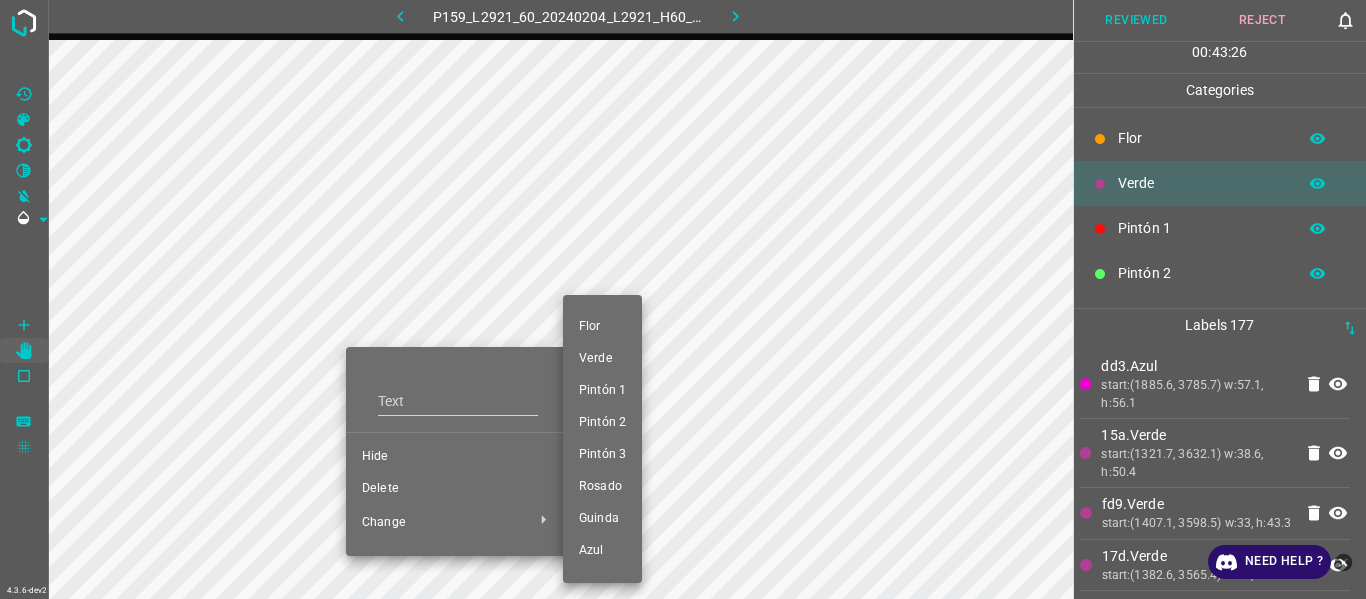 drag, startPoint x: 604, startPoint y: 454, endPoint x: 546, endPoint y: 480, distance: 63.560993 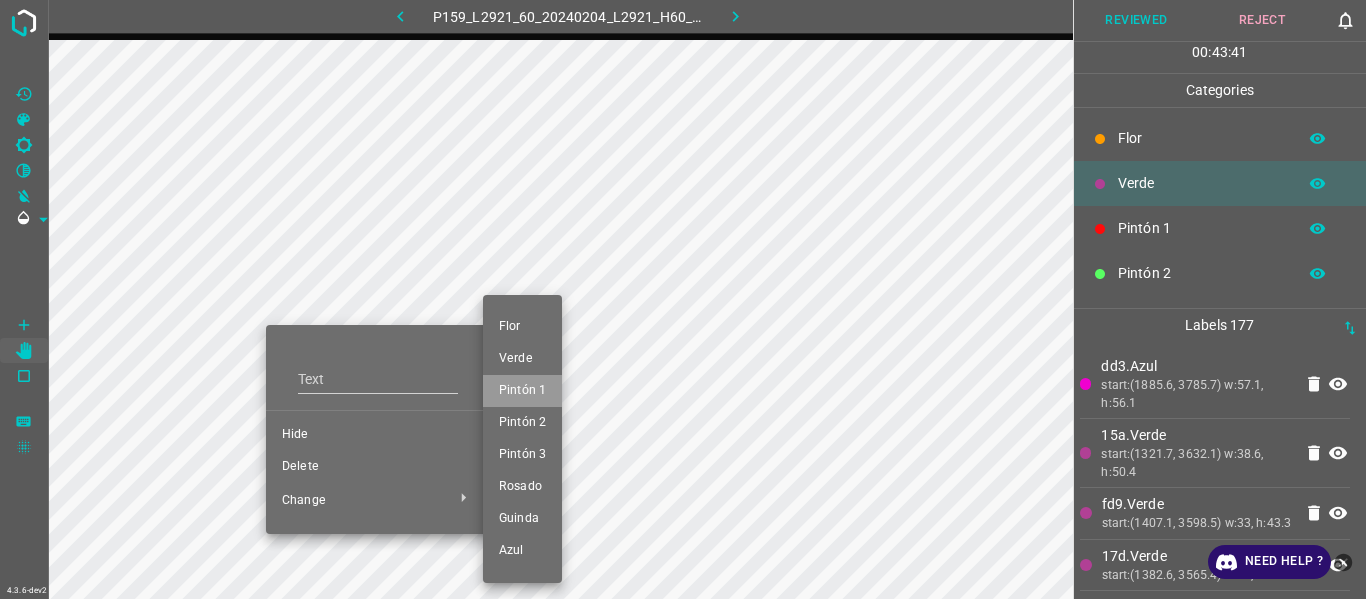 click on "Pintón 1" at bounding box center [522, 391] 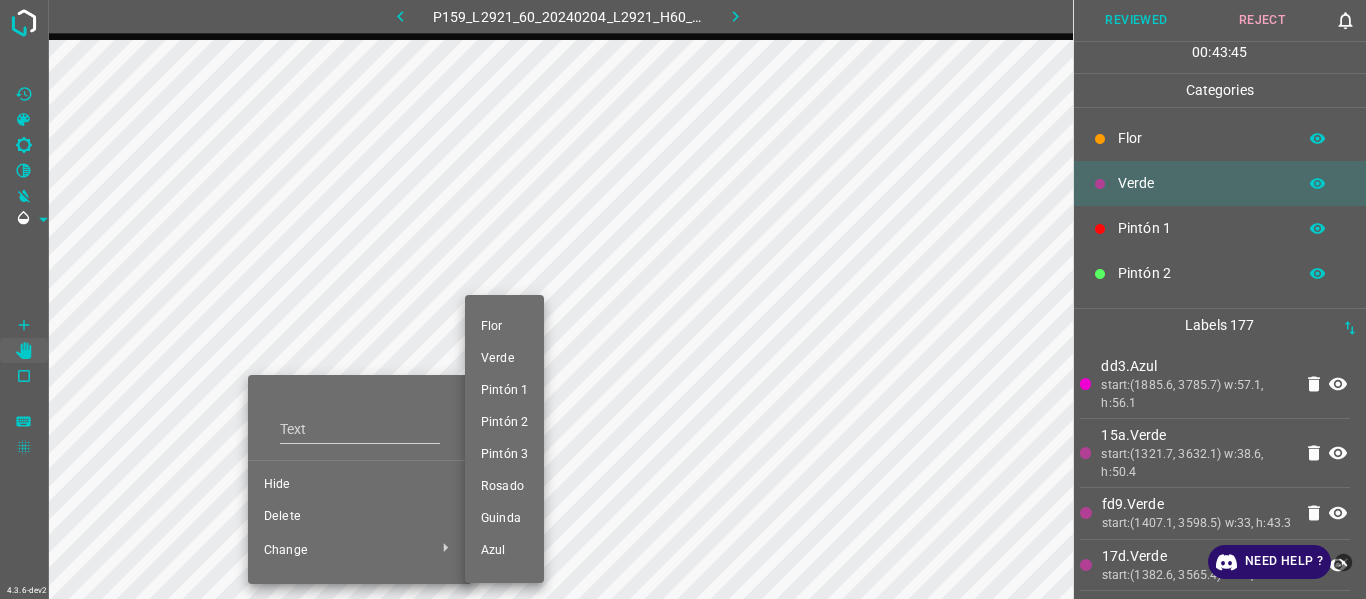 click on "Pintón 1" at bounding box center [504, 391] 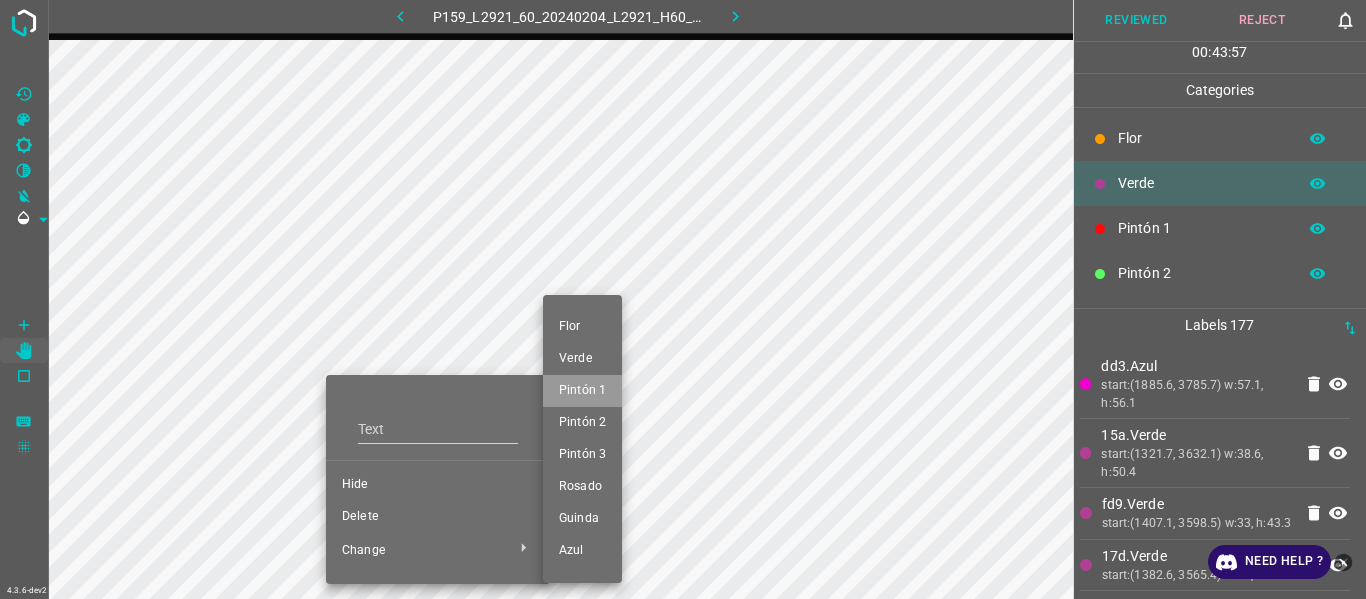 click on "Pintón 1" at bounding box center (582, 391) 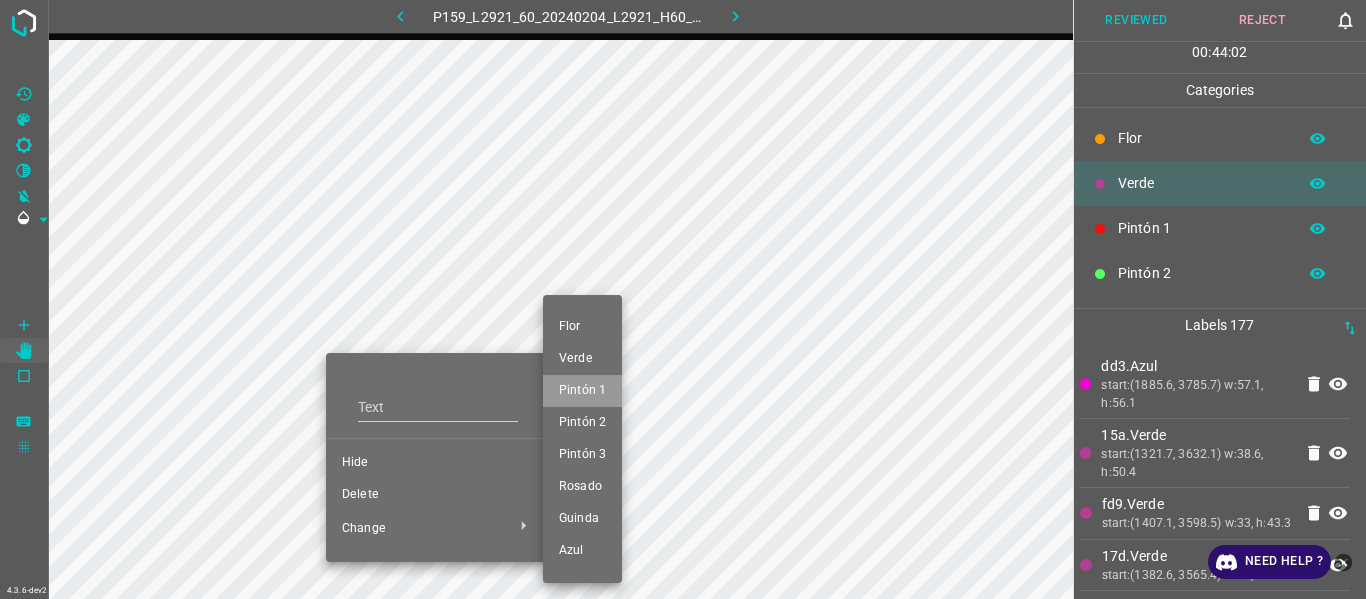 click on "Pintón 1" at bounding box center [582, 391] 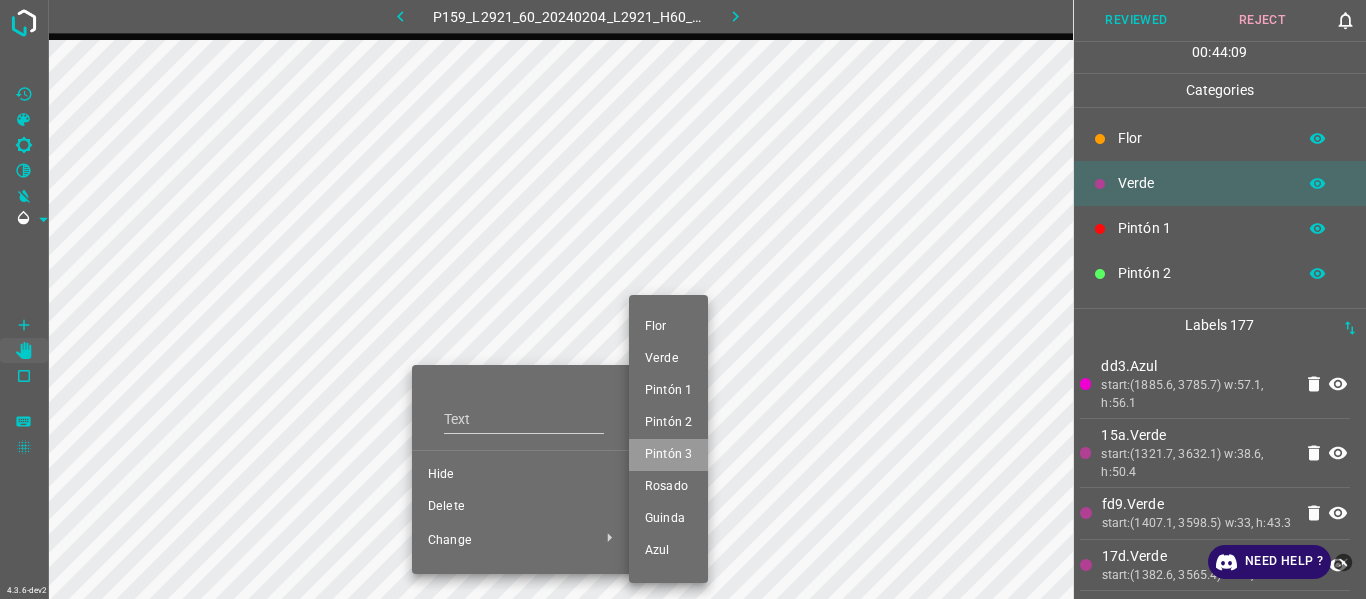 click on "Pintón 3" at bounding box center (668, 455) 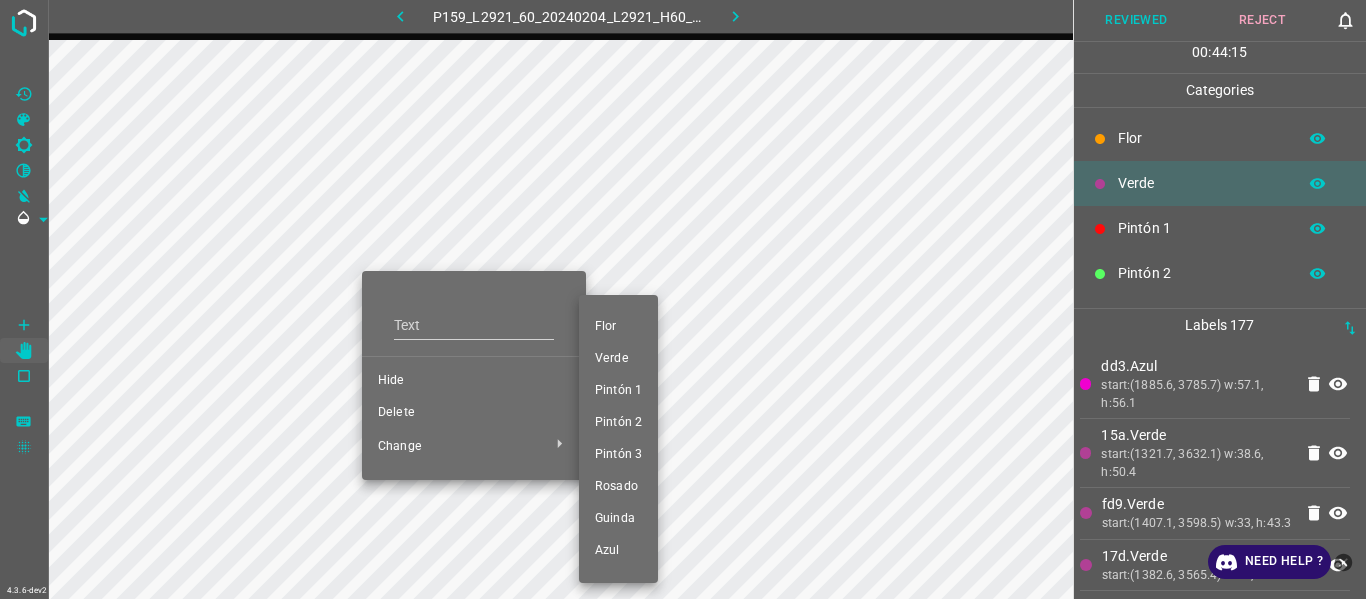 click on "Pintón 1" at bounding box center [618, 391] 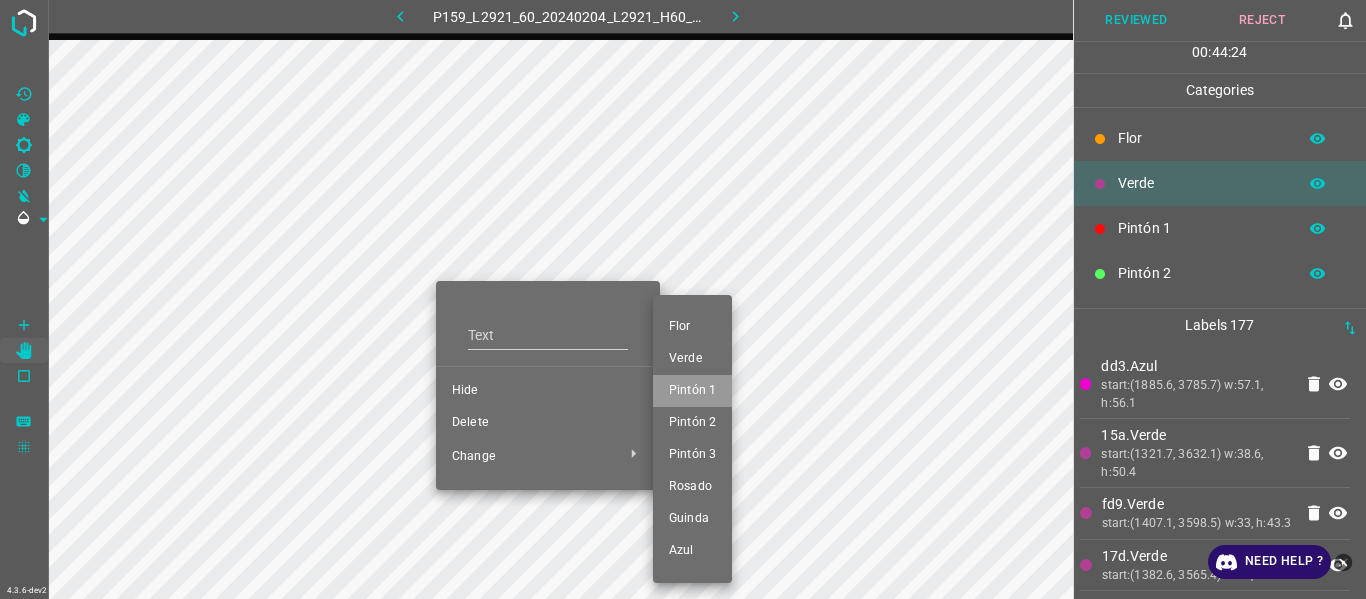 click on "Pintón 1" at bounding box center [692, 391] 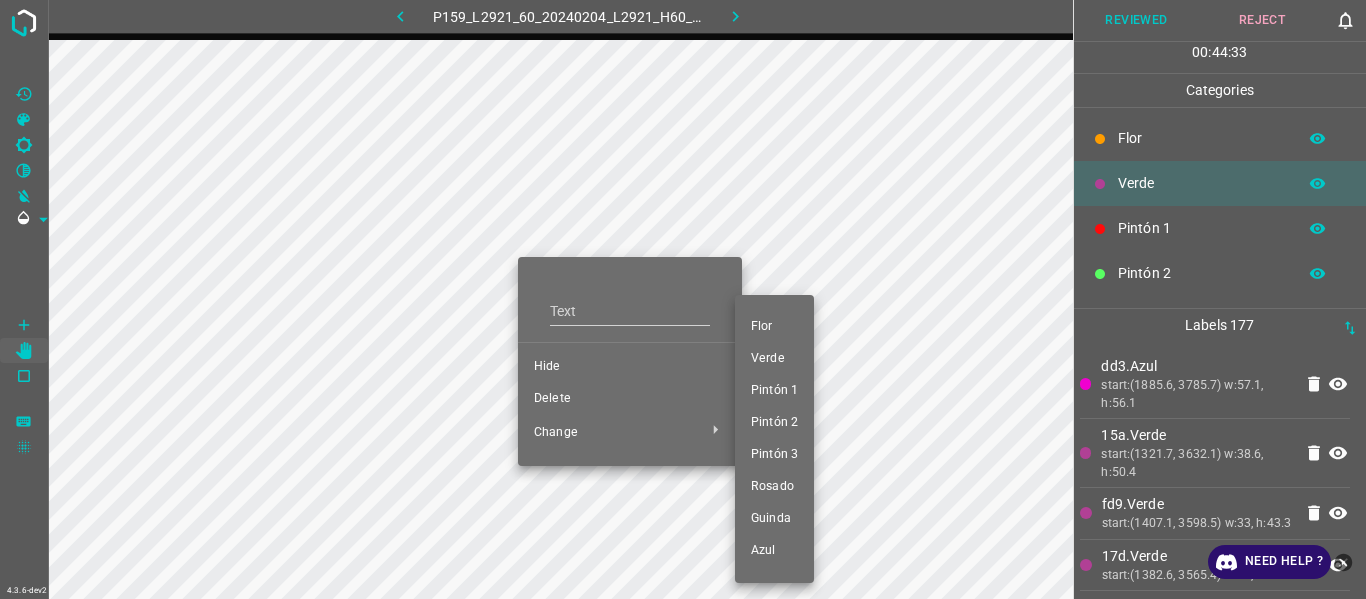 drag, startPoint x: 782, startPoint y: 394, endPoint x: 774, endPoint y: 382, distance: 14.422205 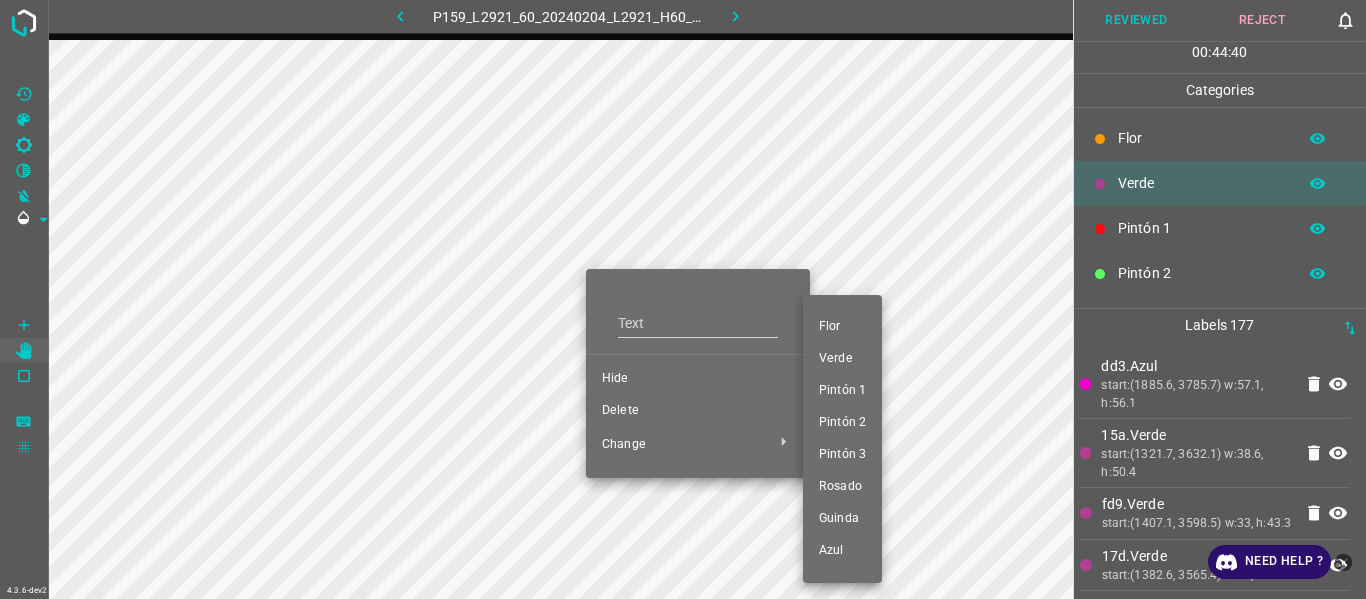 drag, startPoint x: 840, startPoint y: 390, endPoint x: 810, endPoint y: 388, distance: 30.066593 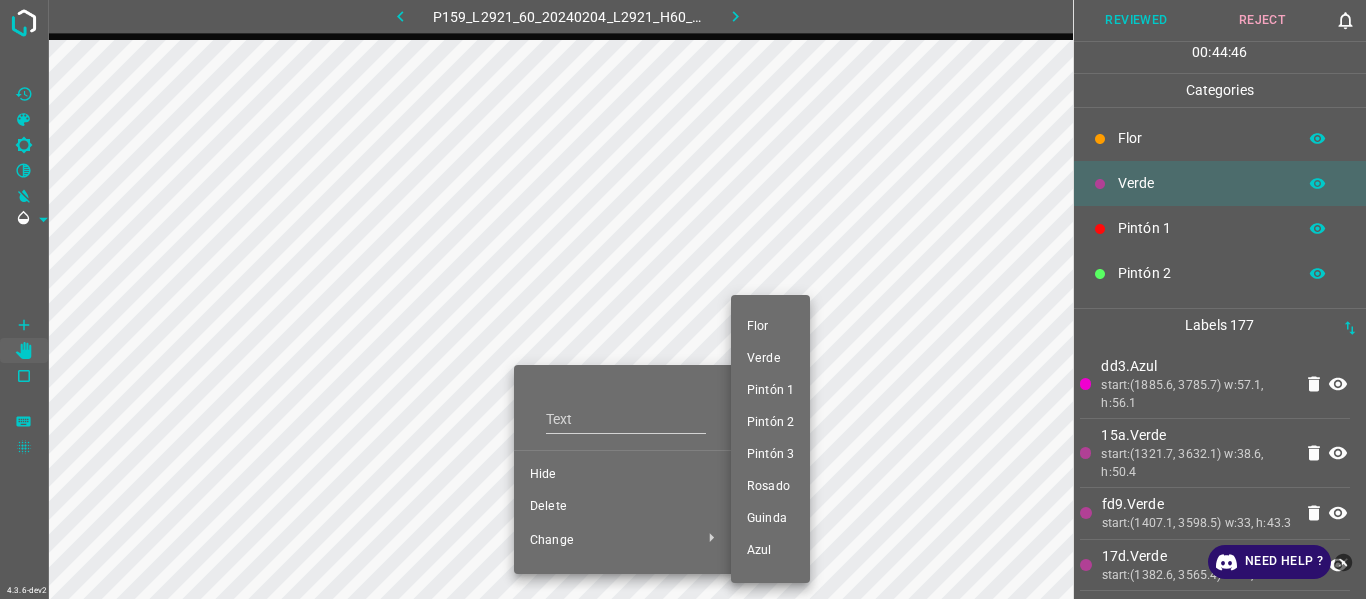 click on "Pintón 3" at bounding box center [770, 455] 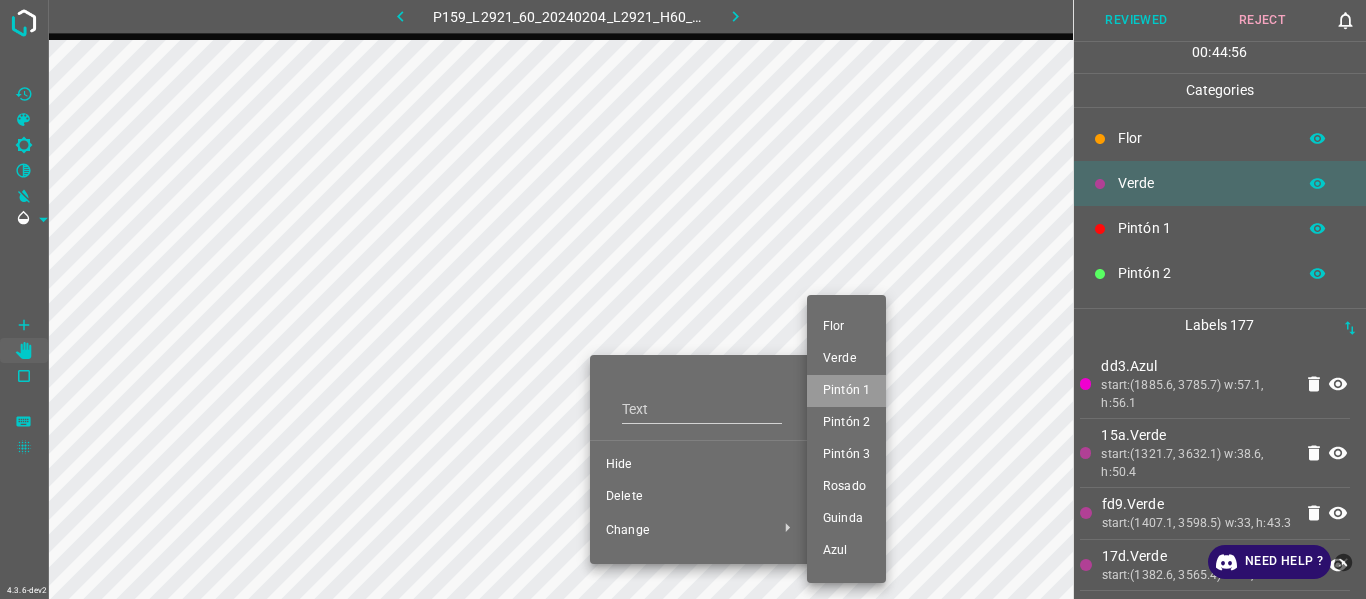 click on "Pintón 1" at bounding box center (846, 391) 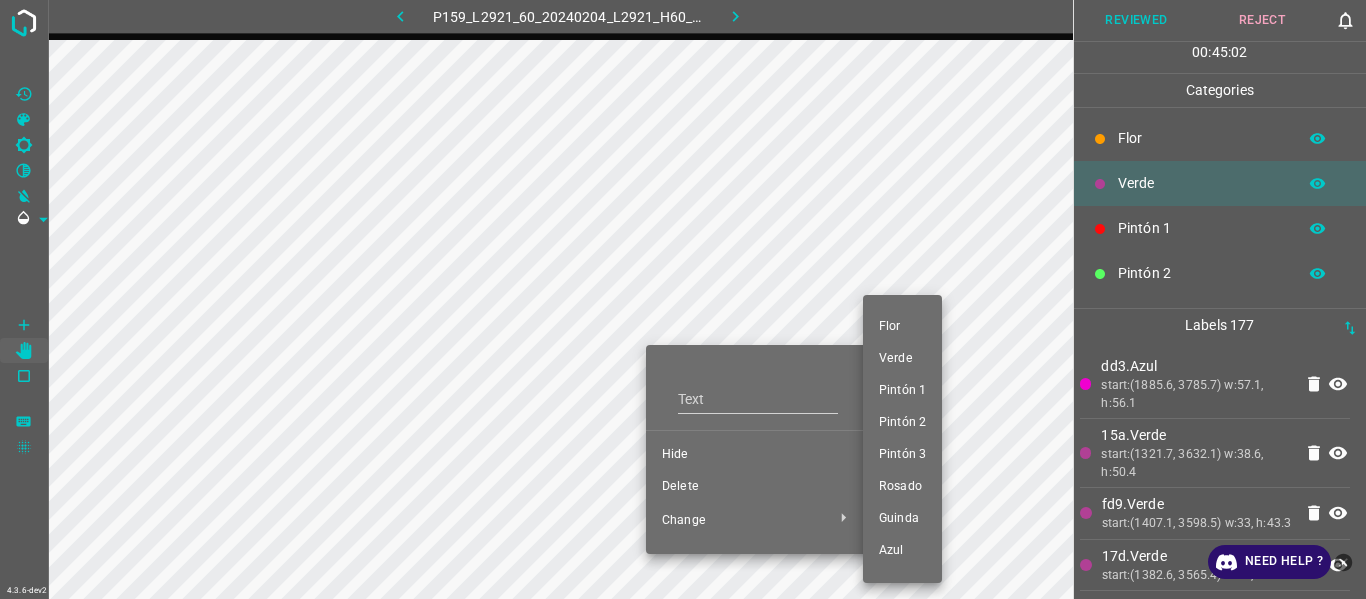 click on "Pintón 1" at bounding box center [902, 391] 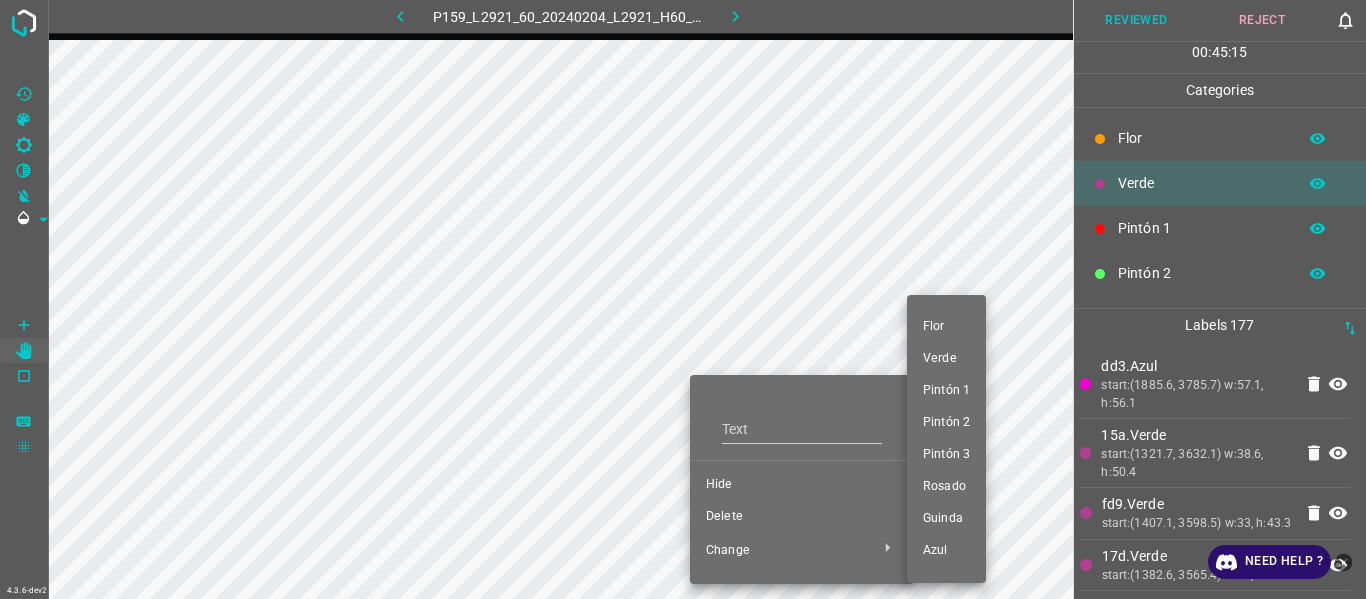 drag, startPoint x: 956, startPoint y: 366, endPoint x: 808, endPoint y: 358, distance: 148.21606 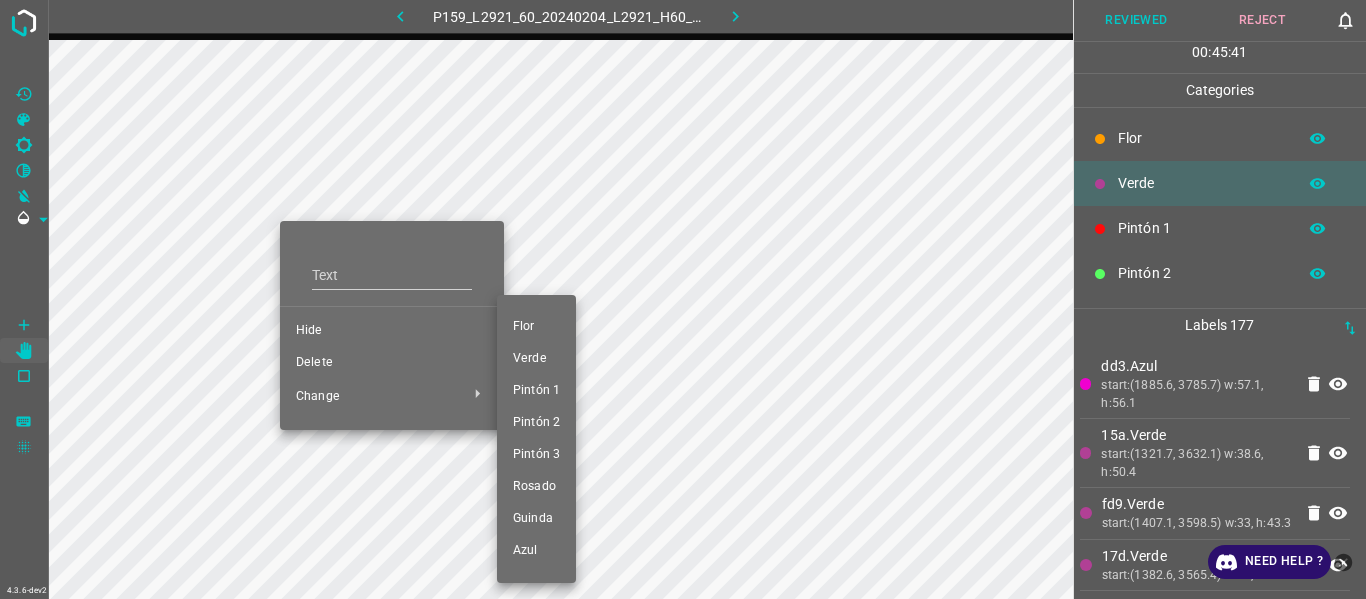 click on "Pintón 3" at bounding box center [536, 455] 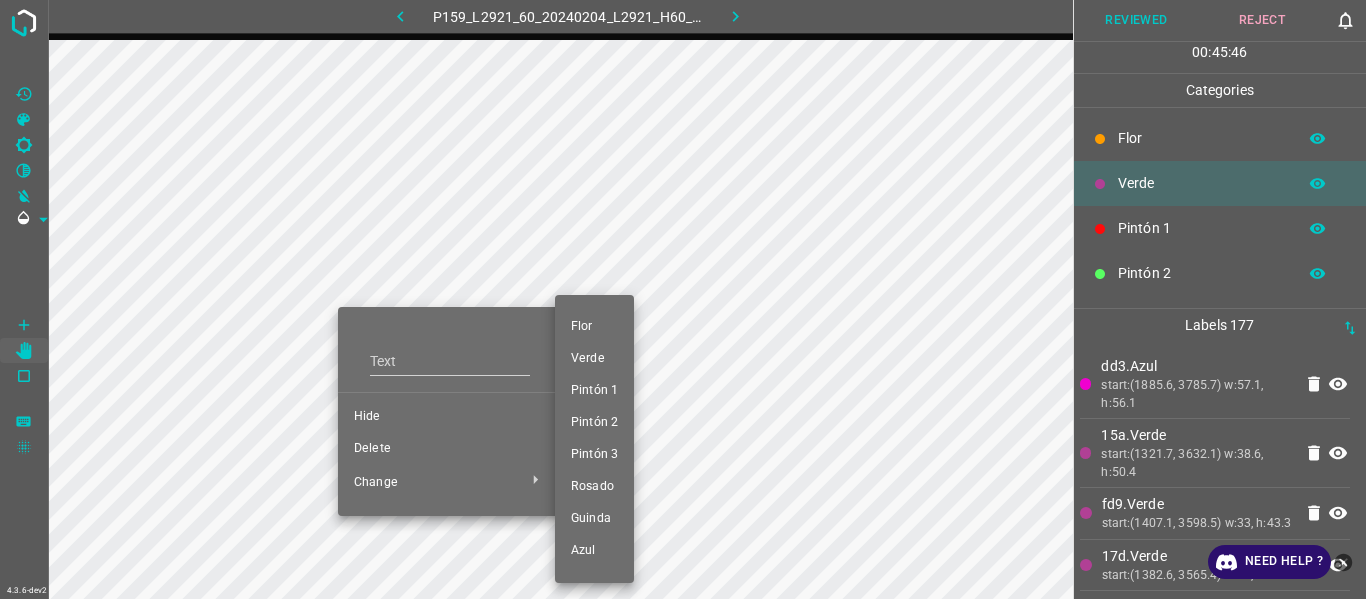 drag, startPoint x: 602, startPoint y: 388, endPoint x: 442, endPoint y: 406, distance: 161.00932 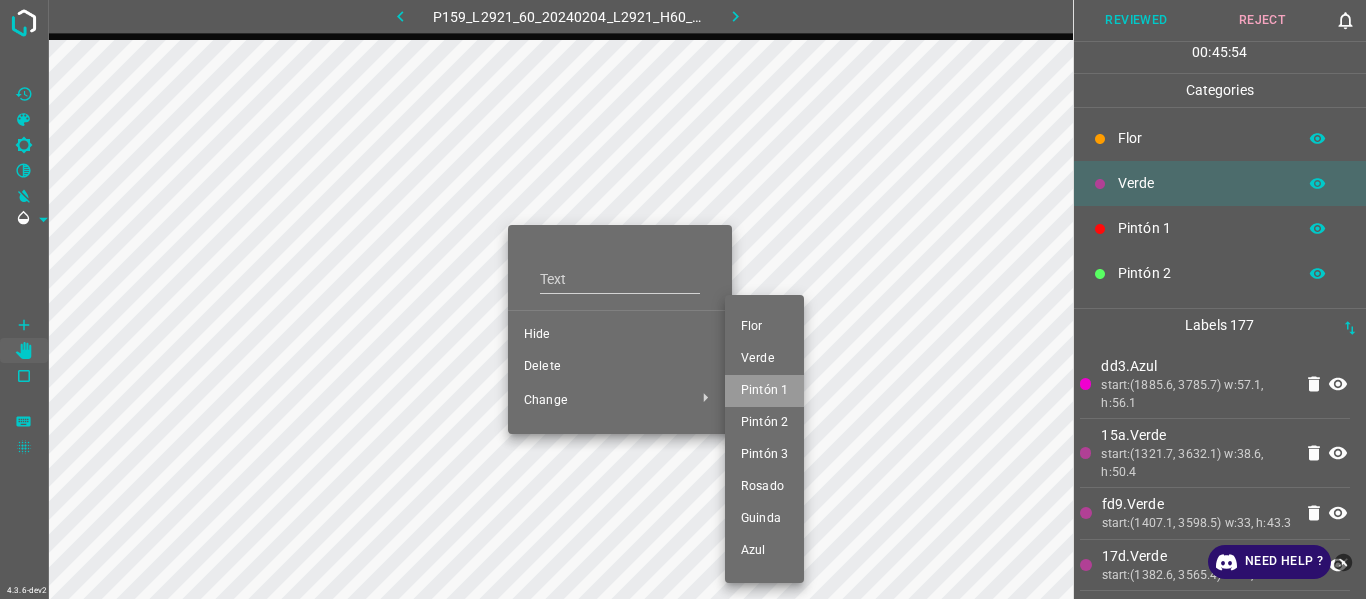 click on "Pintón 1" at bounding box center (764, 391) 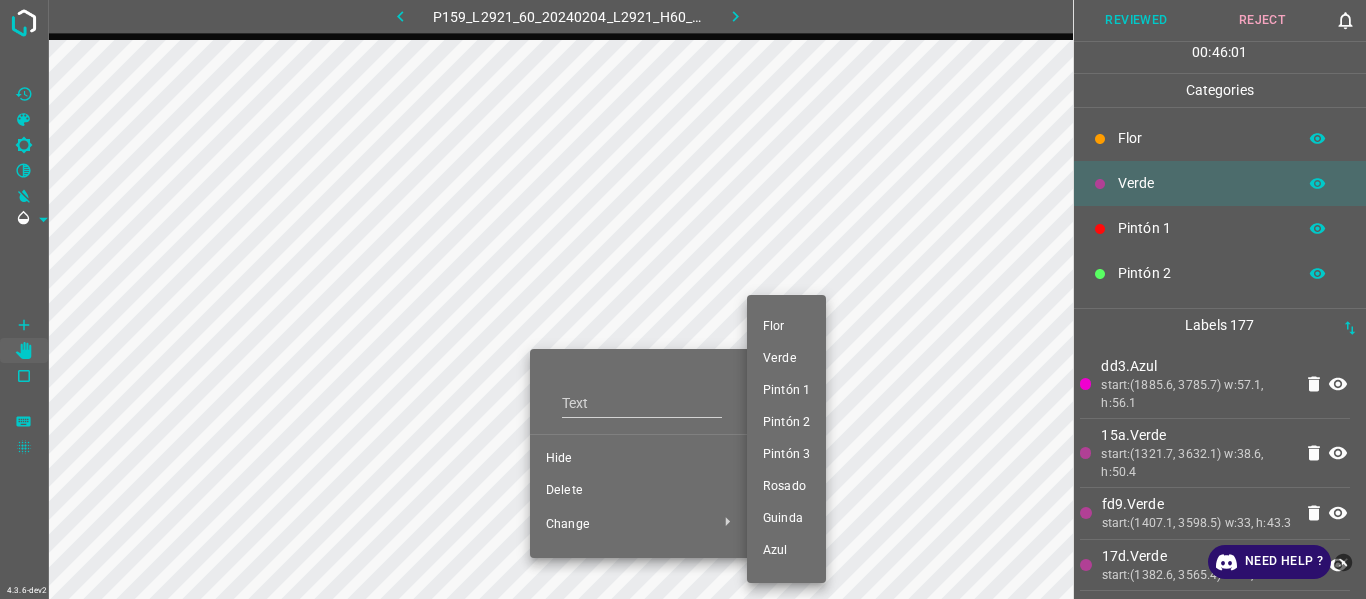 click on "Pintón 3" at bounding box center [786, 455] 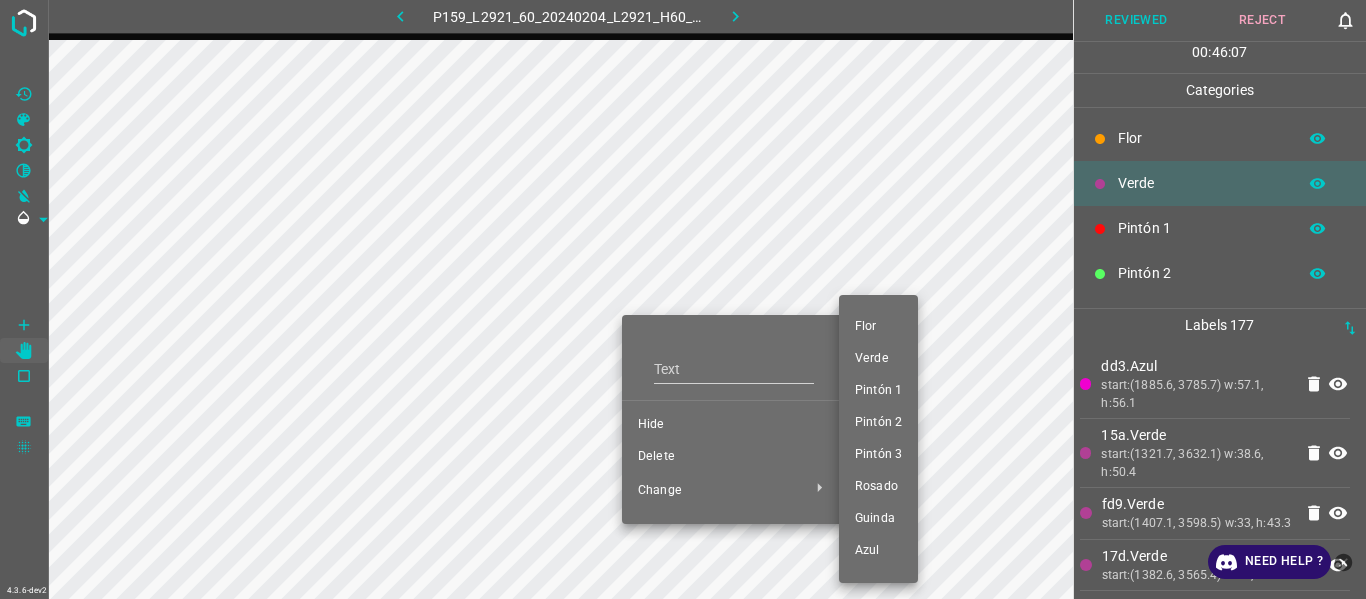 click on "Pintón 2" at bounding box center (878, 423) 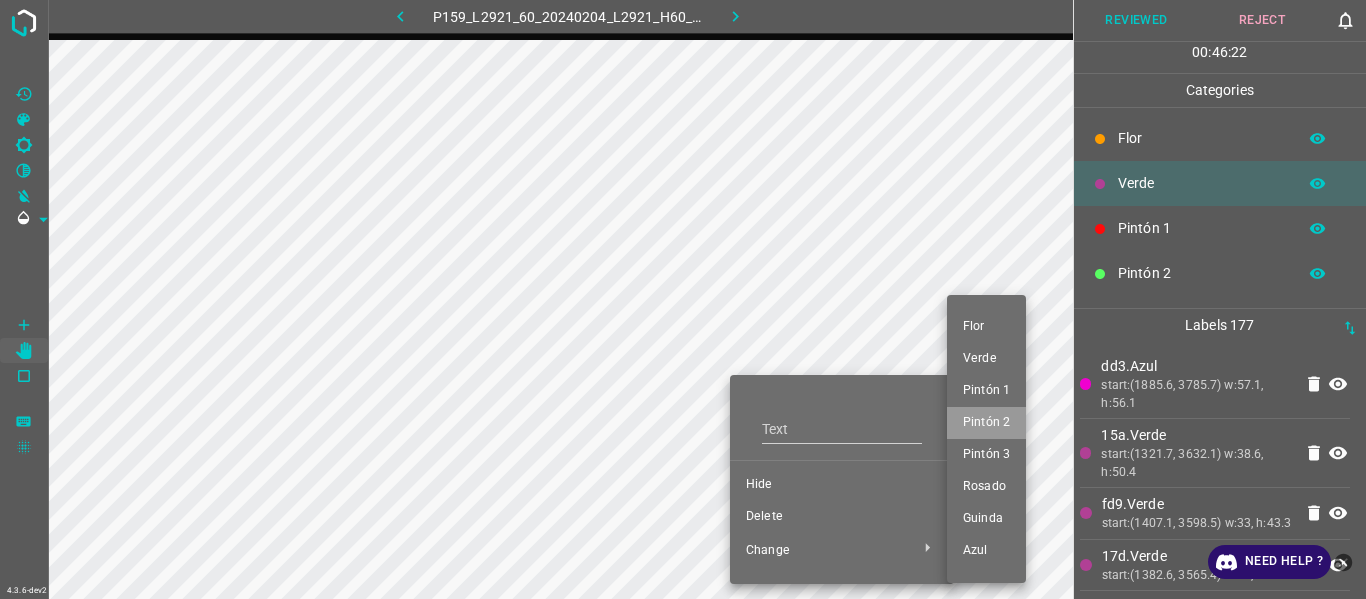 drag, startPoint x: 988, startPoint y: 422, endPoint x: 786, endPoint y: 410, distance: 202.35612 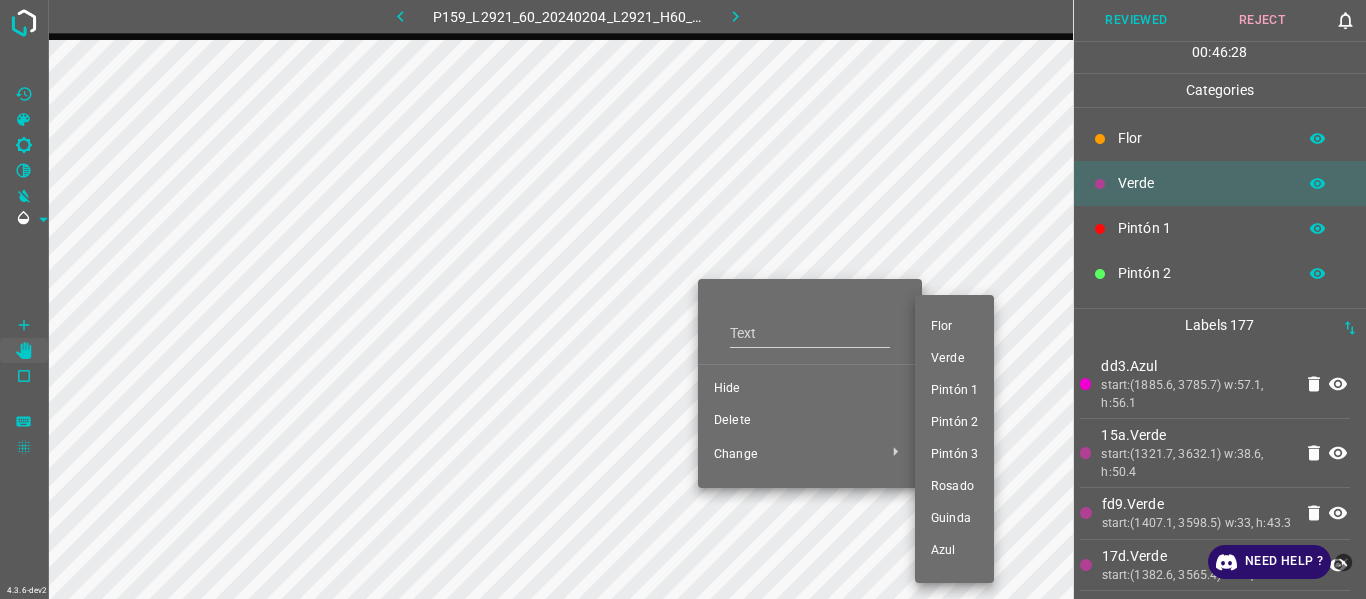 click on "Pintón 3" at bounding box center (954, 455) 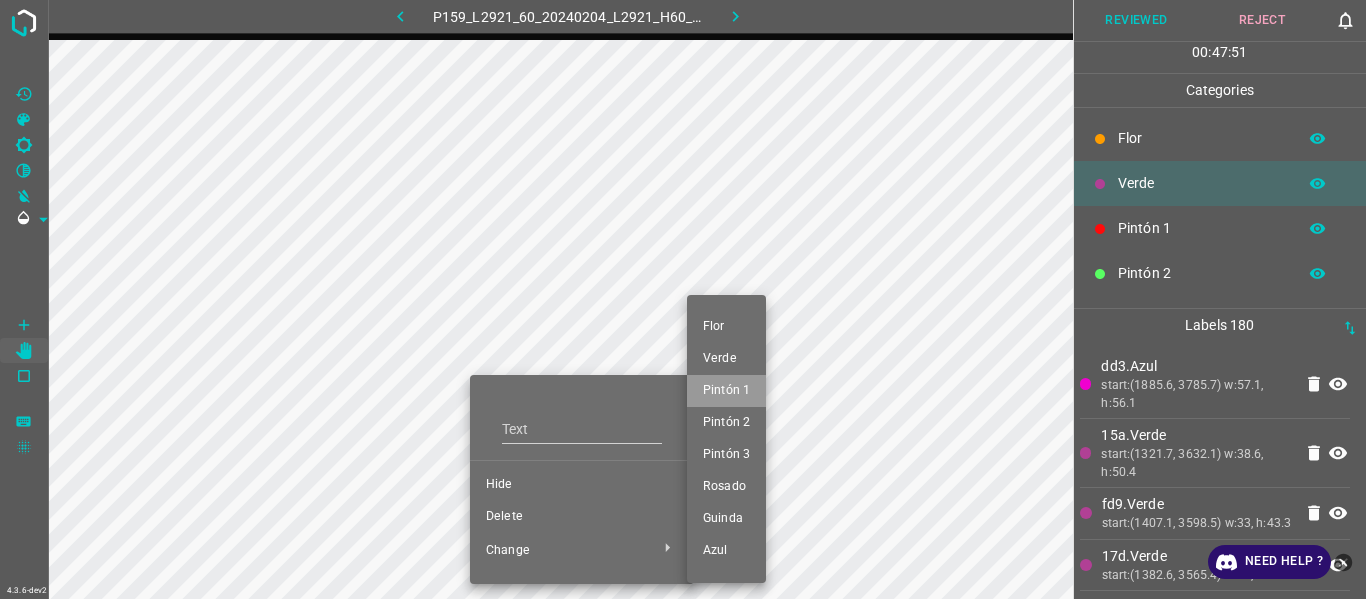 click on "Pintón 1" at bounding box center (726, 391) 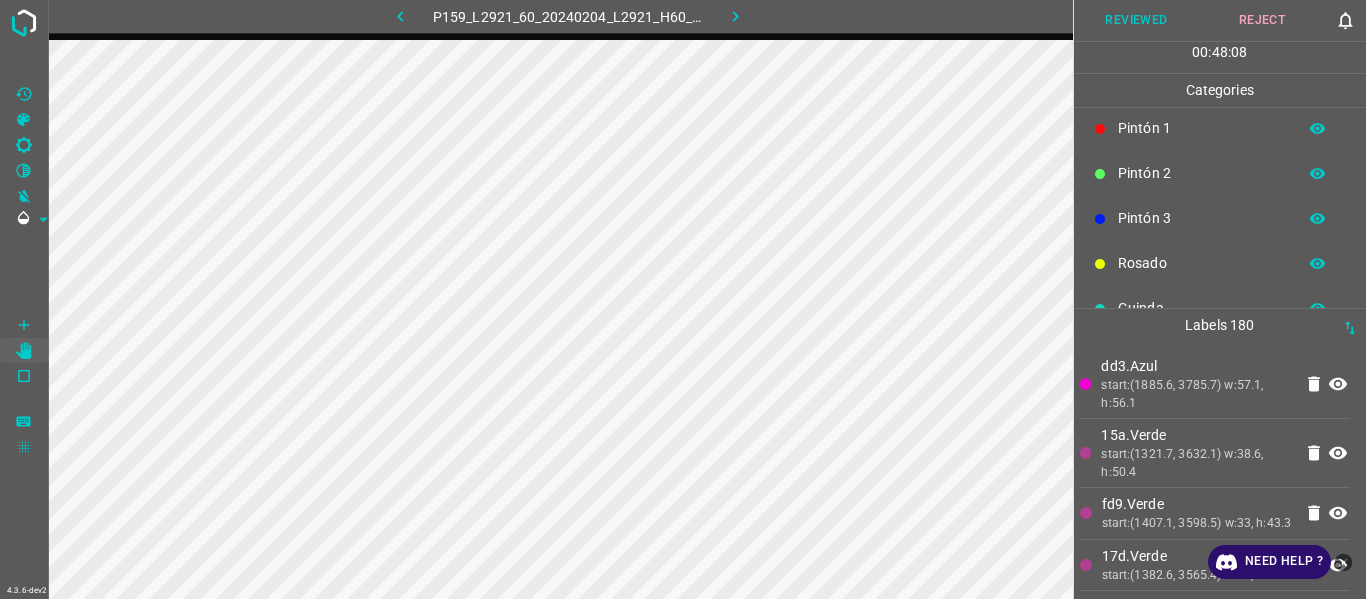 scroll, scrollTop: 176, scrollLeft: 0, axis: vertical 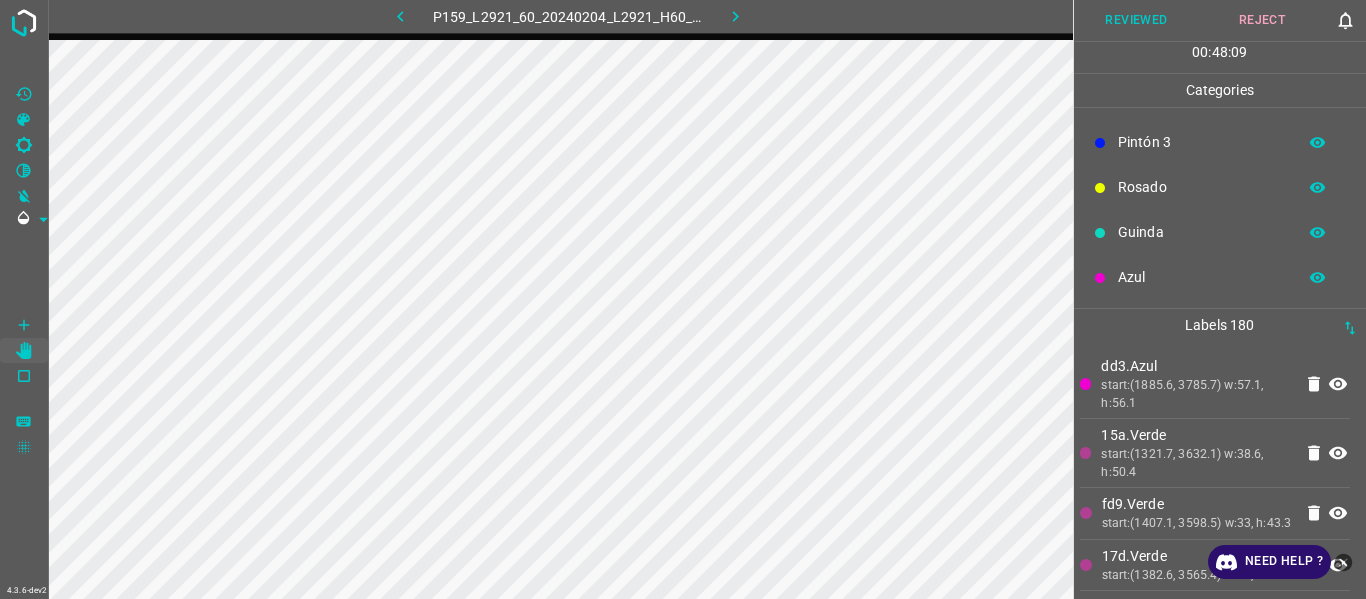 click on "Rosado" at bounding box center (1202, 187) 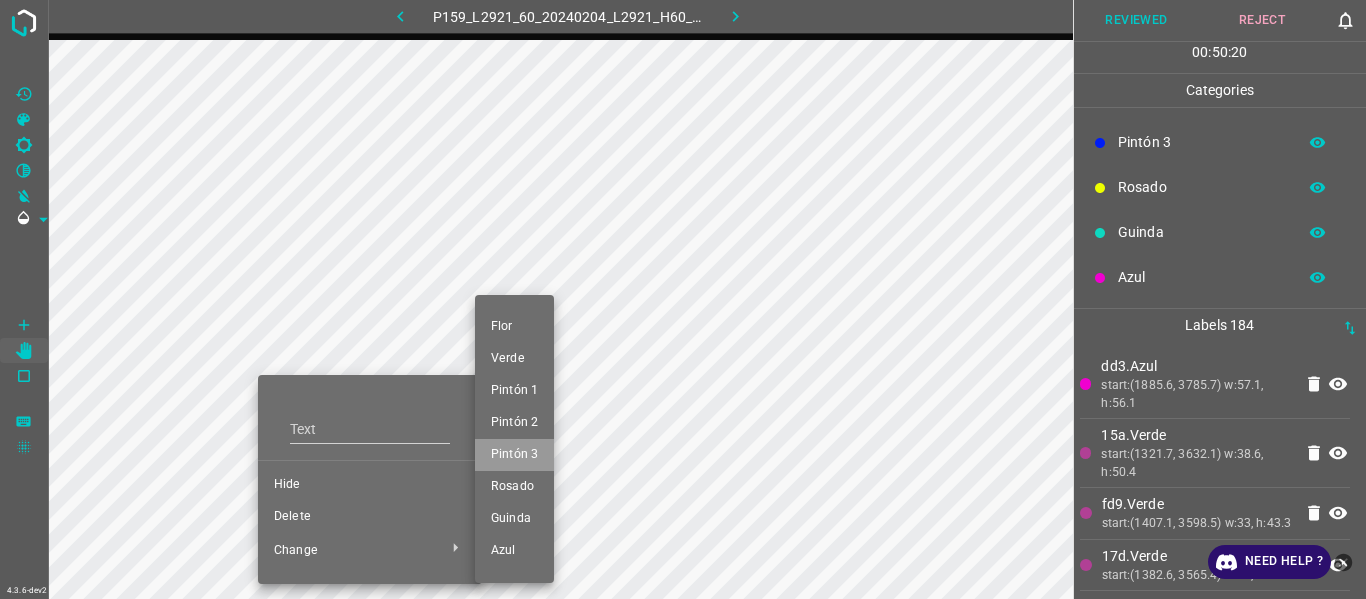 click on "Pintón 3" at bounding box center [514, 455] 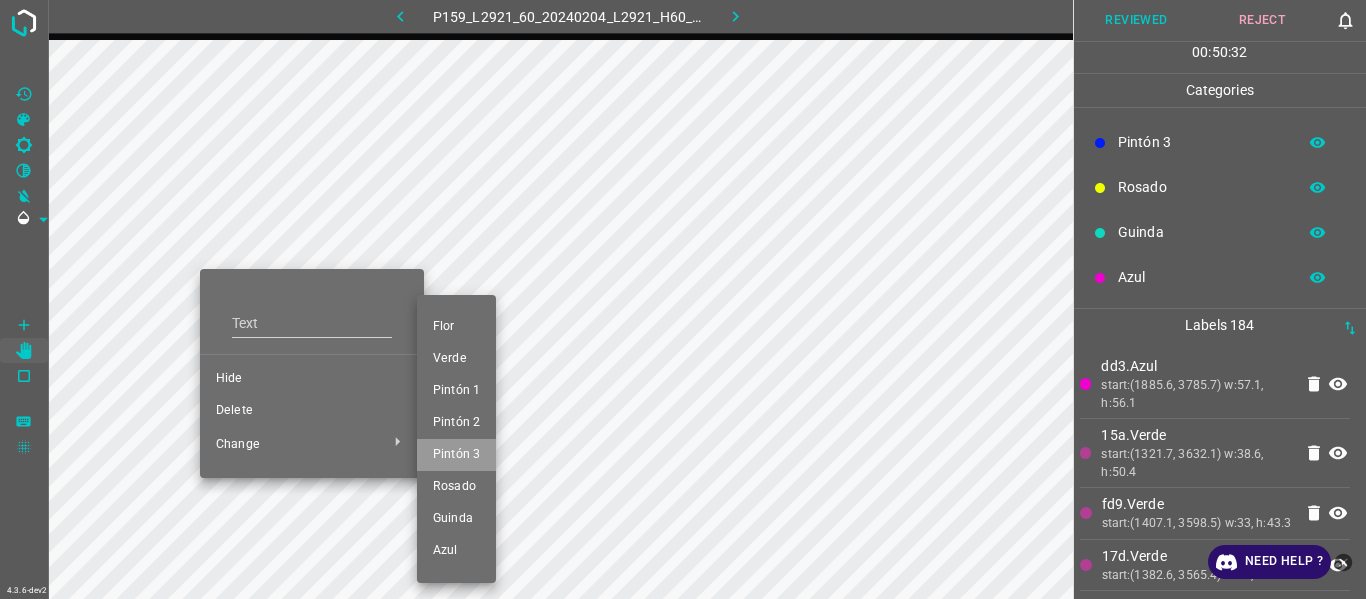 drag, startPoint x: 466, startPoint y: 458, endPoint x: 332, endPoint y: 300, distance: 207.17143 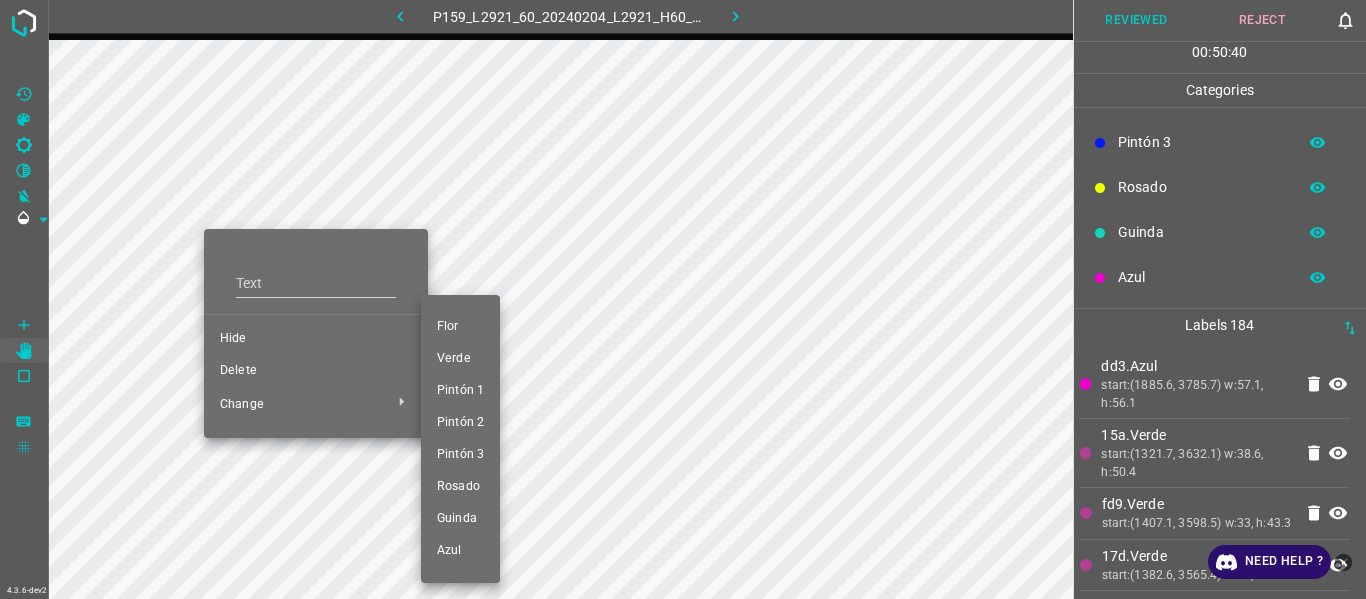click on "Pintón 3" at bounding box center (460, 455) 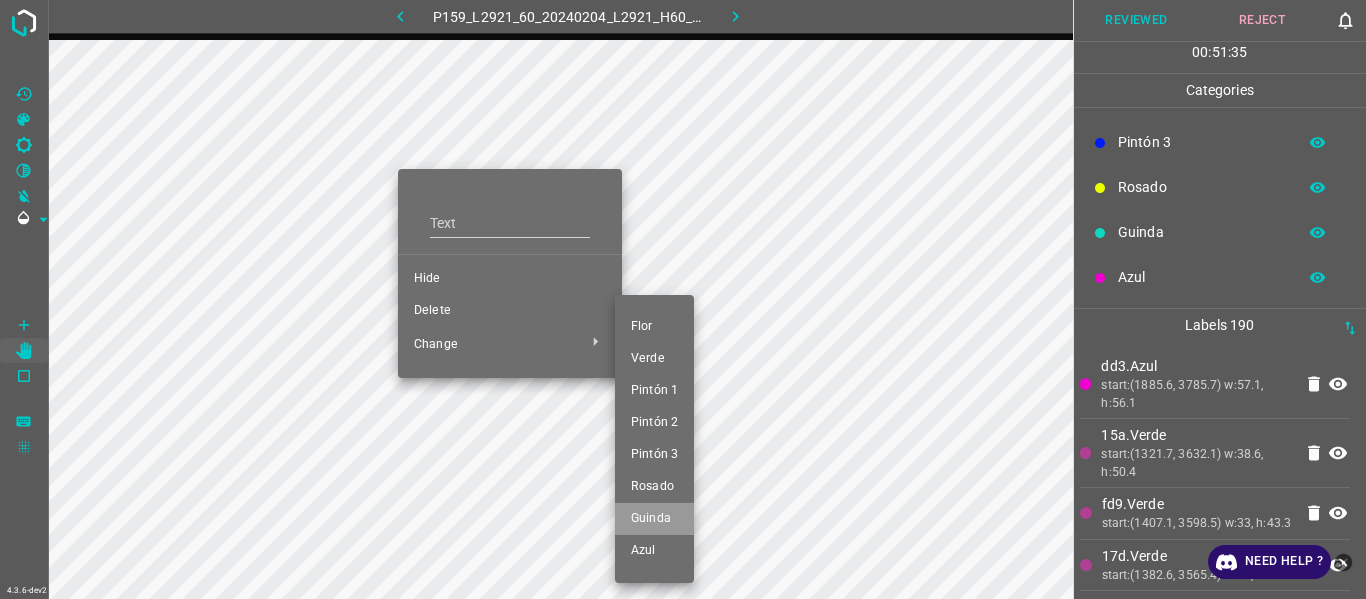 click on "Guinda" at bounding box center (654, 519) 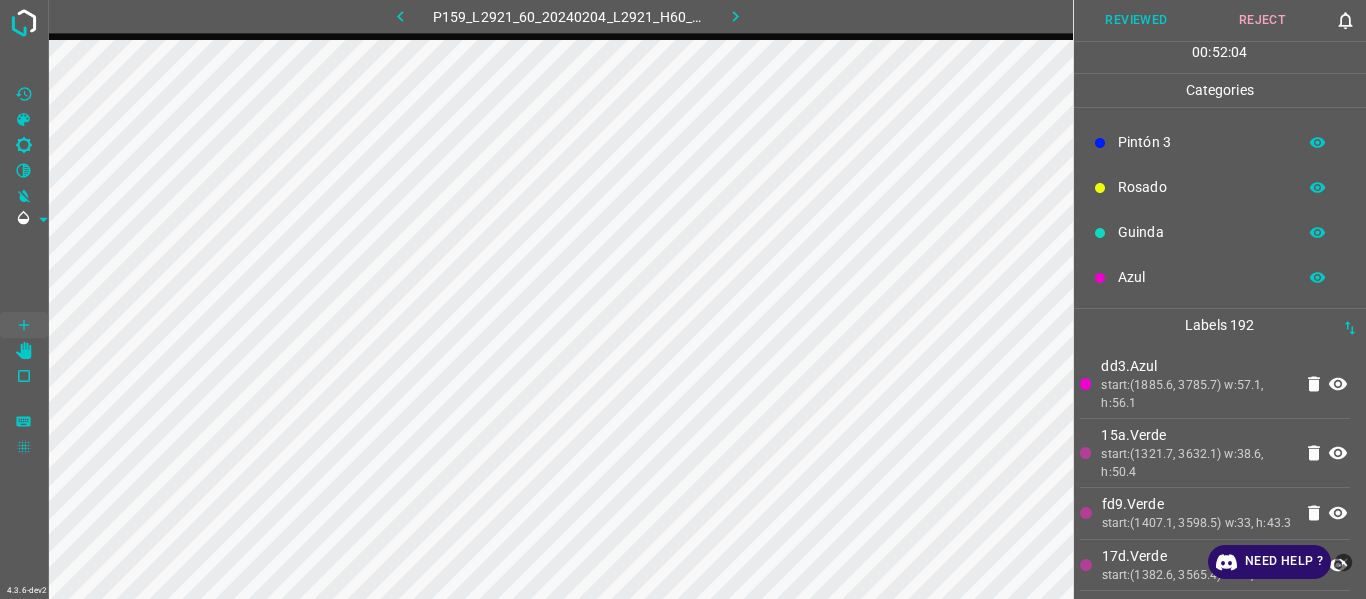 click 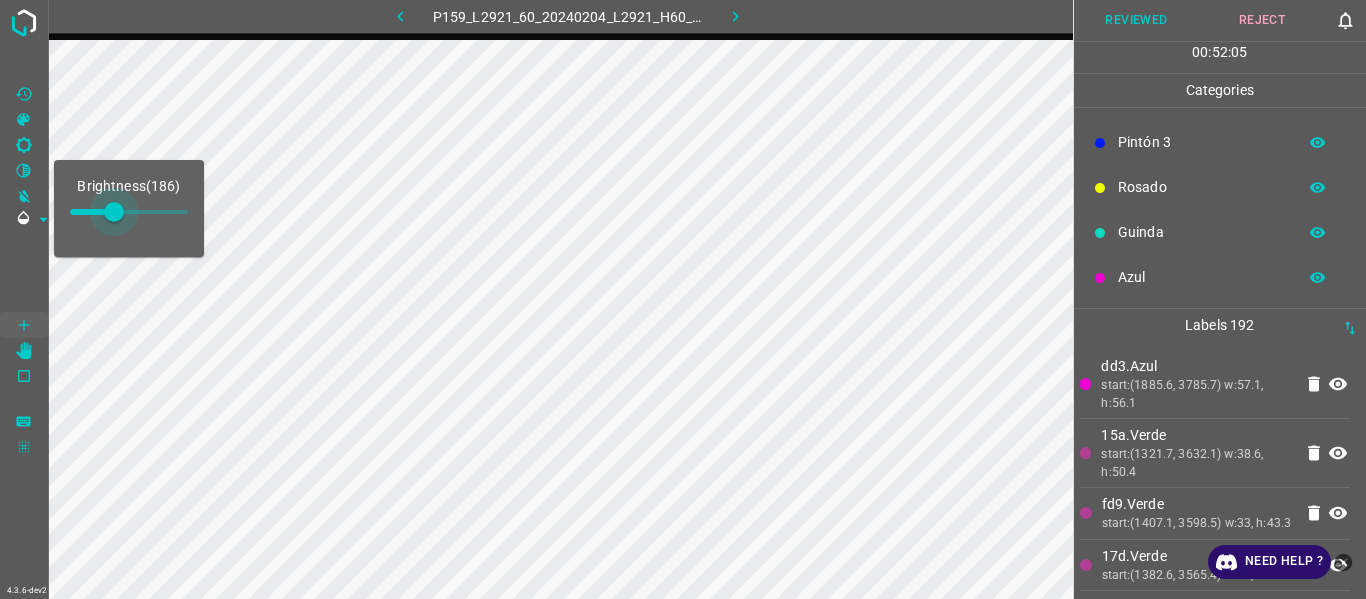 type on "195" 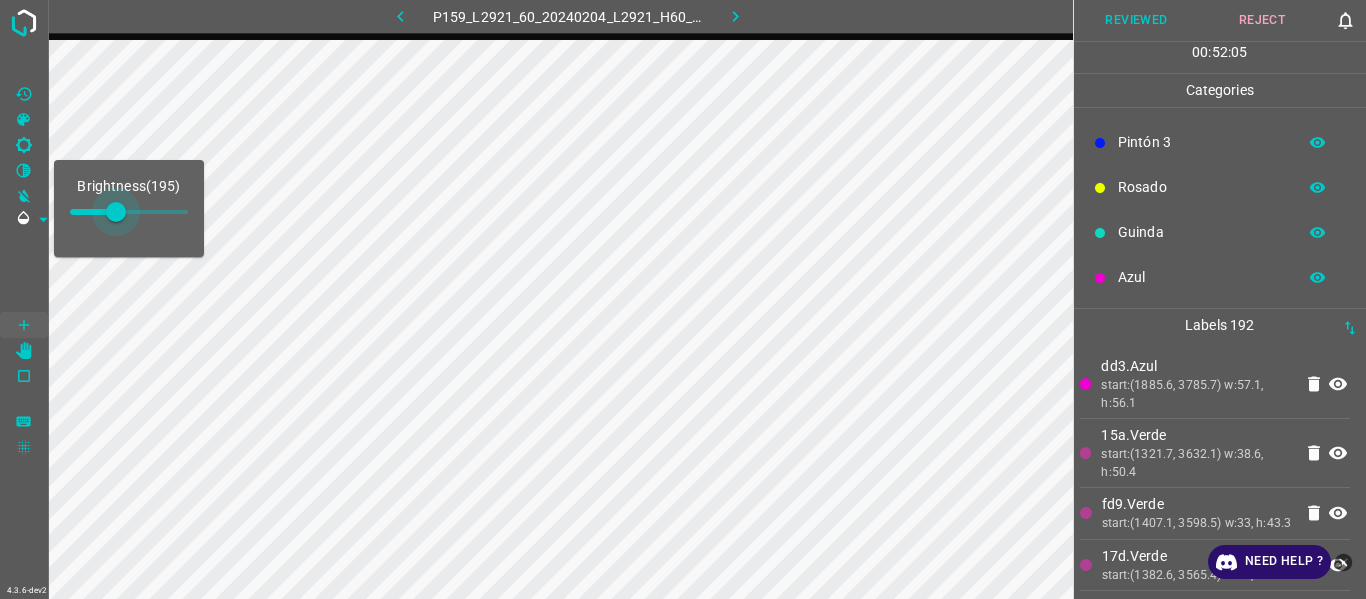 drag, startPoint x: 92, startPoint y: 214, endPoint x: 116, endPoint y: 220, distance: 24.738634 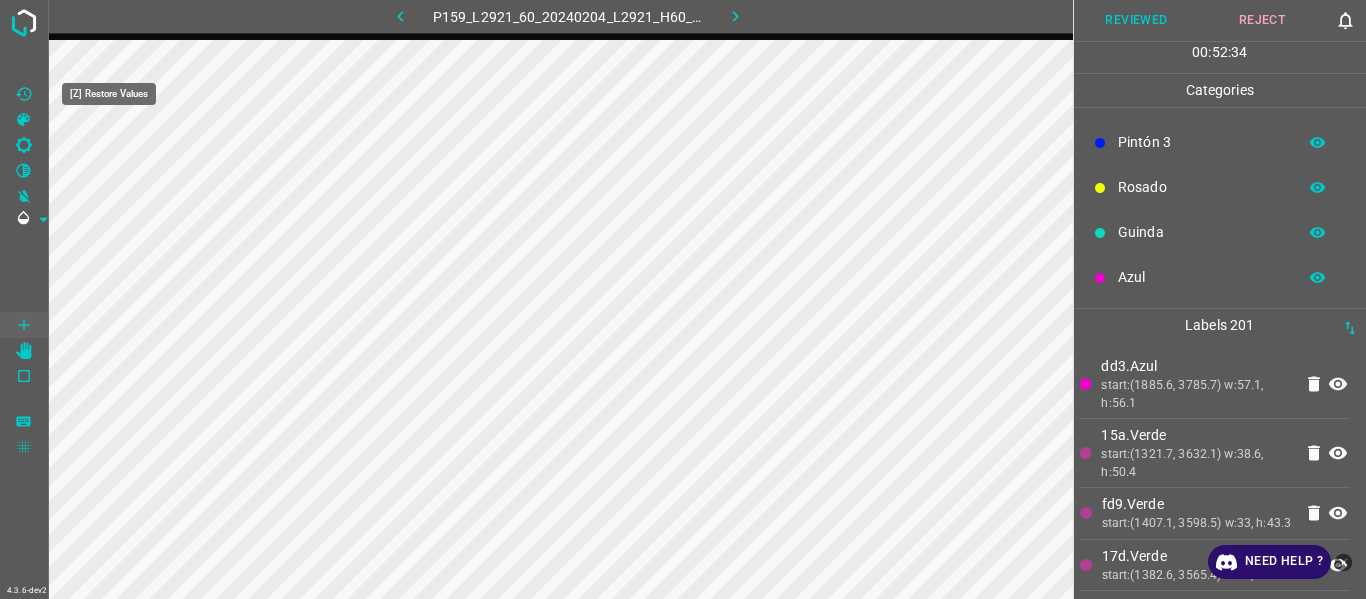 click at bounding box center [24, 94] 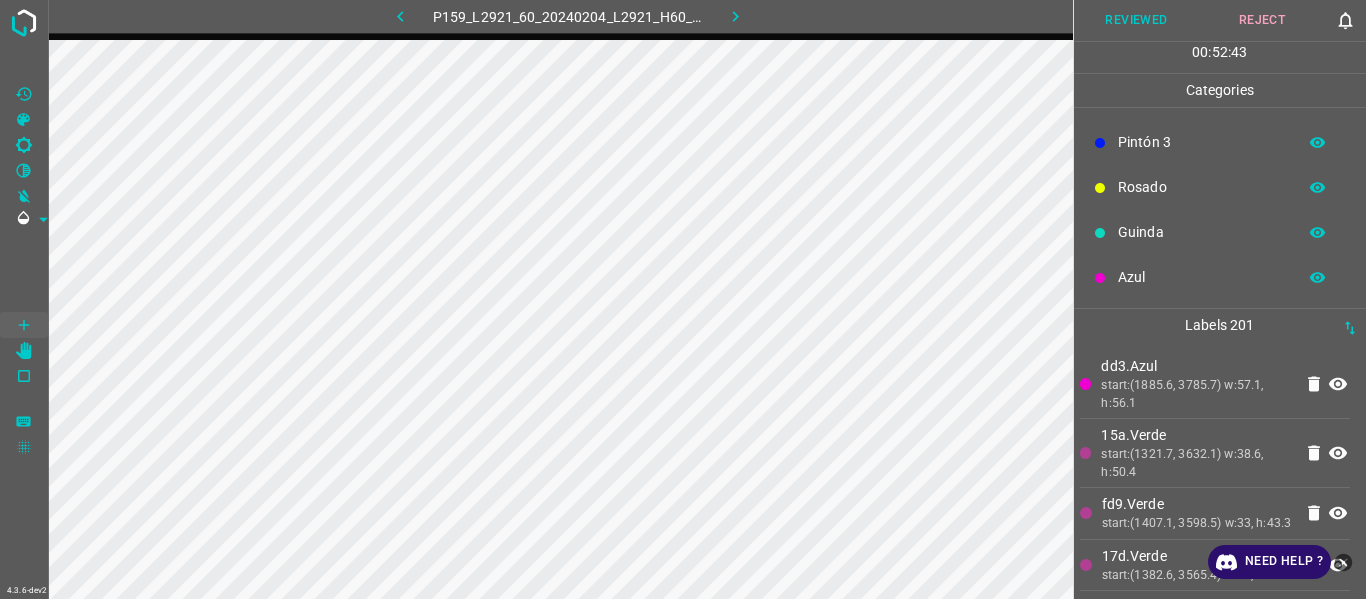 type 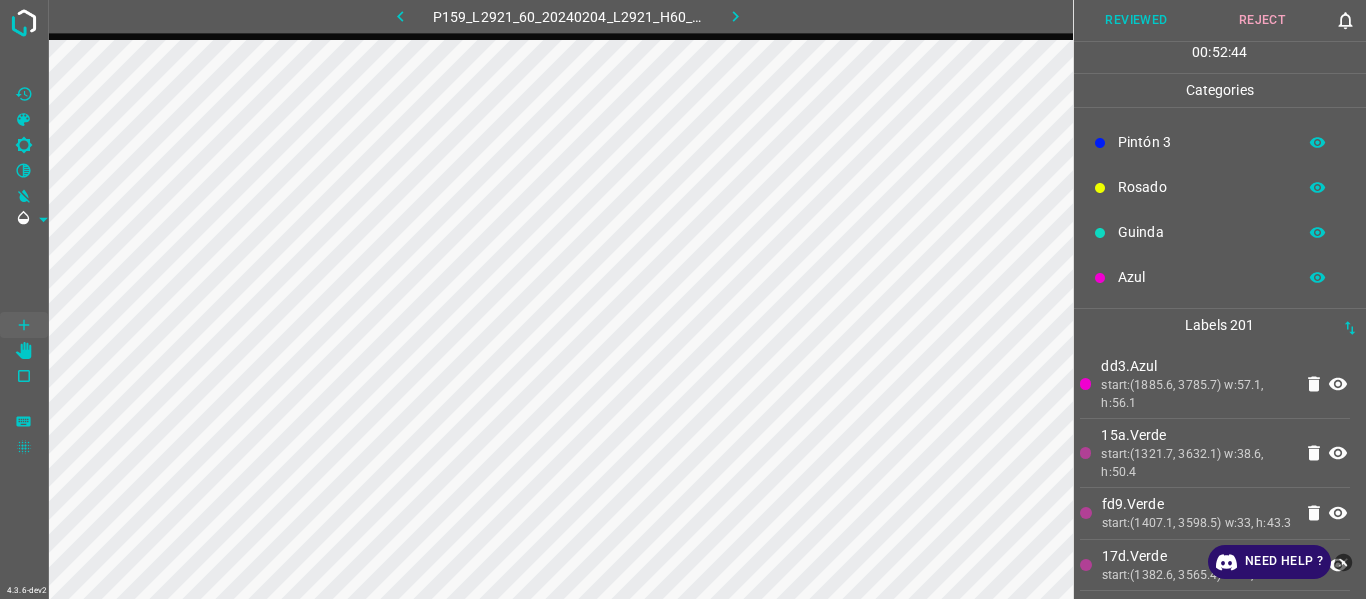 click on "dd3.Azul" at bounding box center (1196, 366) 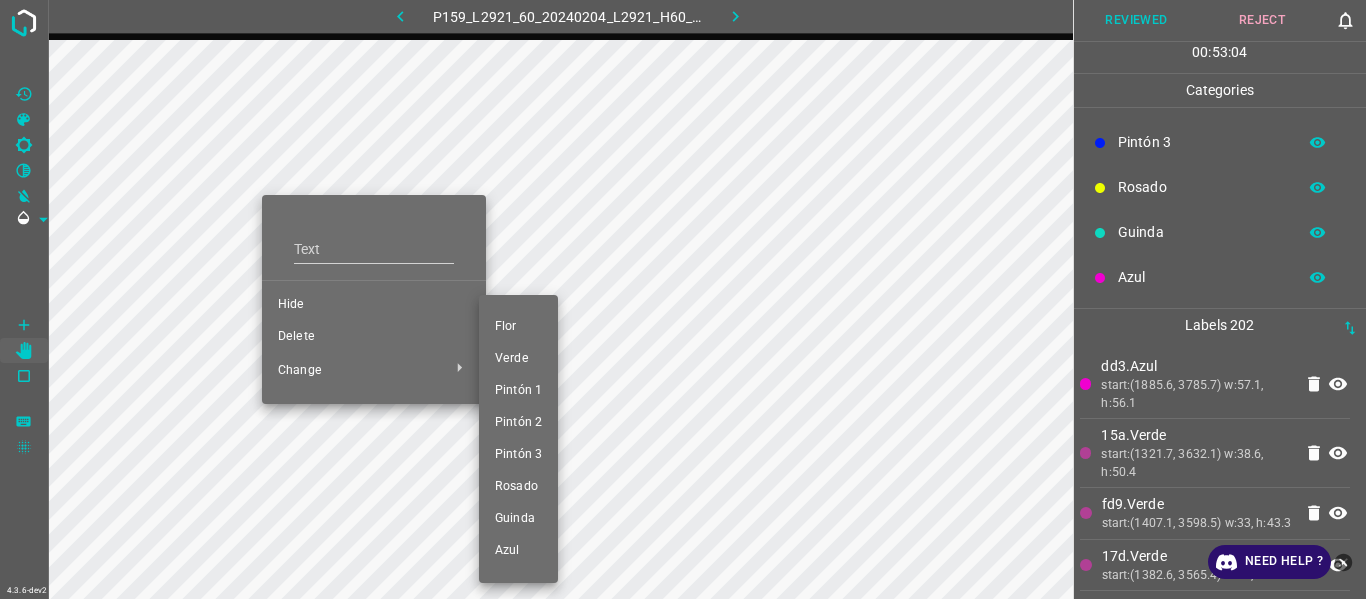 drag, startPoint x: 526, startPoint y: 458, endPoint x: 442, endPoint y: 456, distance: 84.0238 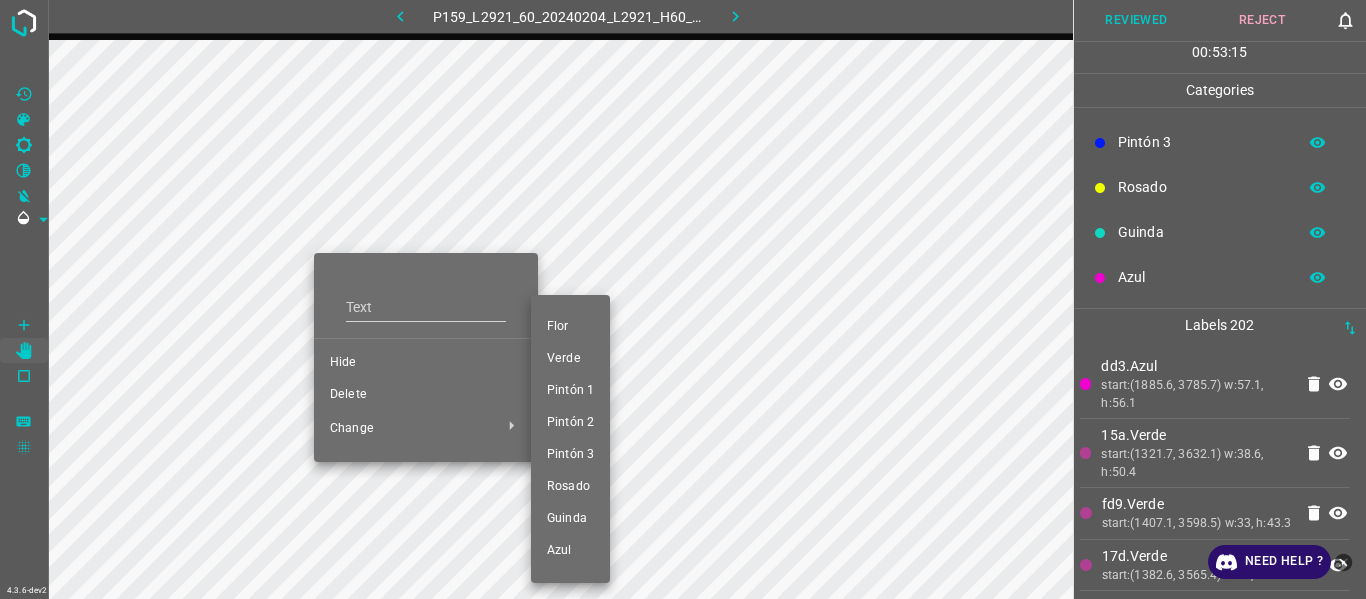 click on "Pintón 3" at bounding box center [570, 455] 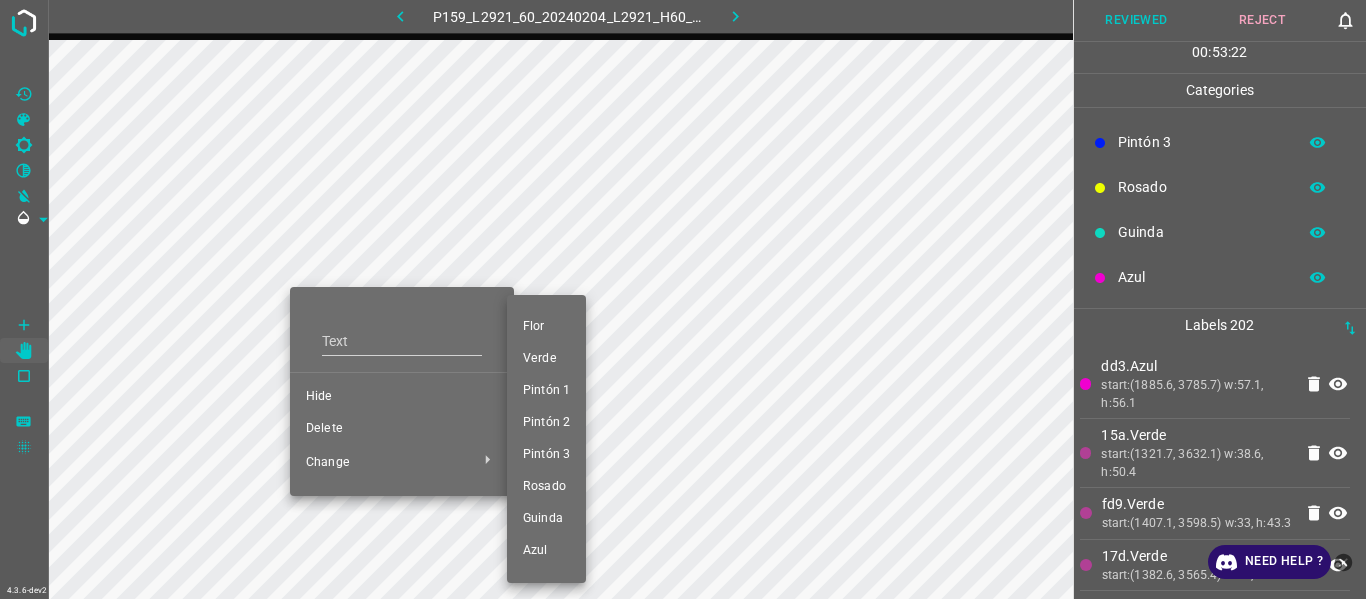 click on "Pintón 3" at bounding box center (546, 455) 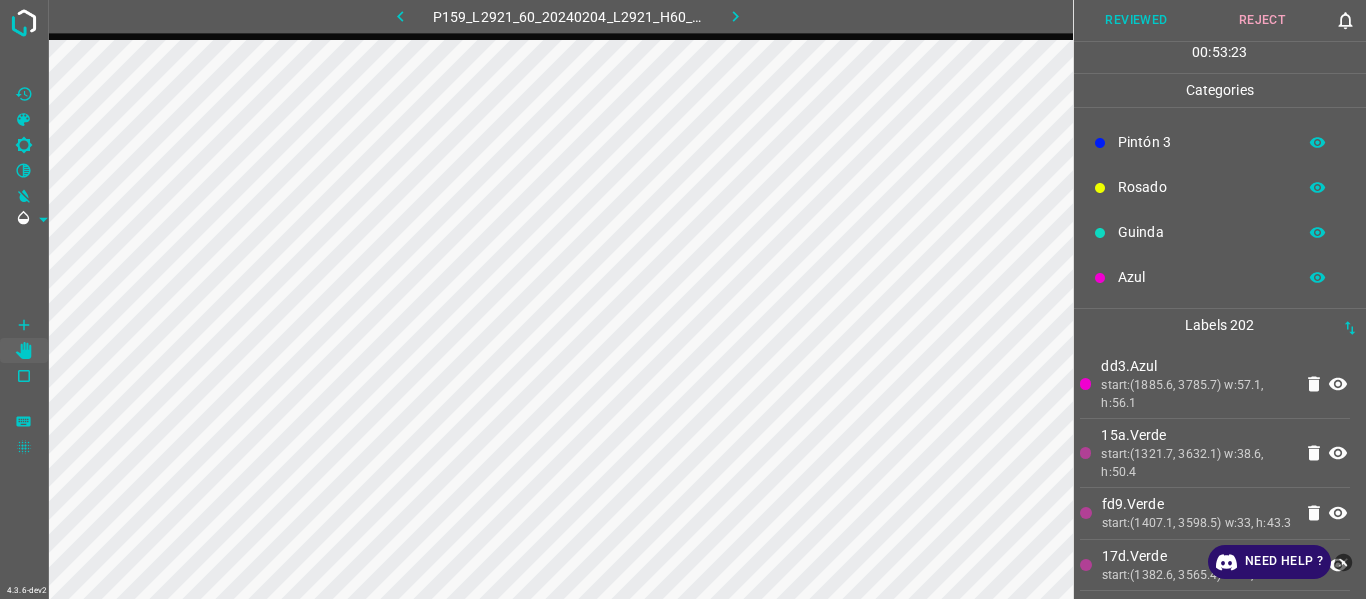 click on "Rosado" at bounding box center [1202, 187] 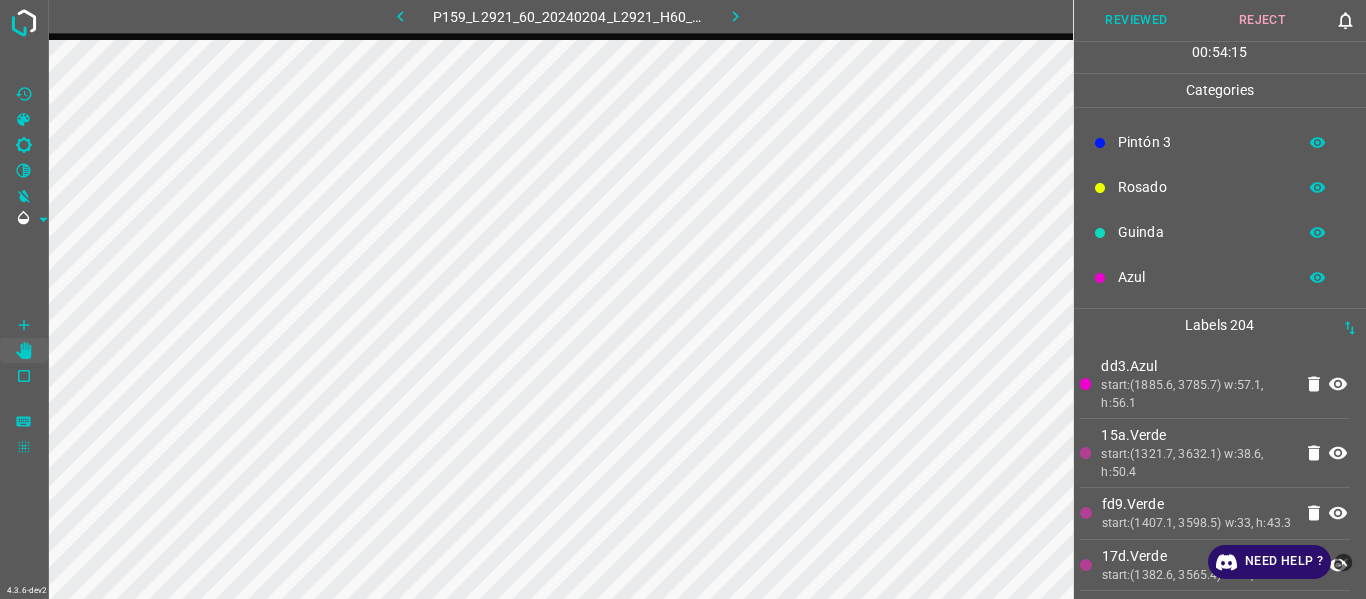 drag, startPoint x: 1172, startPoint y: 226, endPoint x: 1156, endPoint y: 232, distance: 17.088007 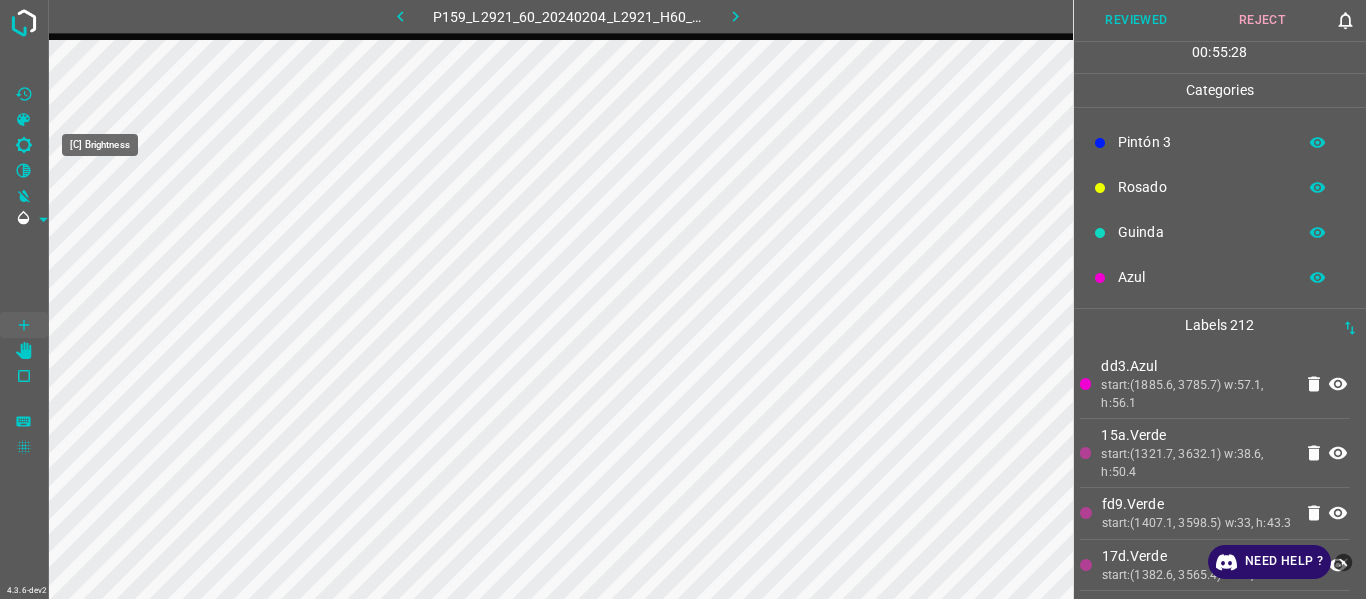 click at bounding box center [24, 145] 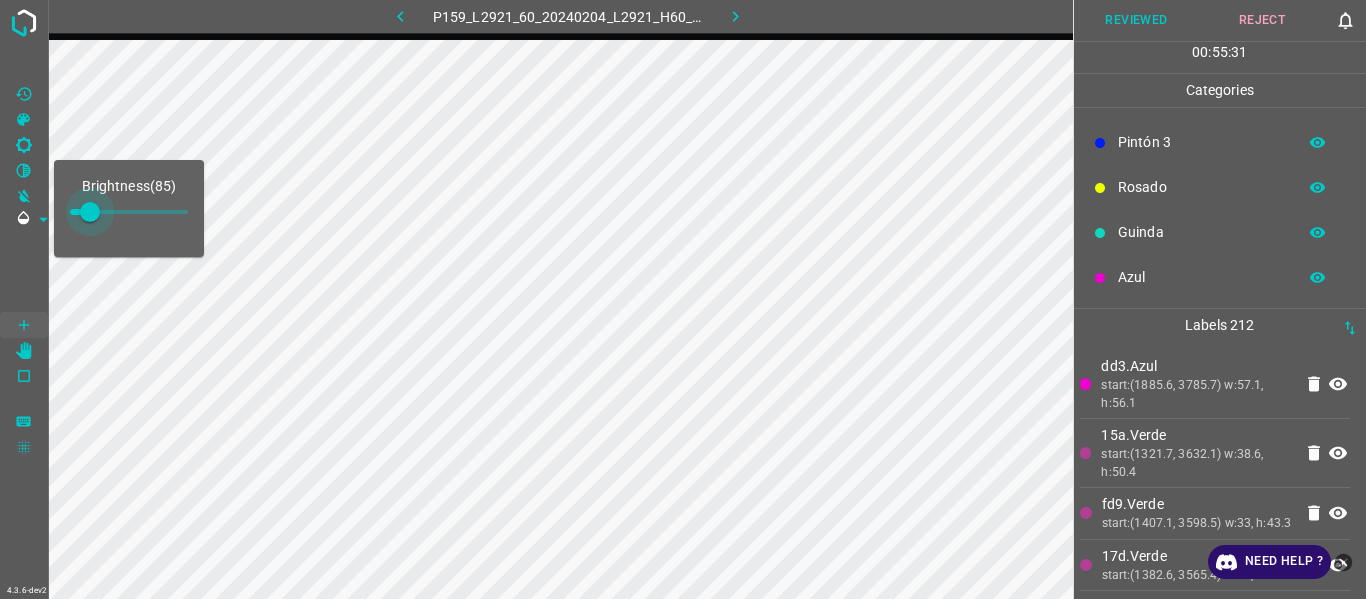 type on "110" 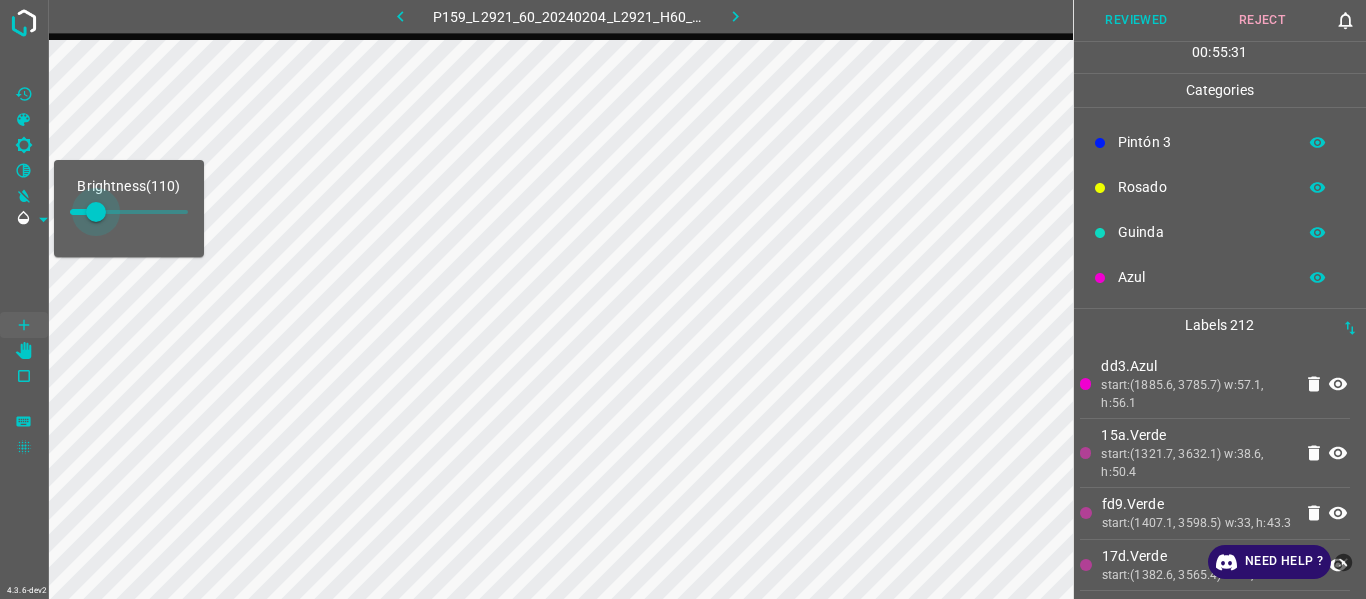 click at bounding box center [96, 212] 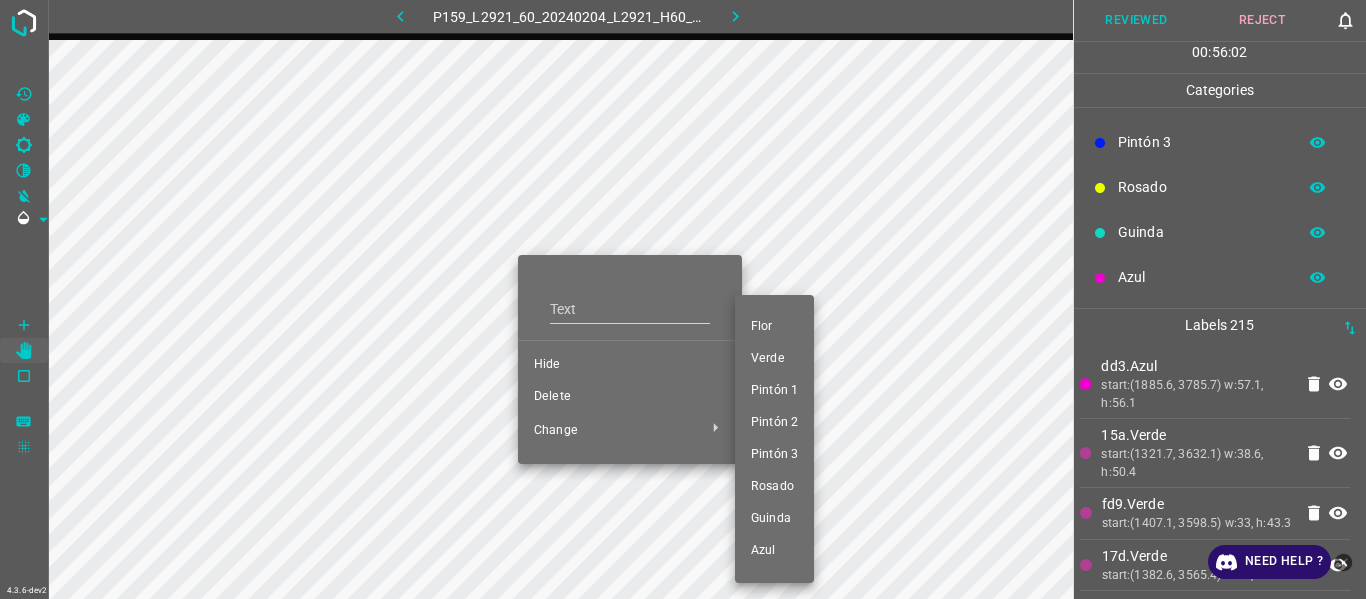 click on "Pintón 3" at bounding box center [774, 455] 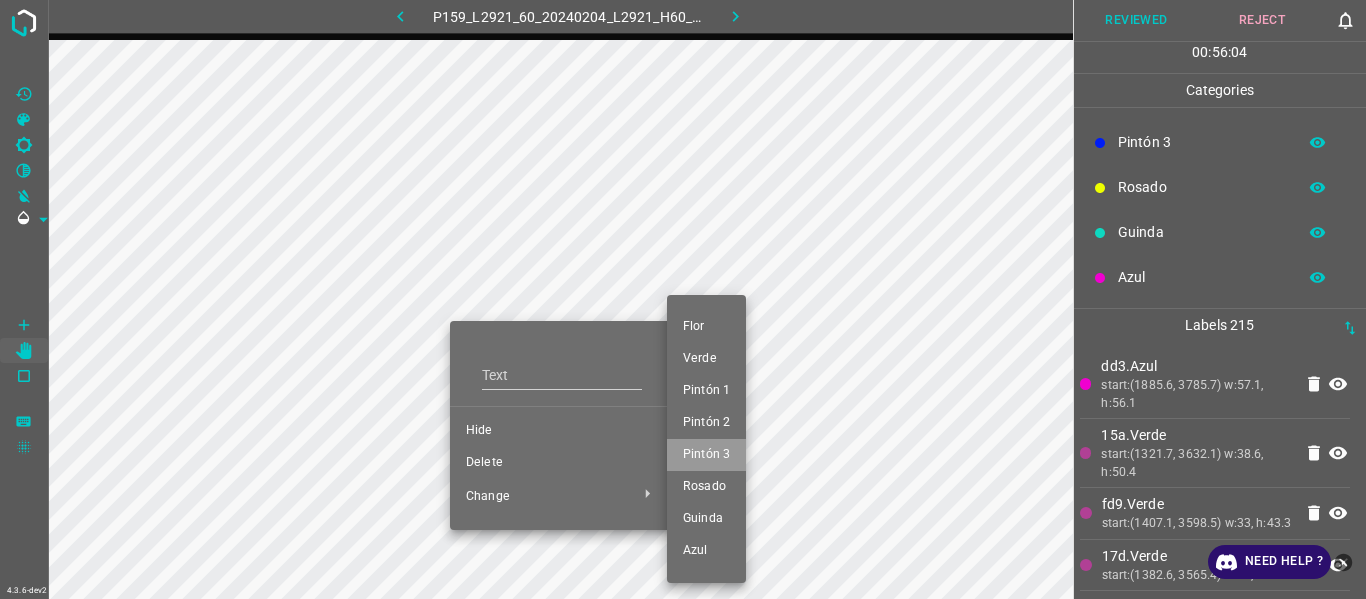 click on "Pintón 3" at bounding box center (706, 455) 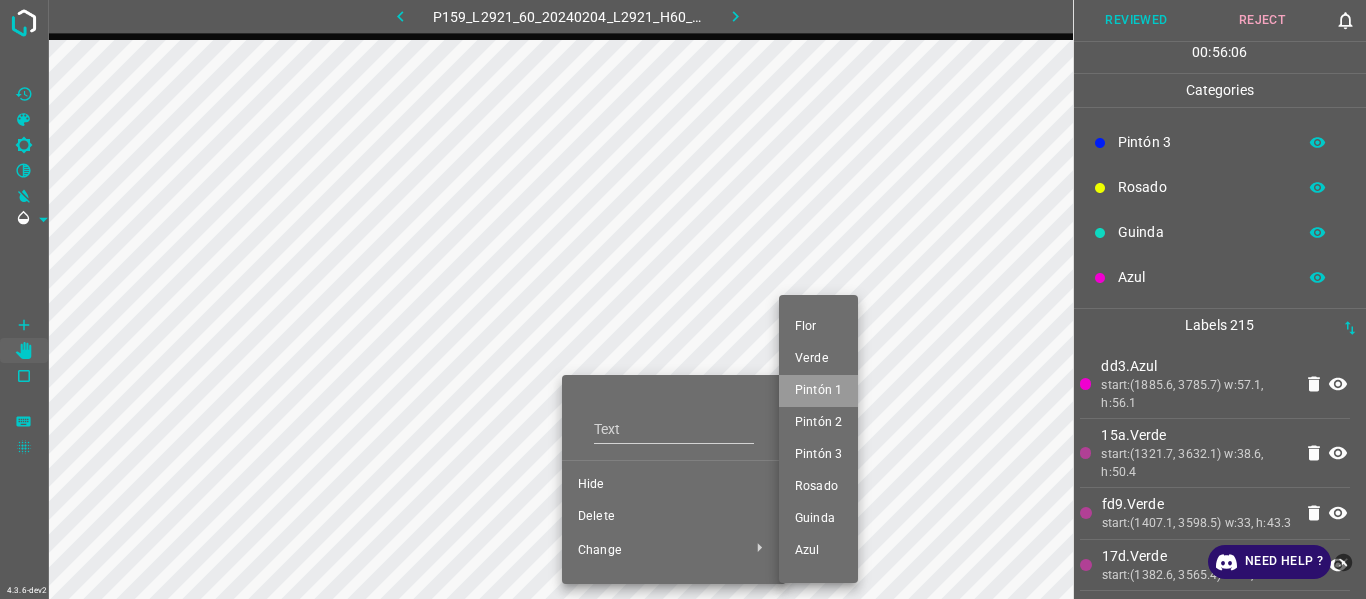 click on "Pintón 1" at bounding box center [818, 391] 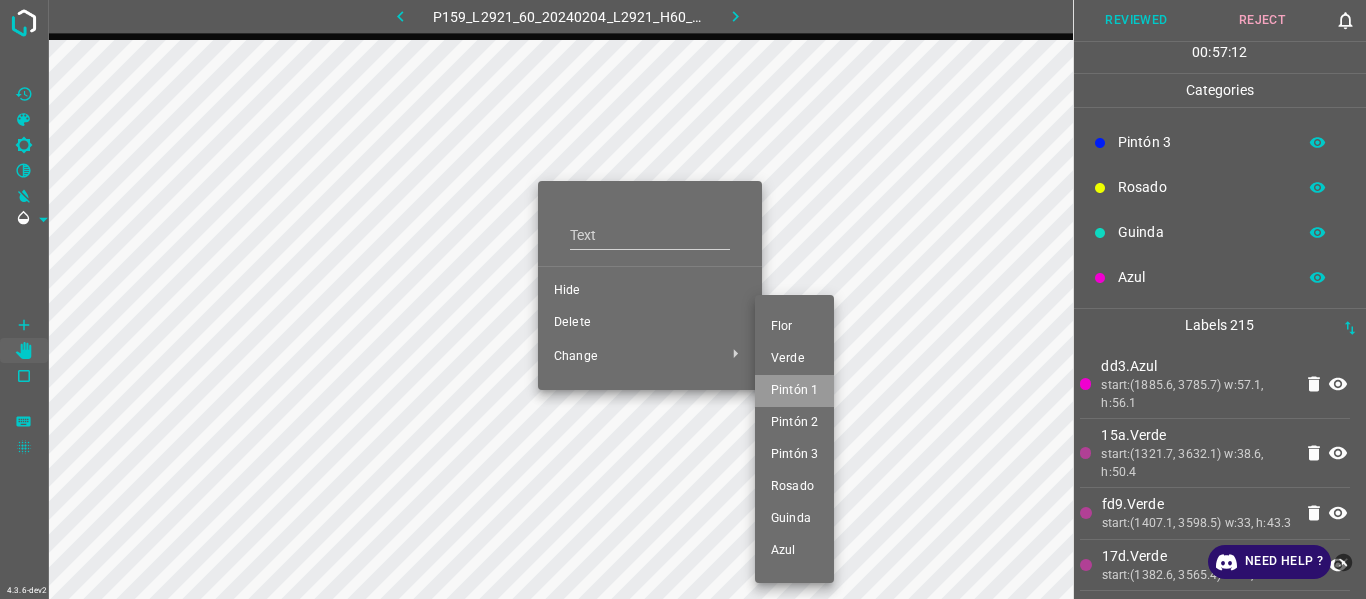 click on "Pintón 1" at bounding box center [794, 391] 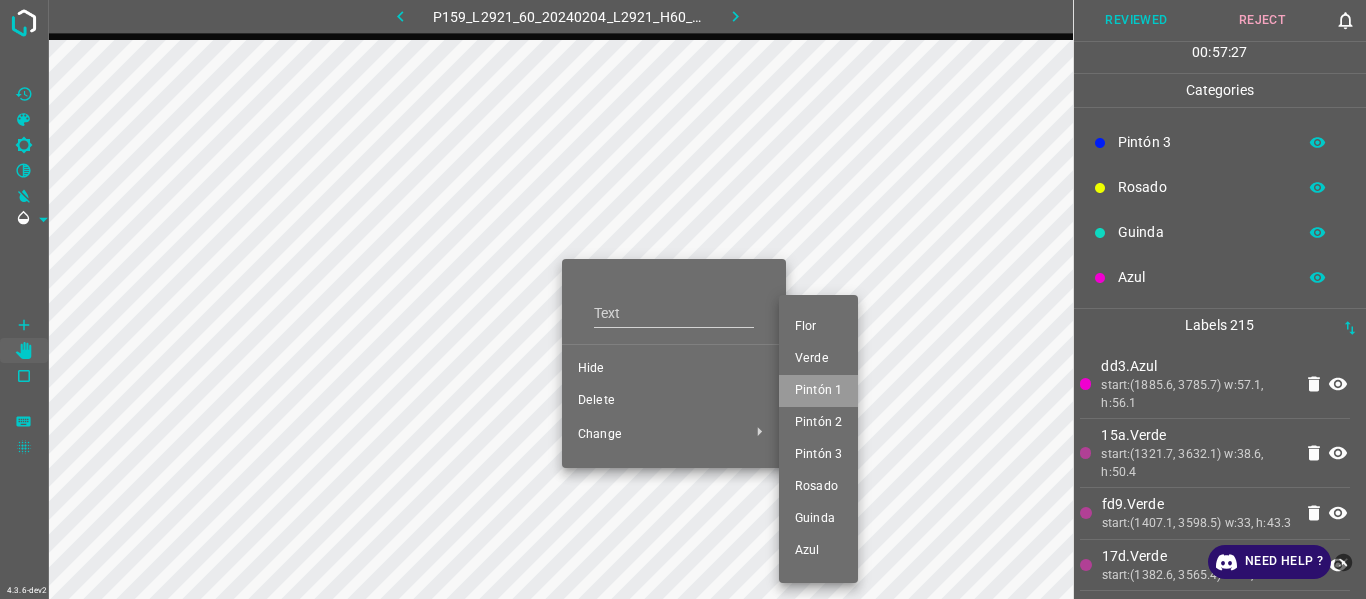 click on "Pintón 1" at bounding box center (818, 391) 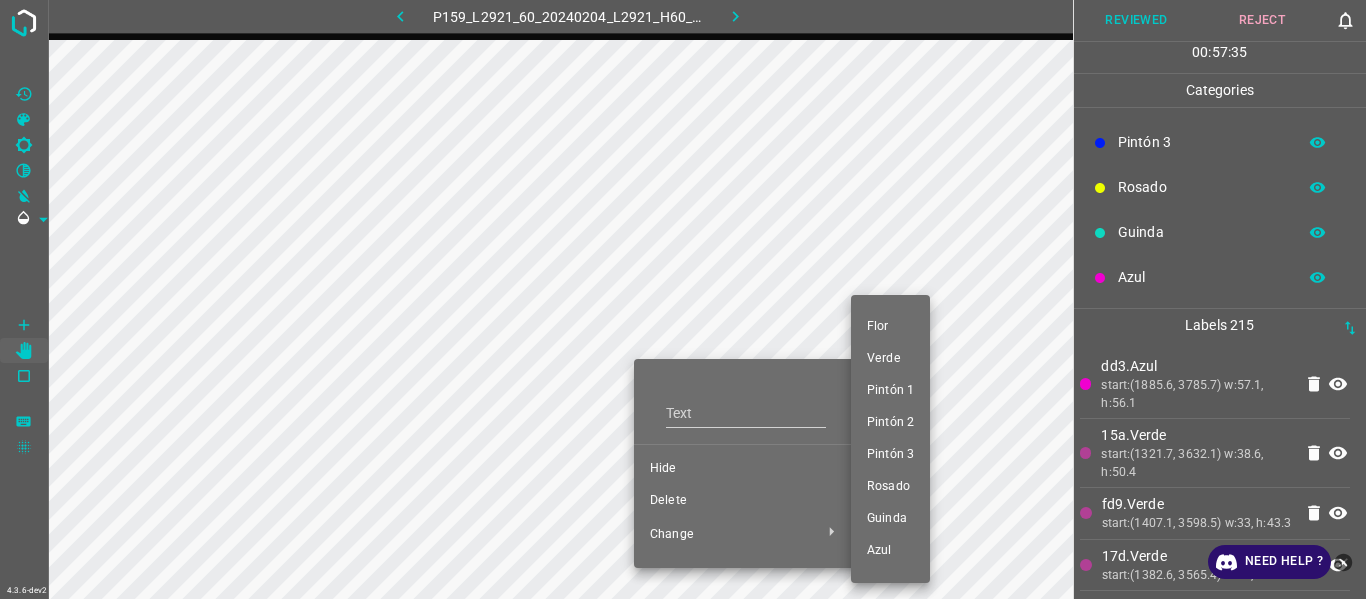 click on "Pintón 3" at bounding box center (890, 455) 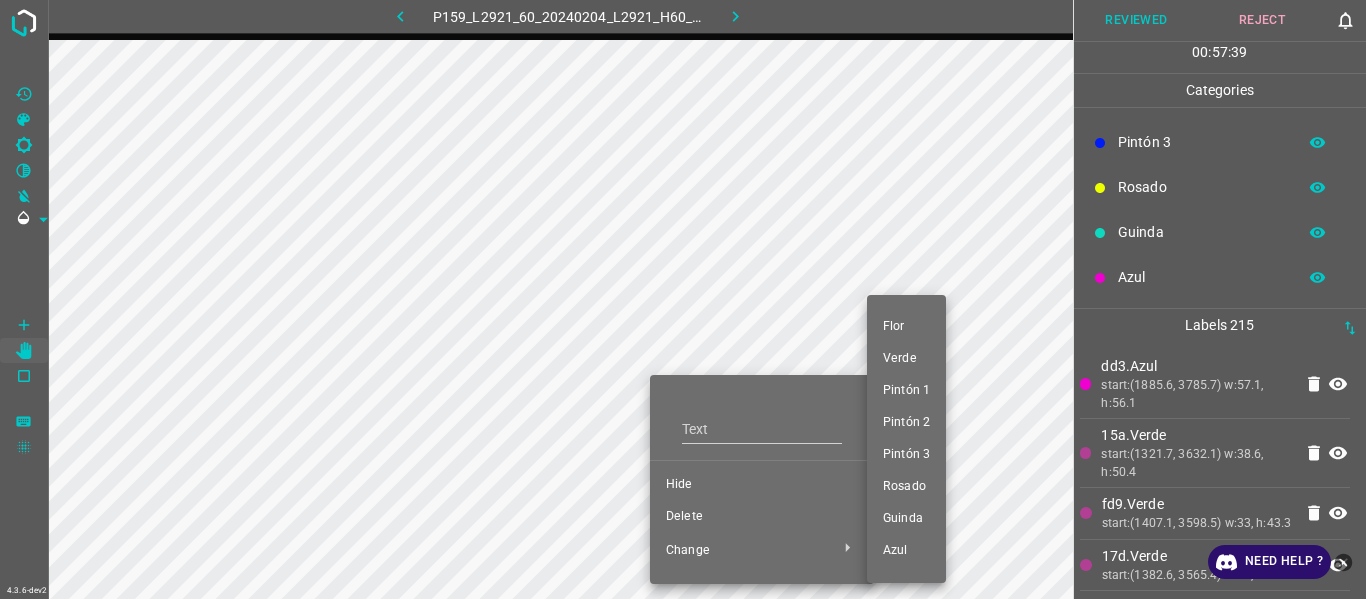 click on "Pintón 1" at bounding box center (906, 391) 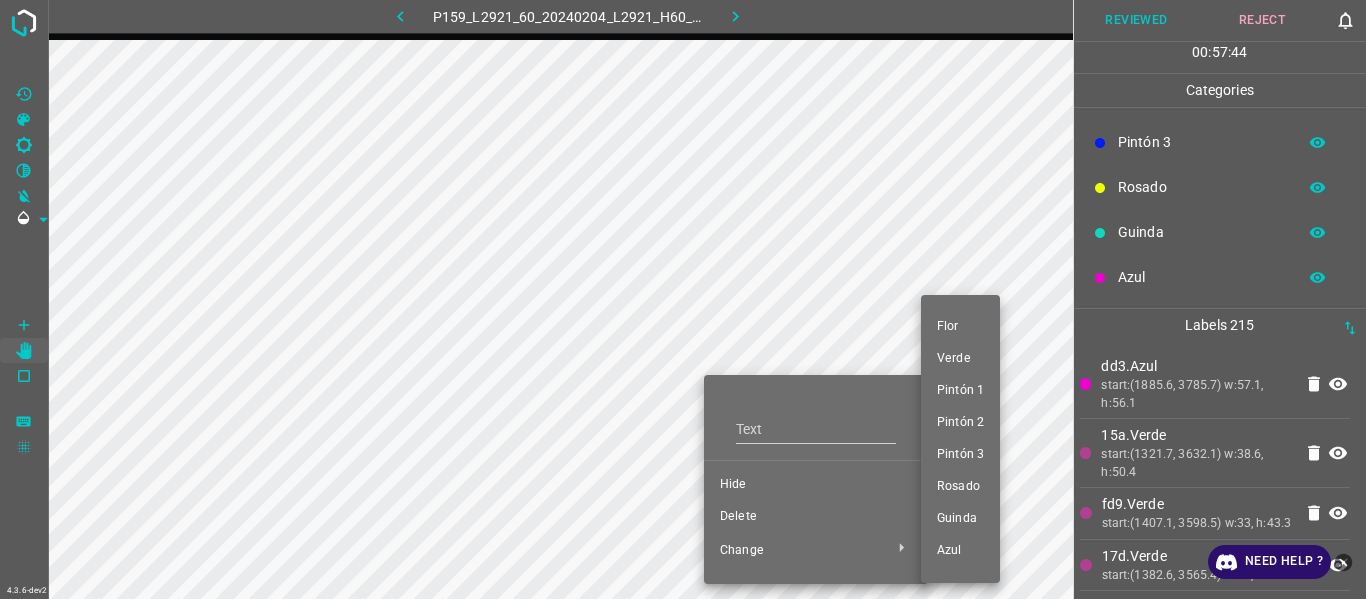 click on "Pintón 1" at bounding box center [960, 391] 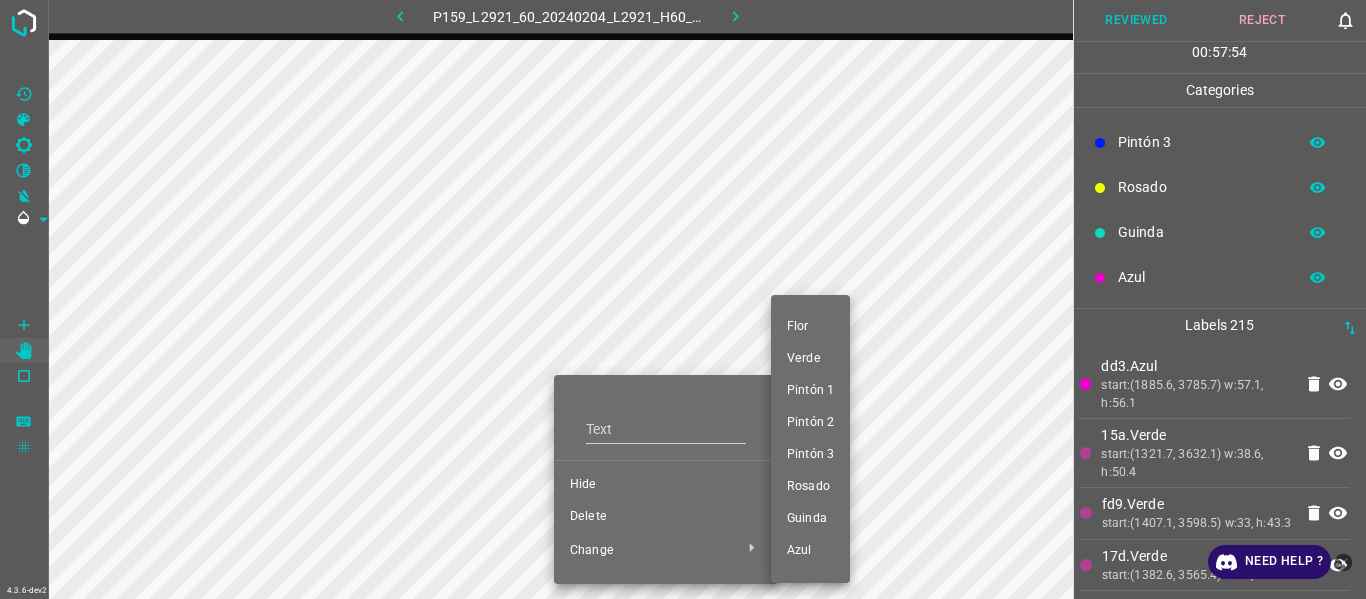 drag, startPoint x: 832, startPoint y: 394, endPoint x: 792, endPoint y: 430, distance: 53.814495 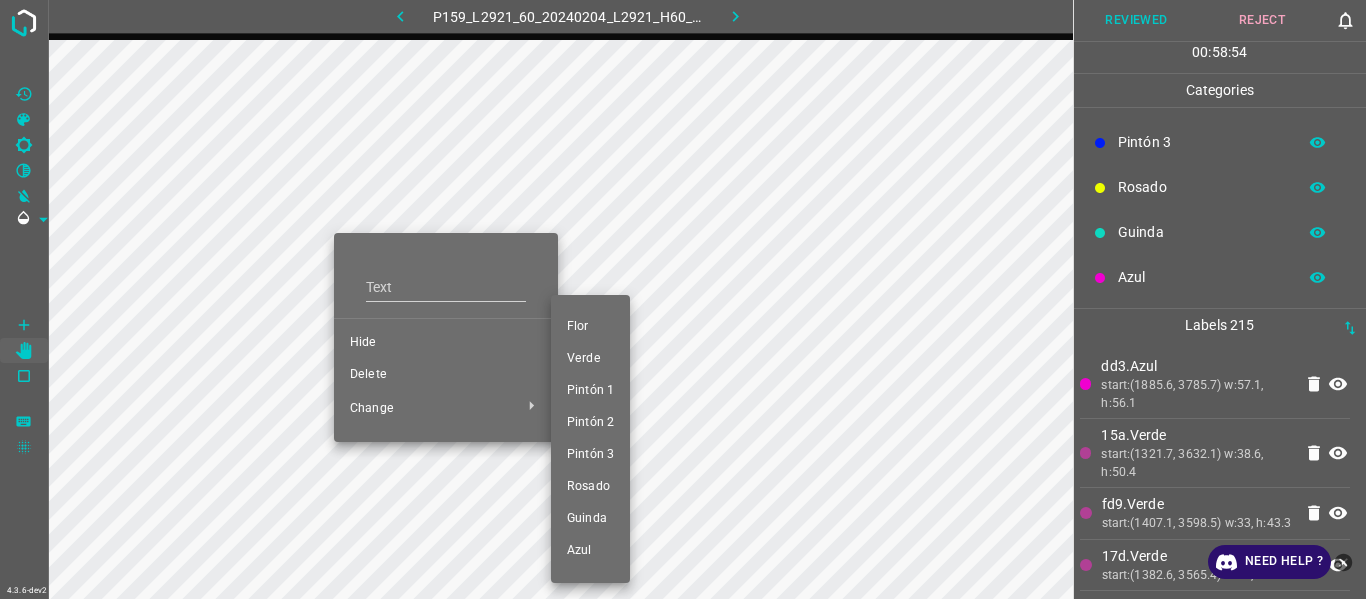 drag, startPoint x: 572, startPoint y: 388, endPoint x: 354, endPoint y: 422, distance: 220.63545 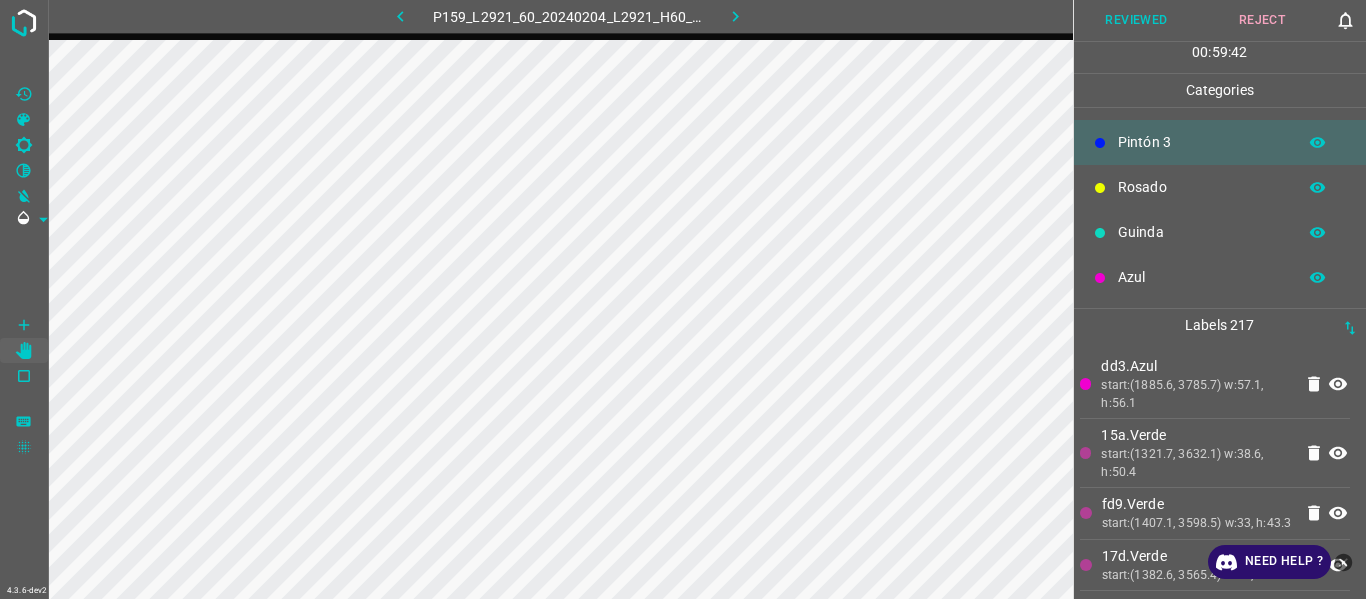 drag, startPoint x: 1140, startPoint y: 288, endPoint x: 1094, endPoint y: 288, distance: 46 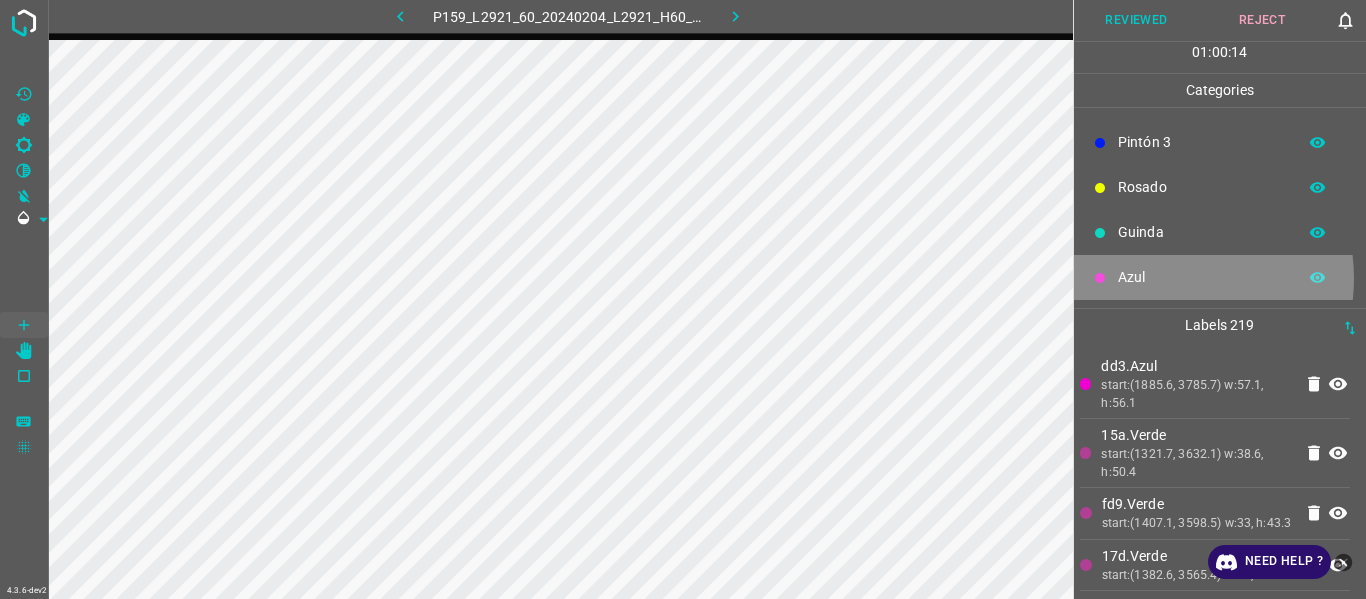 drag, startPoint x: 1160, startPoint y: 278, endPoint x: 1148, endPoint y: 282, distance: 12.649111 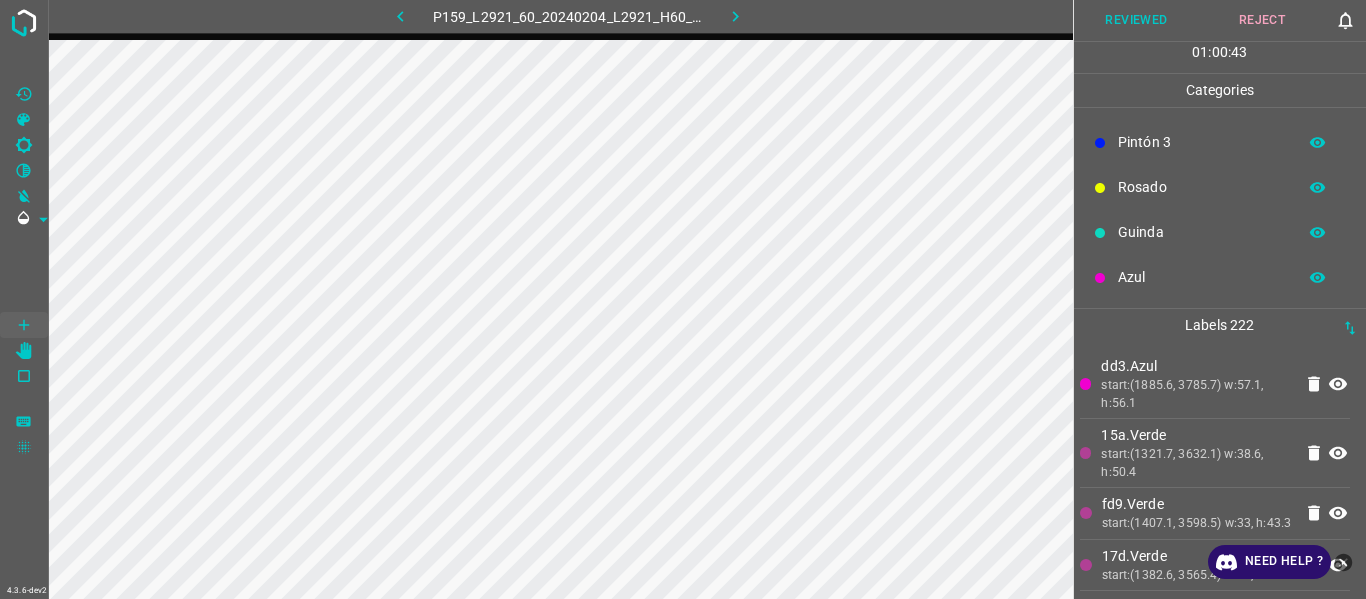 drag, startPoint x: 1128, startPoint y: 180, endPoint x: 1114, endPoint y: 190, distance: 17.20465 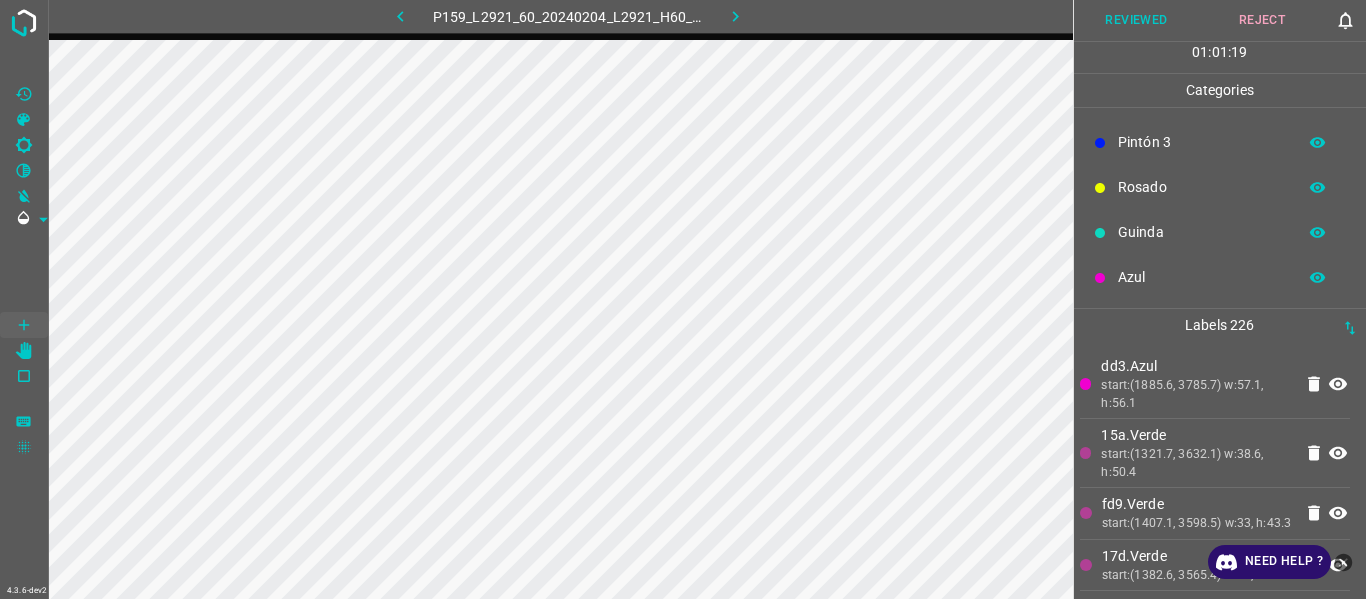 drag, startPoint x: 1182, startPoint y: 290, endPoint x: 1154, endPoint y: 298, distance: 29.12044 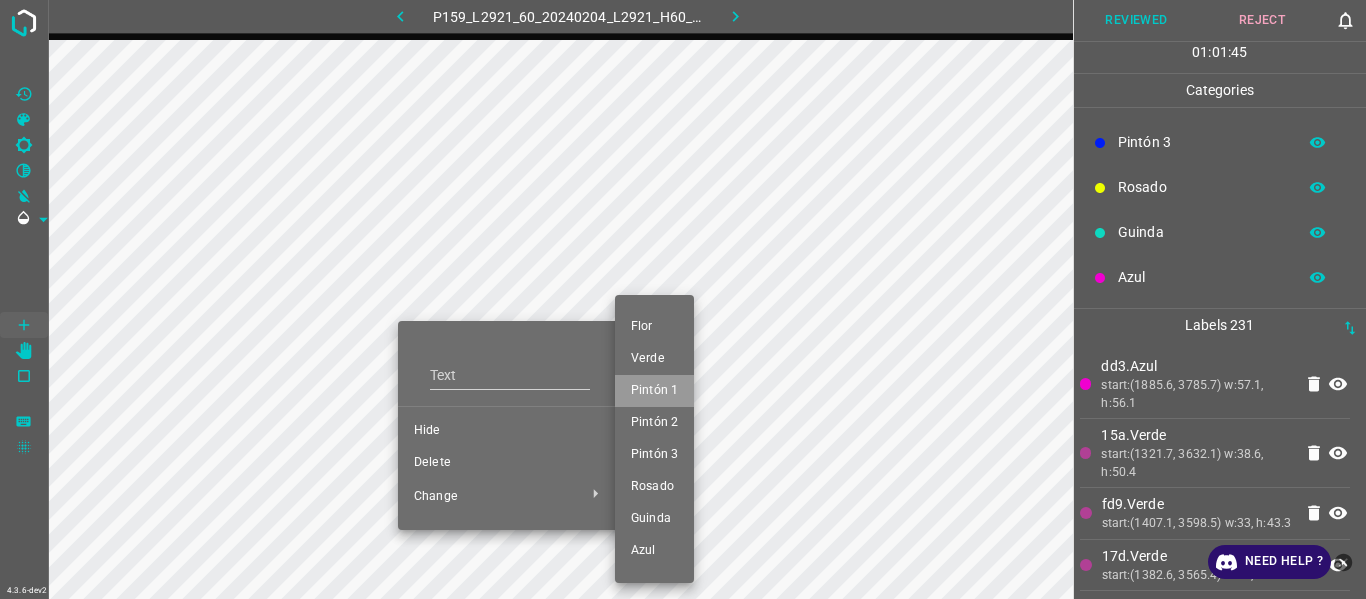 click on "Pintón 1" at bounding box center (654, 391) 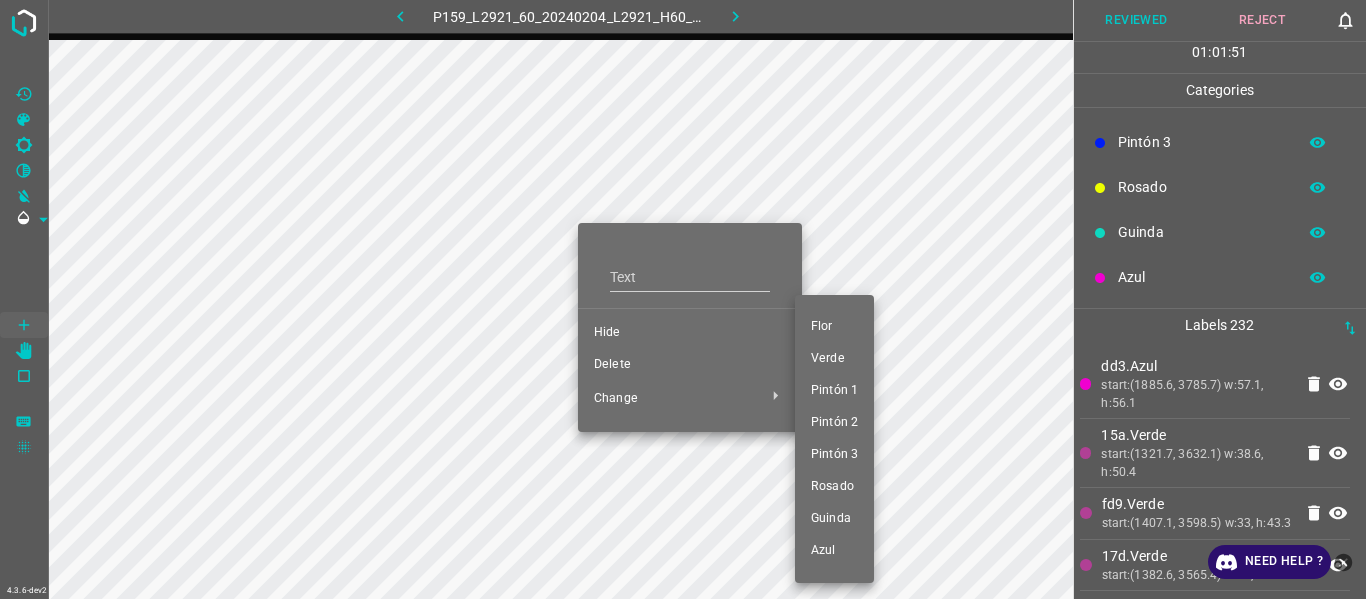 click on "Pintón 1" at bounding box center [834, 391] 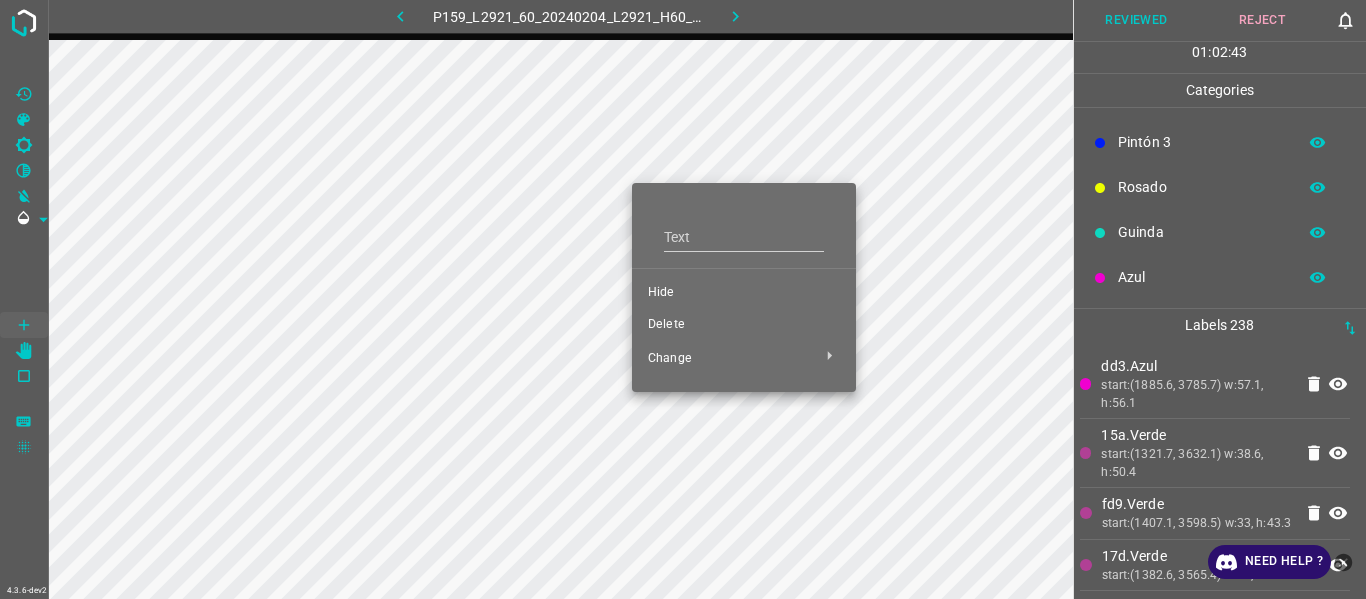 click on "Hide" at bounding box center [744, 293] 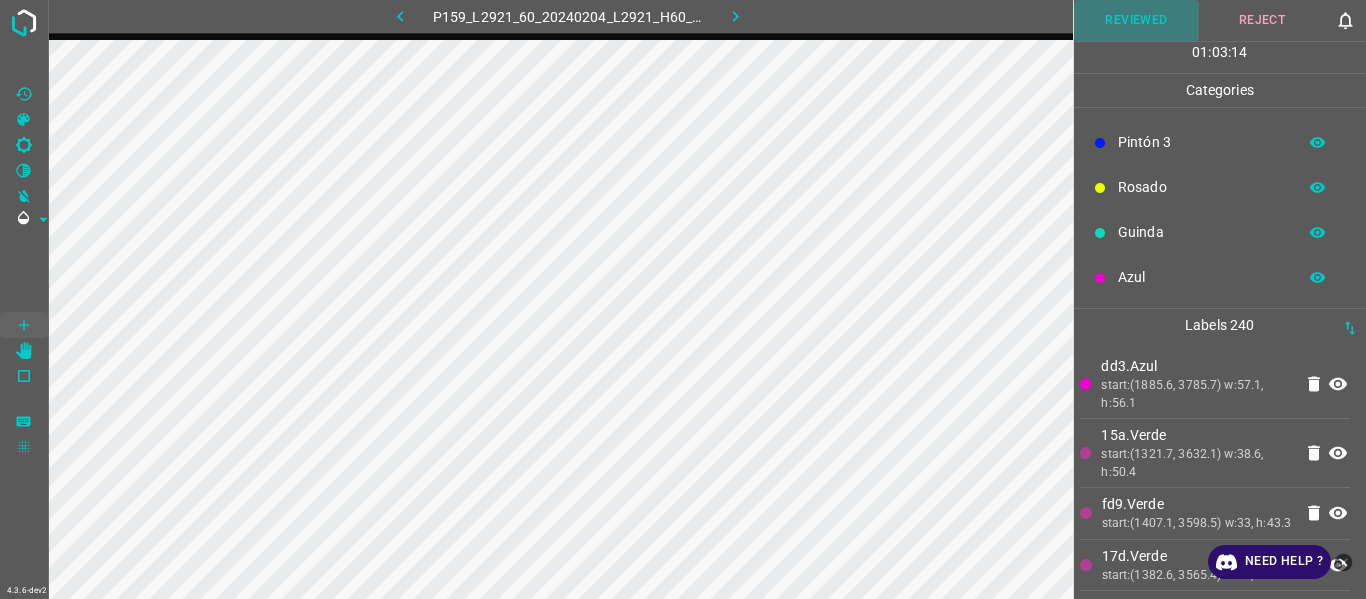 click on "Reviewed" at bounding box center [1137, 20] 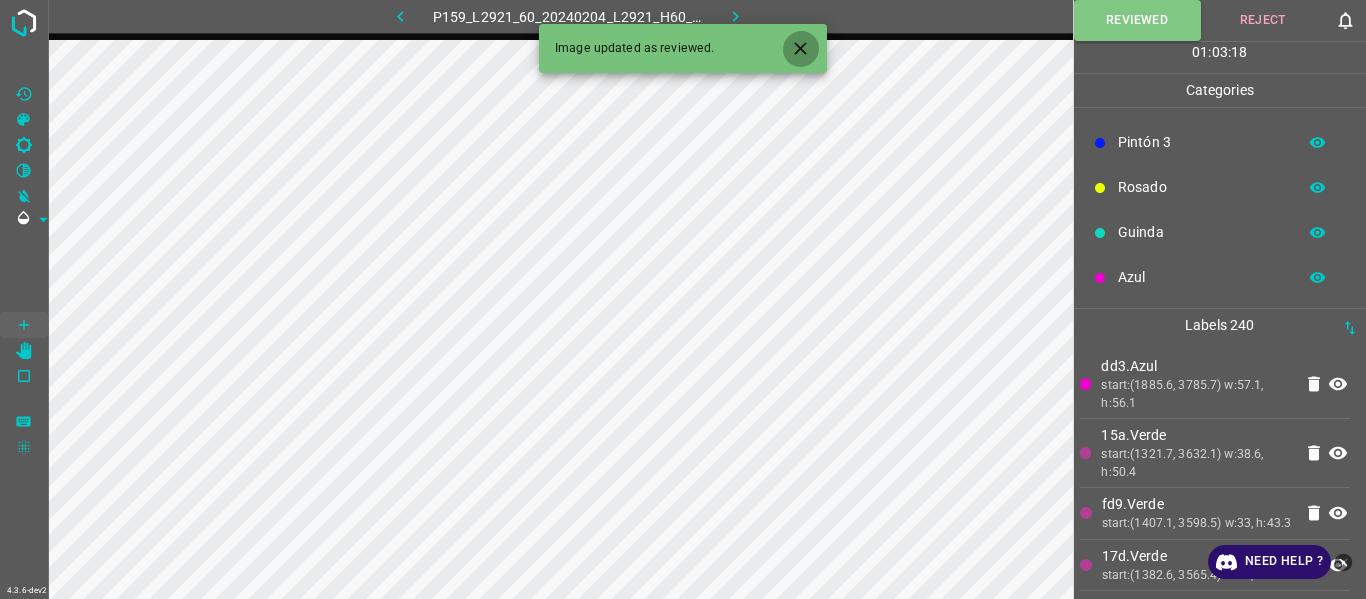 click 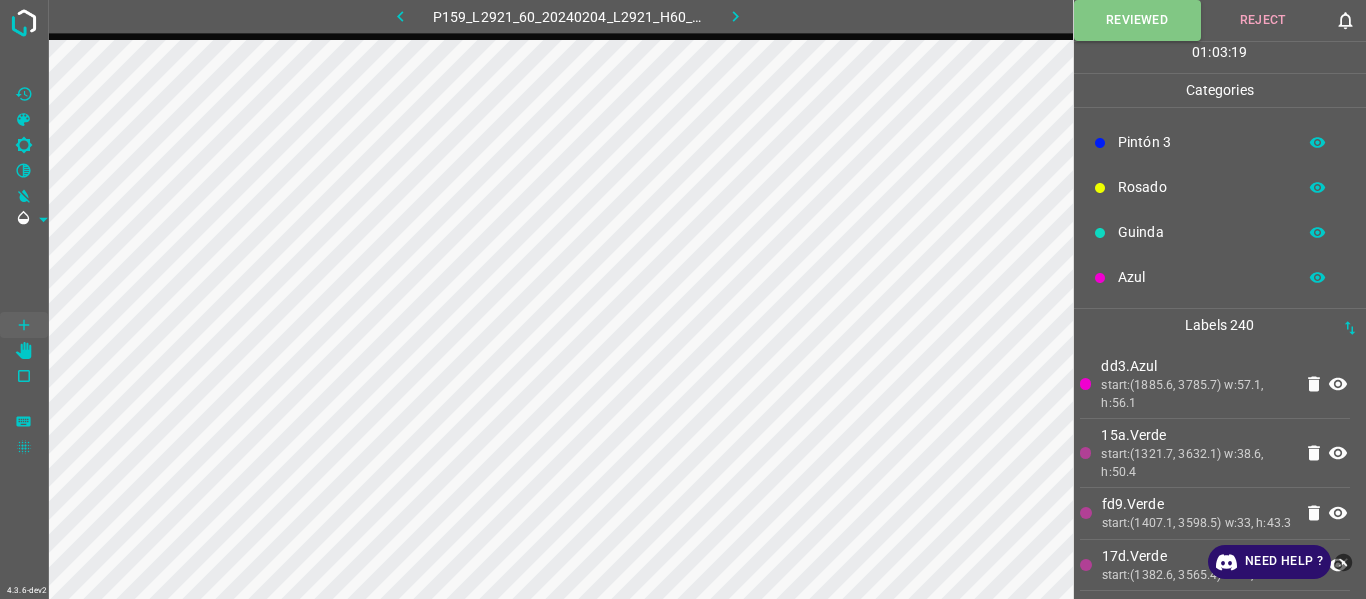 click 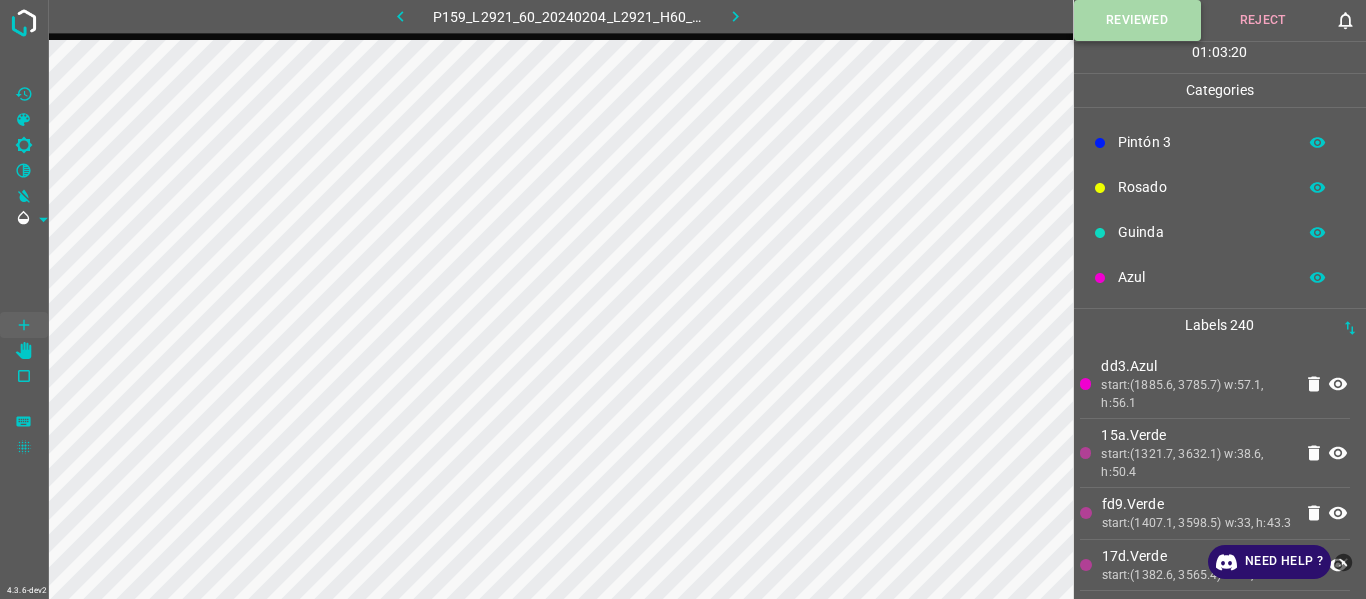 click on "Reviewed" at bounding box center [1137, 20] 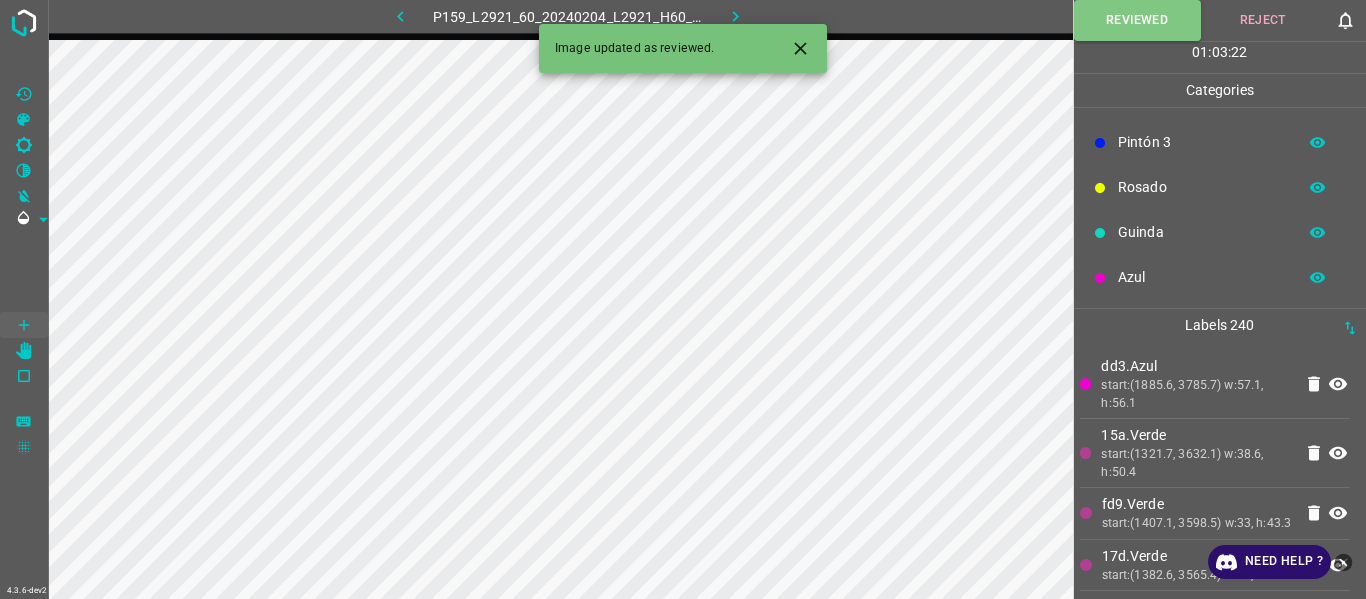 click at bounding box center (800, 48) 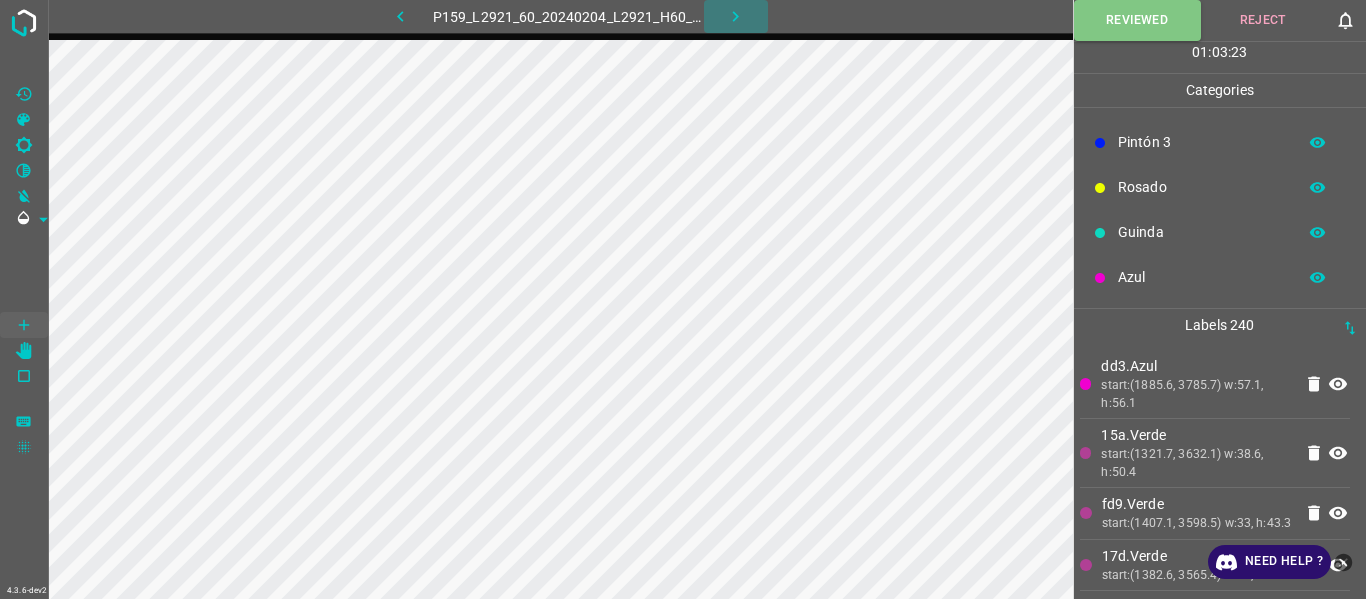 click 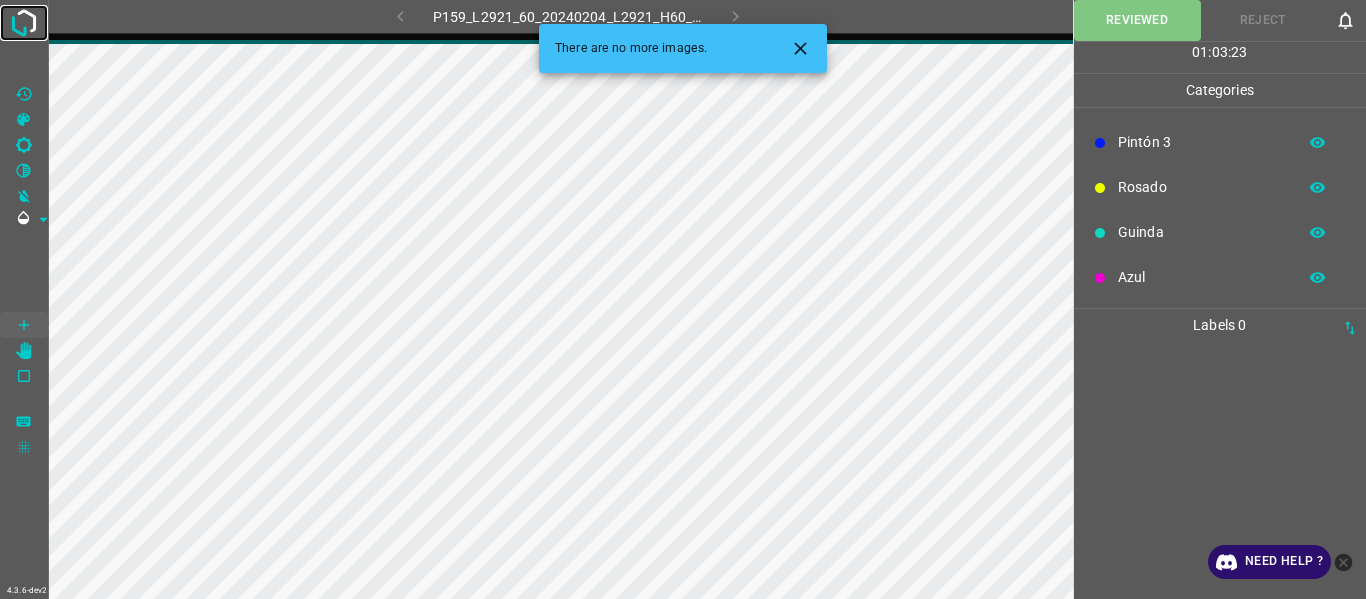 click at bounding box center [24, 23] 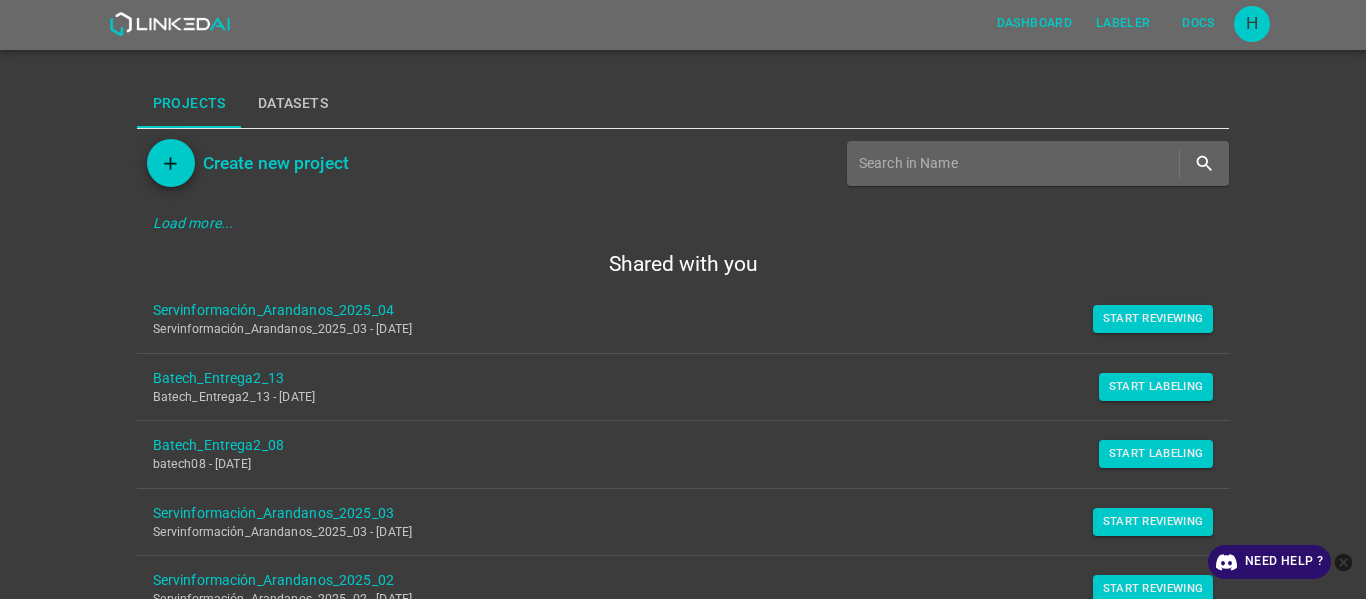 click on "Dashboard Labeler Docs H Projects Datasets   Create new project Load more... Shared with you Servinformación_Arandanos_2025_04 Servinformación_Arandanos_2025_03 - [DATE] Start Reviewing Batech_Entrega2_13 Batech_Entrega2_13 - [DATE] Start Labeling Batech_Entrega2_08 batech08 - [DATE] Start Labeling Servinformación_Arandanos_2025_03 Servinformación_Arandanos_2025_03 - [DATE] Start Reviewing Servinformación_Arandanos_2025_02 Servinformación_Arandanos_2025_02 - [DATE] Start Reviewing Servinformación_Arandanos_2025 Servinformación_Arandanos_2025 - [DATE] Start Labeling Arandanos_prueba_02 arandonos 2 - [DATE] Start Labeling Quercus_Estados_2025_USA_[US_STATE] Quercus_Estados_2025_USA_[US_STATE] - [DATE] Start Labeling Quercus_Estados_2025_USA_SouthDakota Quercus_Estados_2025_USA_SouthDakota - [DATE] Start Labeling Quercus_Estados_2025_USA_SouthCarolina Quercus_Estados_2025_USA_SouthCarolina - [DATE] Start Labeling Load more..." at bounding box center [683, 299] 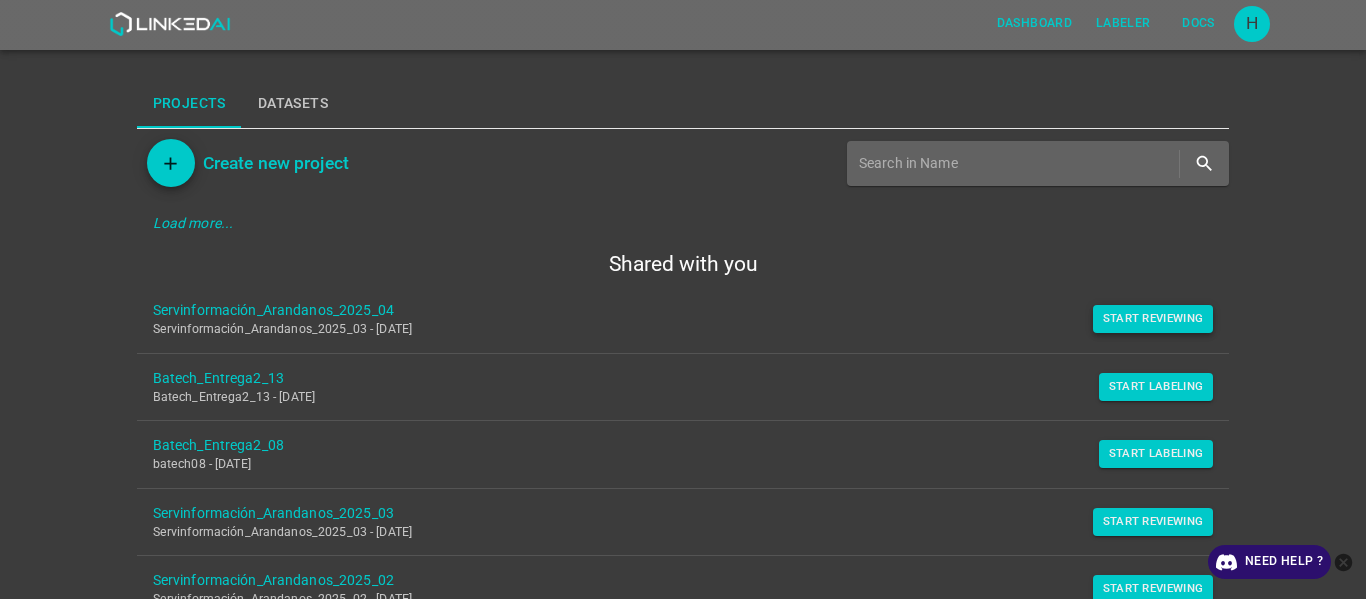 click on "Start Reviewing" at bounding box center (1153, 319) 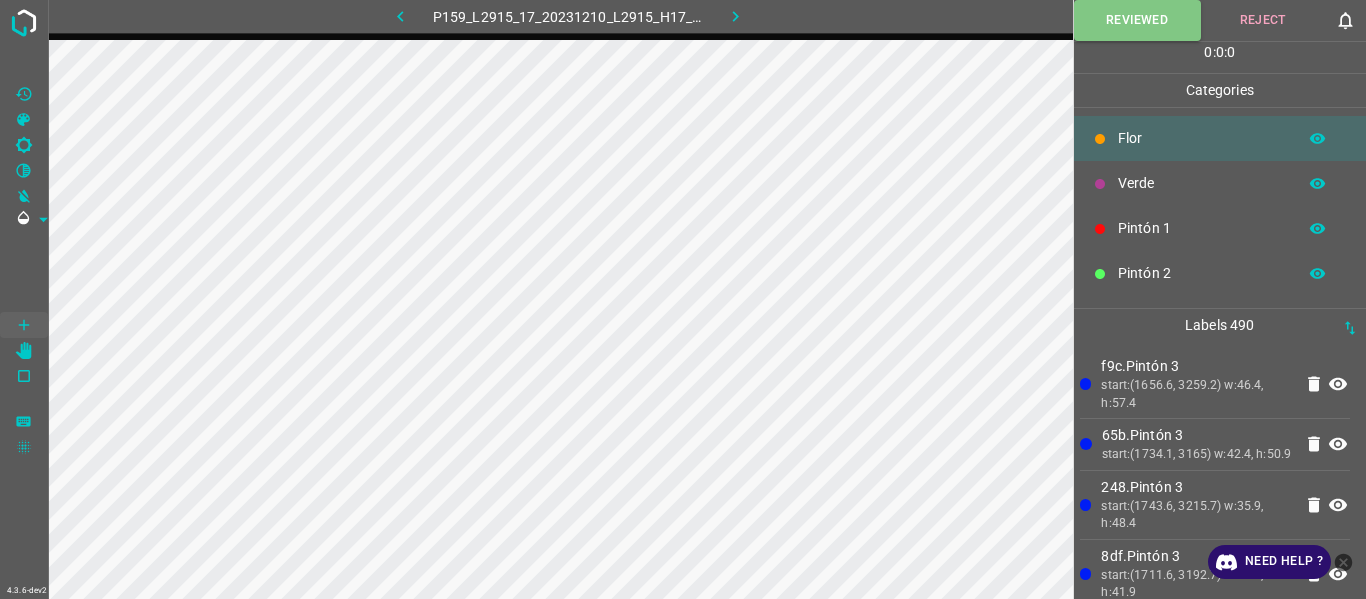 click on "0   : 0   : 0" at bounding box center [1220, 57] 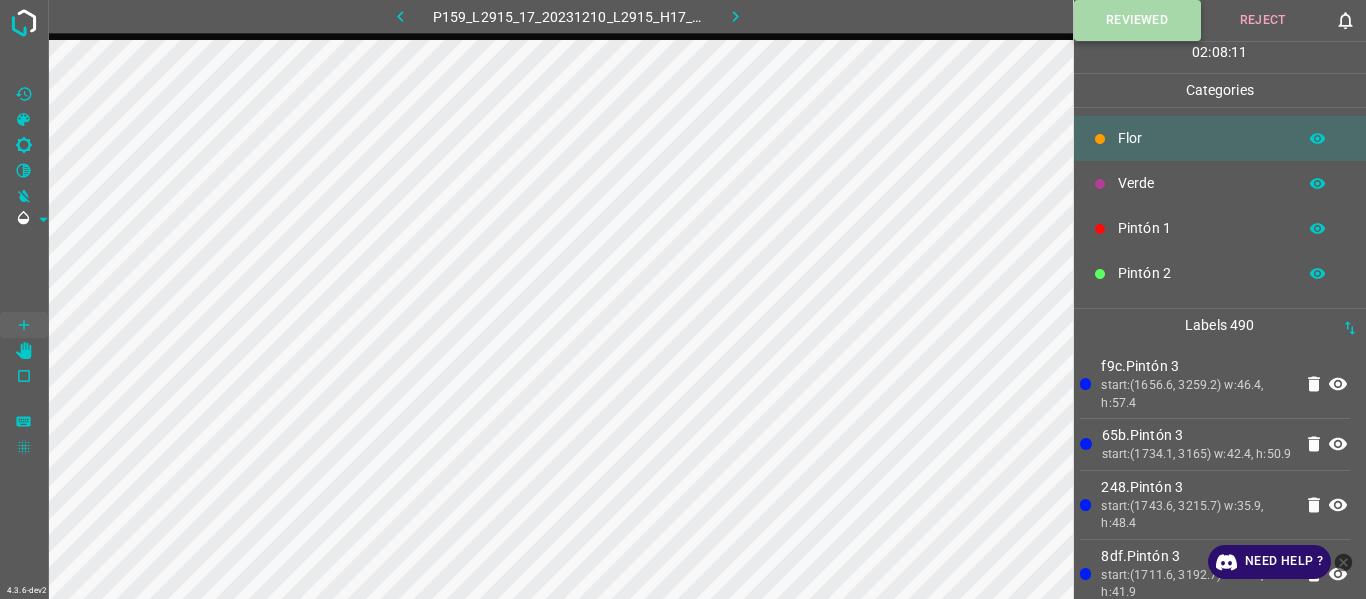 click on "Reviewed" at bounding box center [1137, 20] 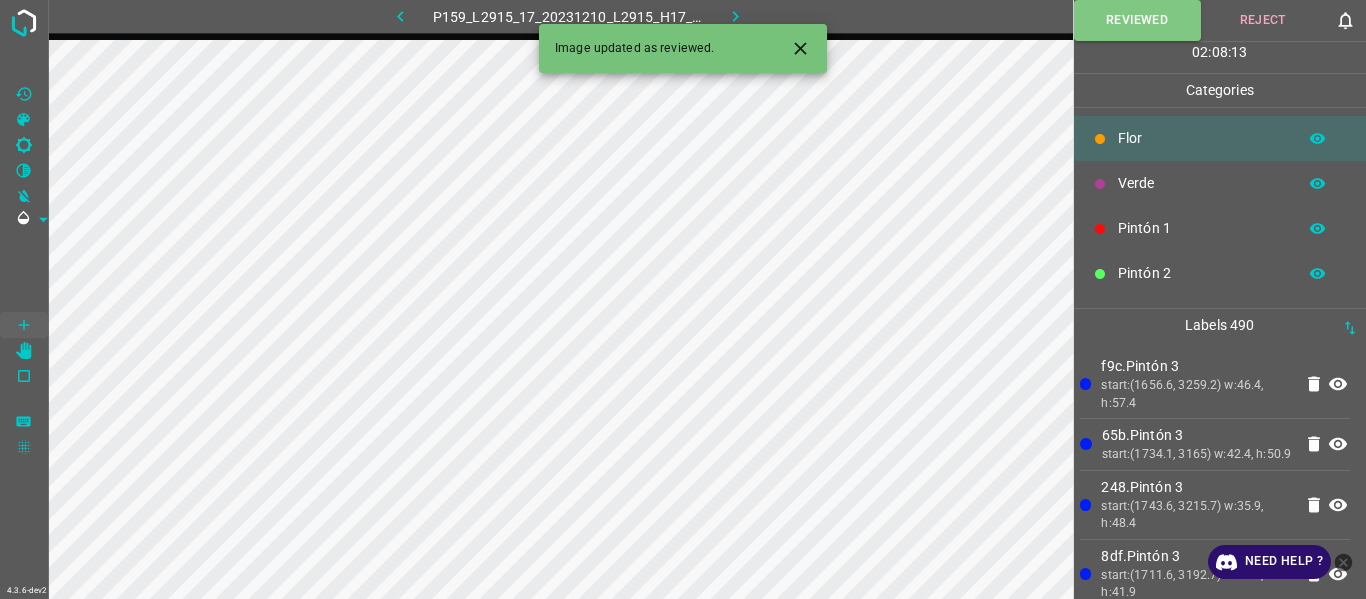 click at bounding box center (800, 48) 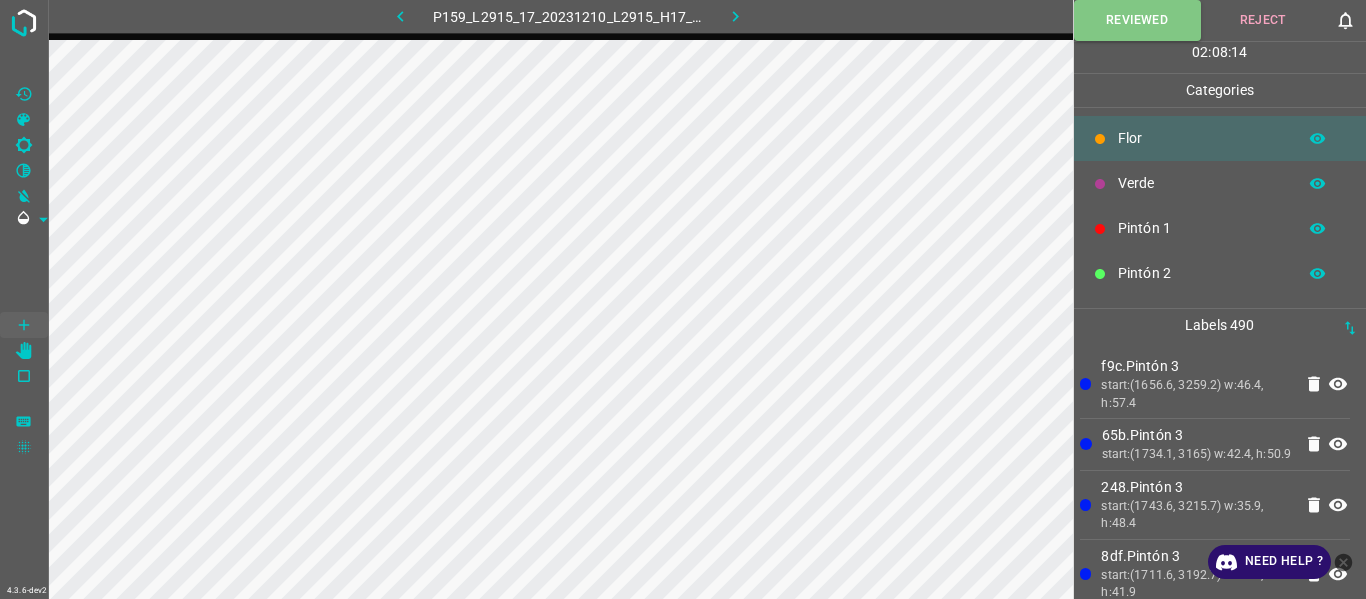 click 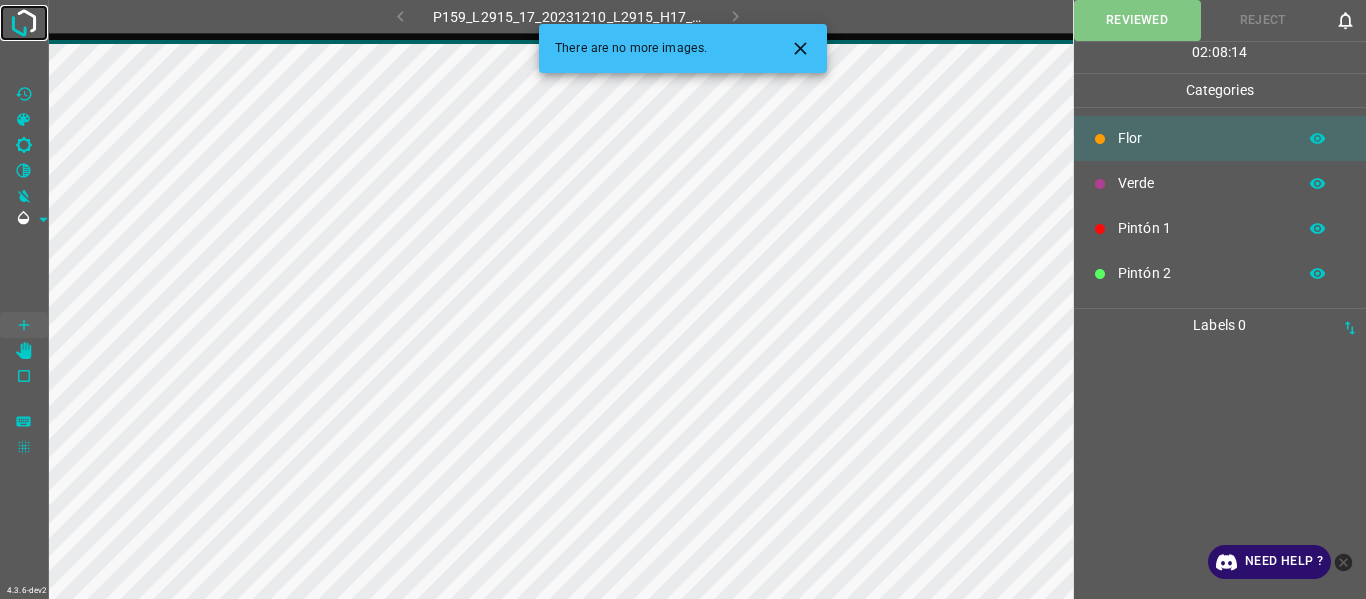 click at bounding box center (24, 23) 